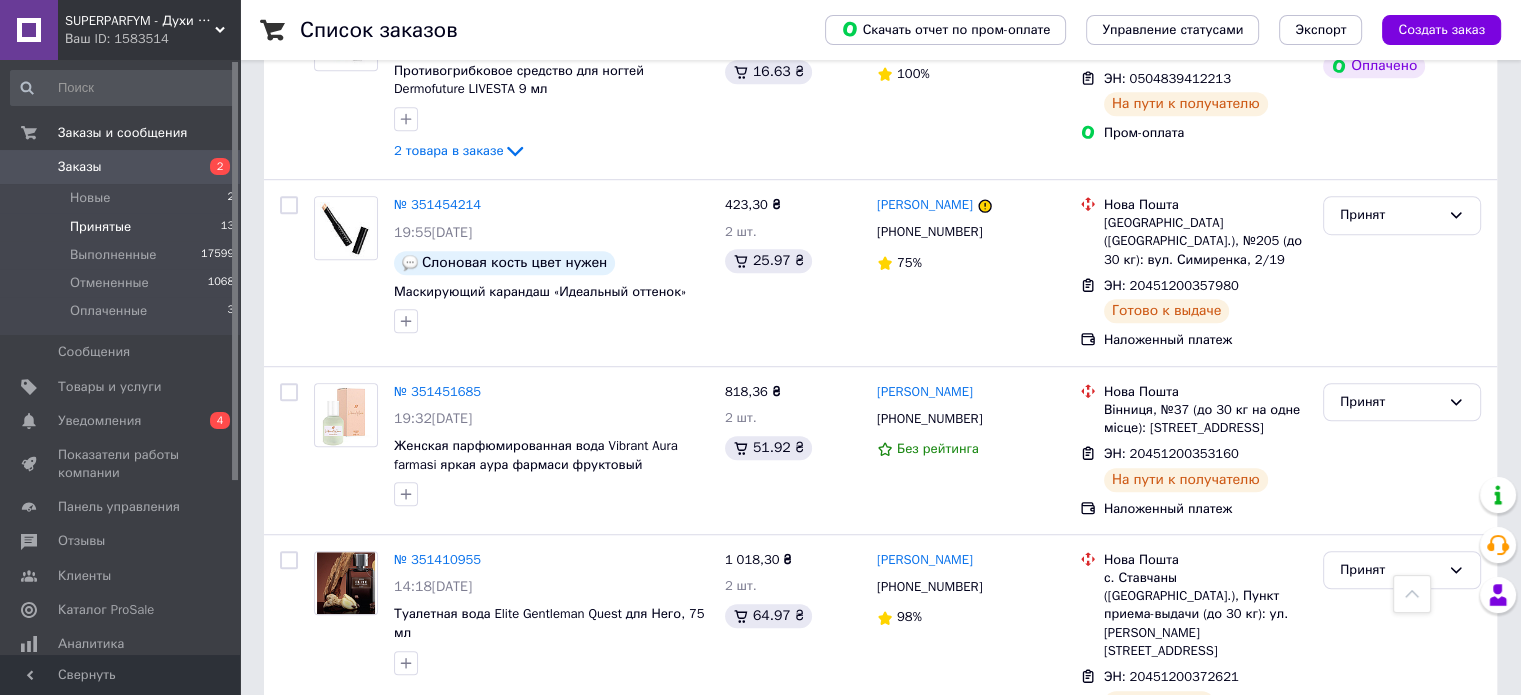 scroll, scrollTop: 1189, scrollLeft: 0, axis: vertical 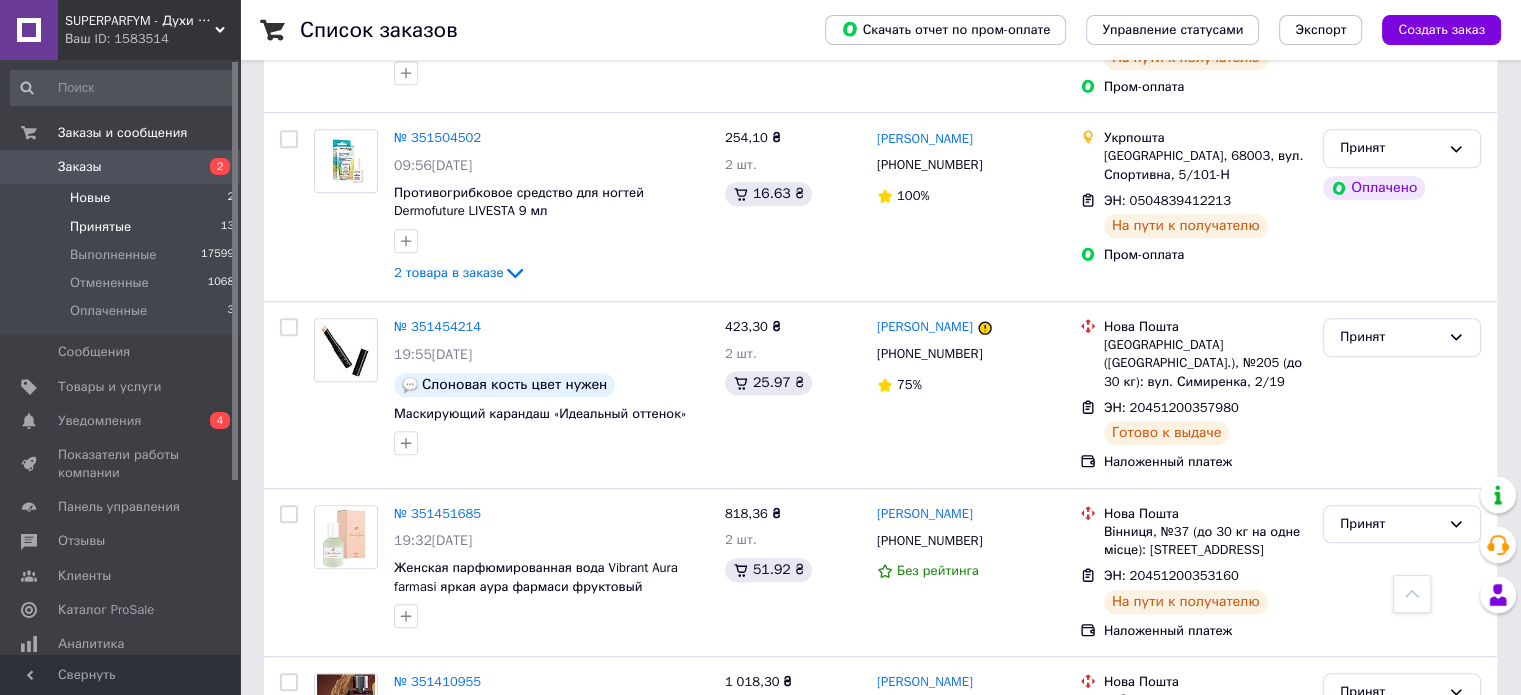 drag, startPoint x: 126, startPoint y: 202, endPoint x: 102, endPoint y: 189, distance: 27.294687 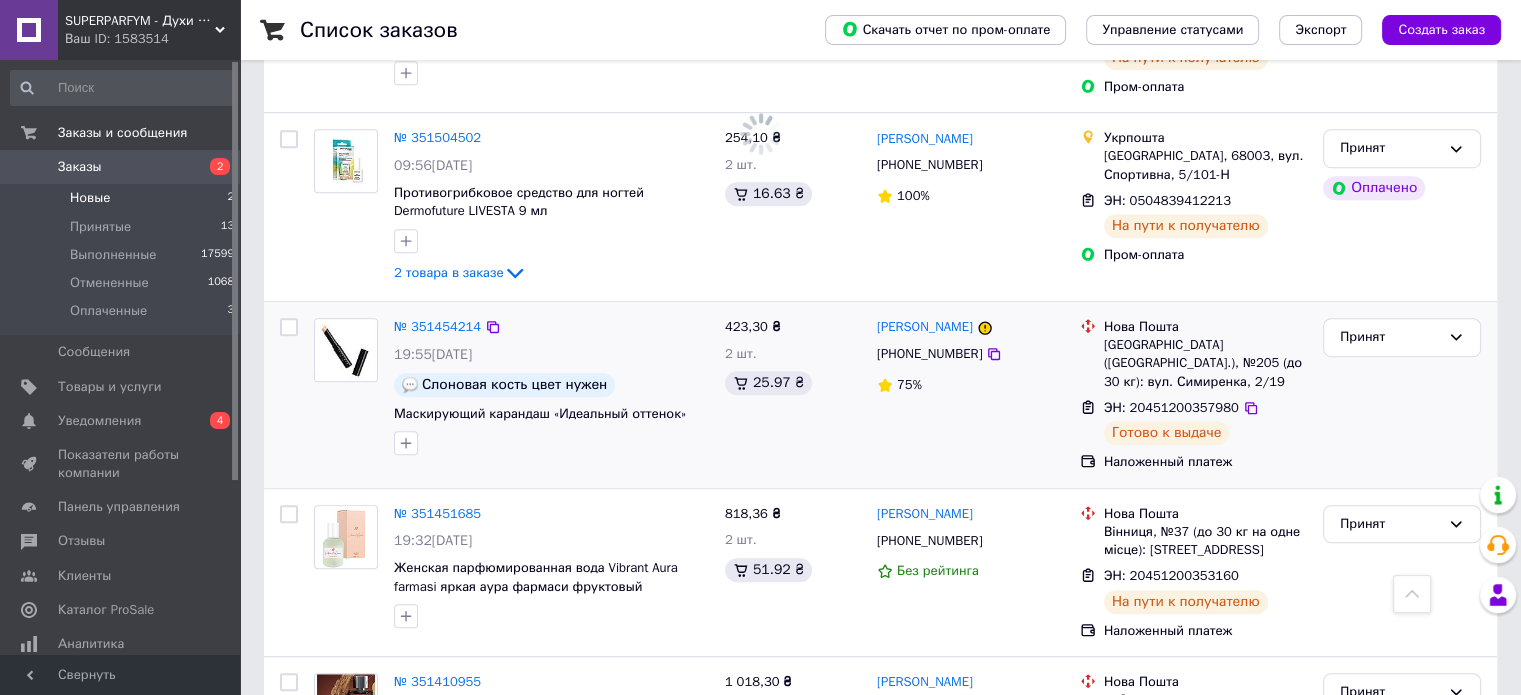 scroll, scrollTop: 0, scrollLeft: 0, axis: both 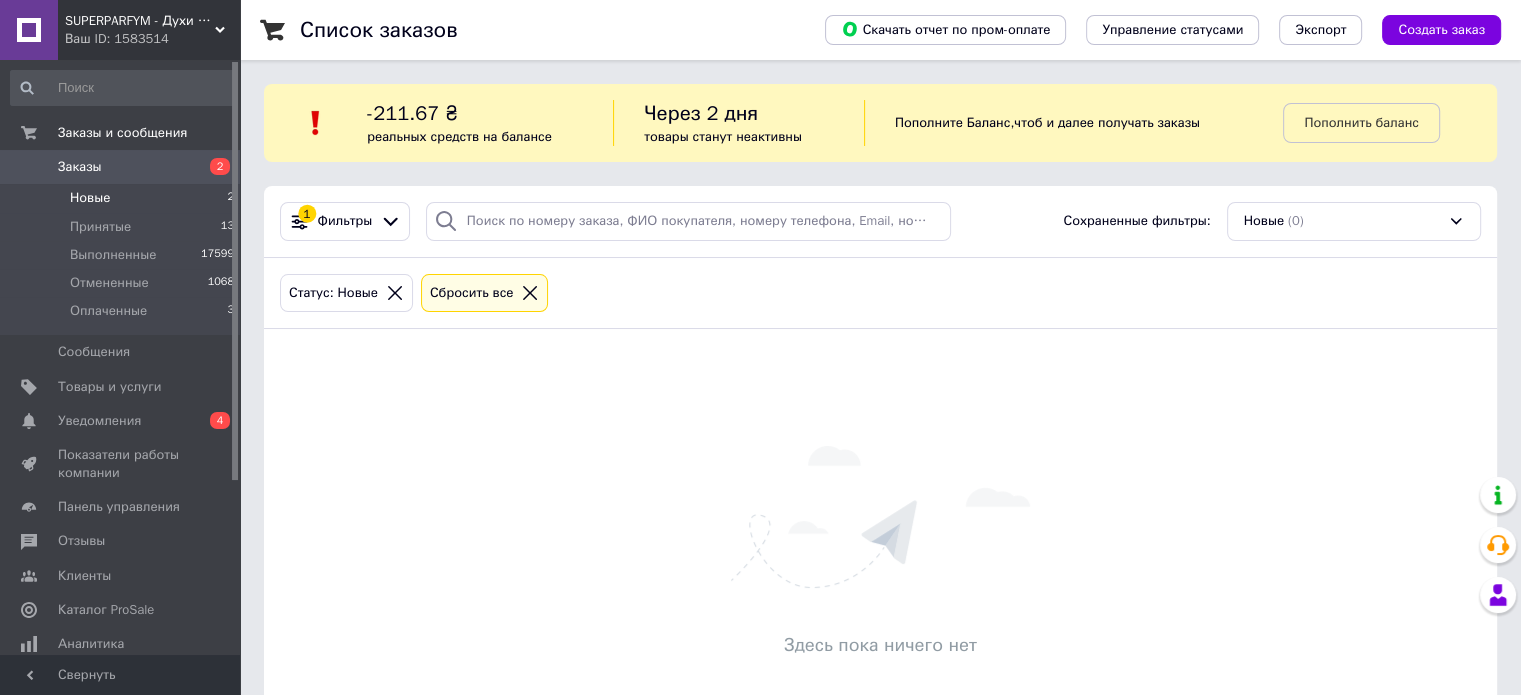 click 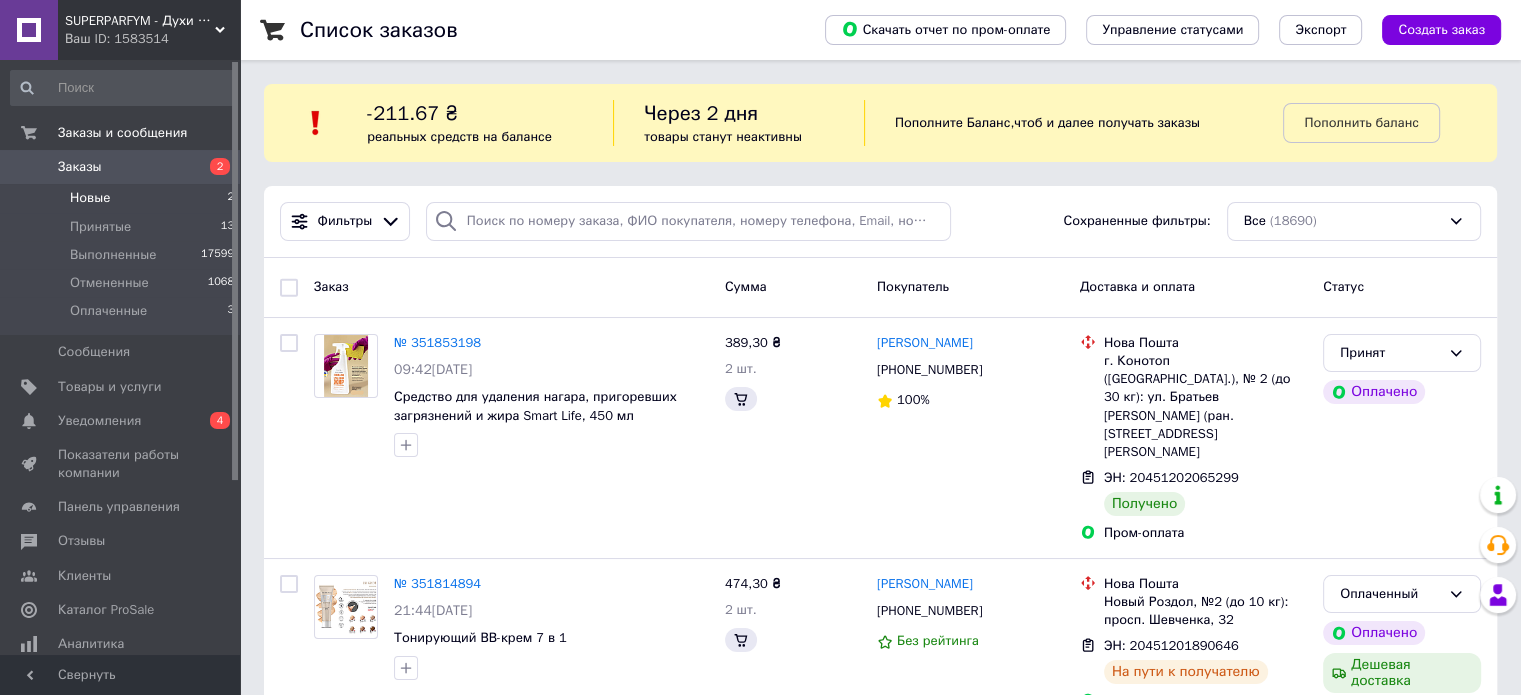 click on "Новые 2" at bounding box center [123, 198] 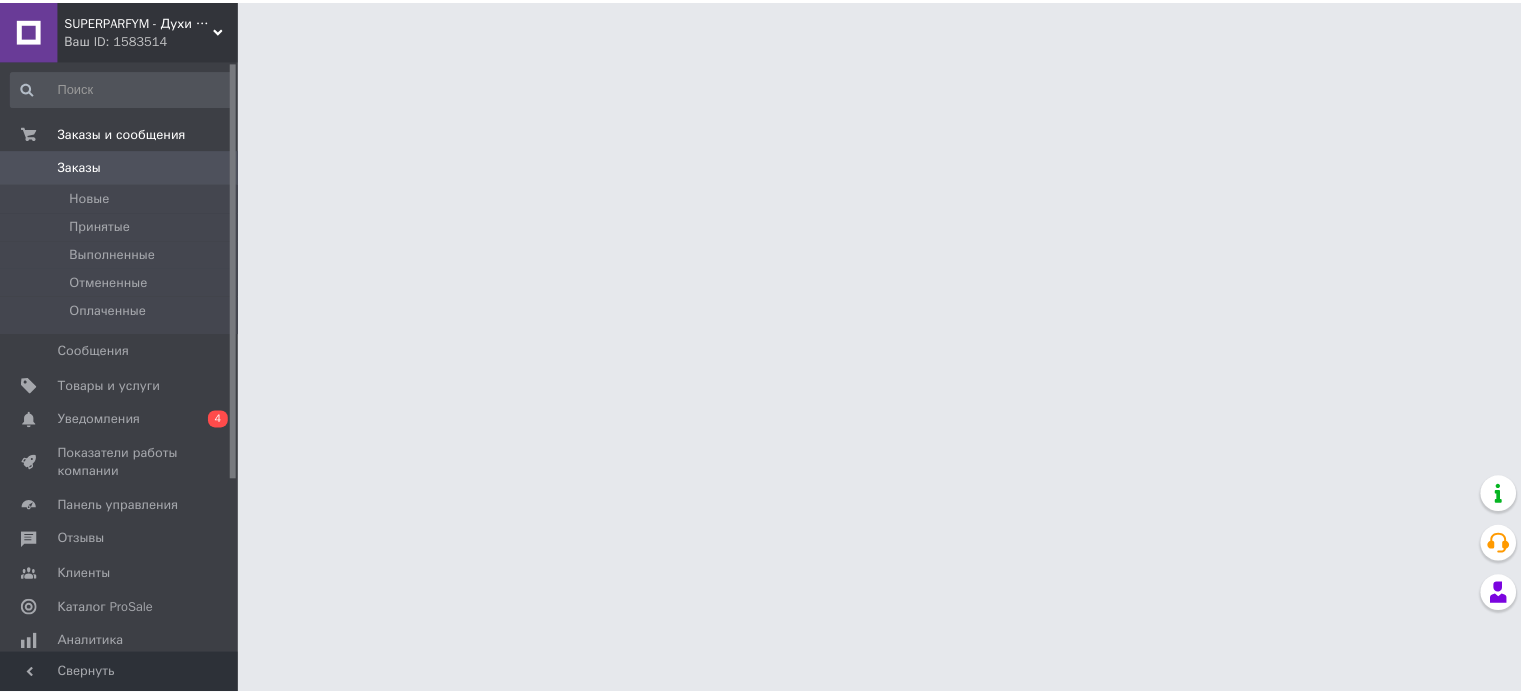scroll, scrollTop: 0, scrollLeft: 0, axis: both 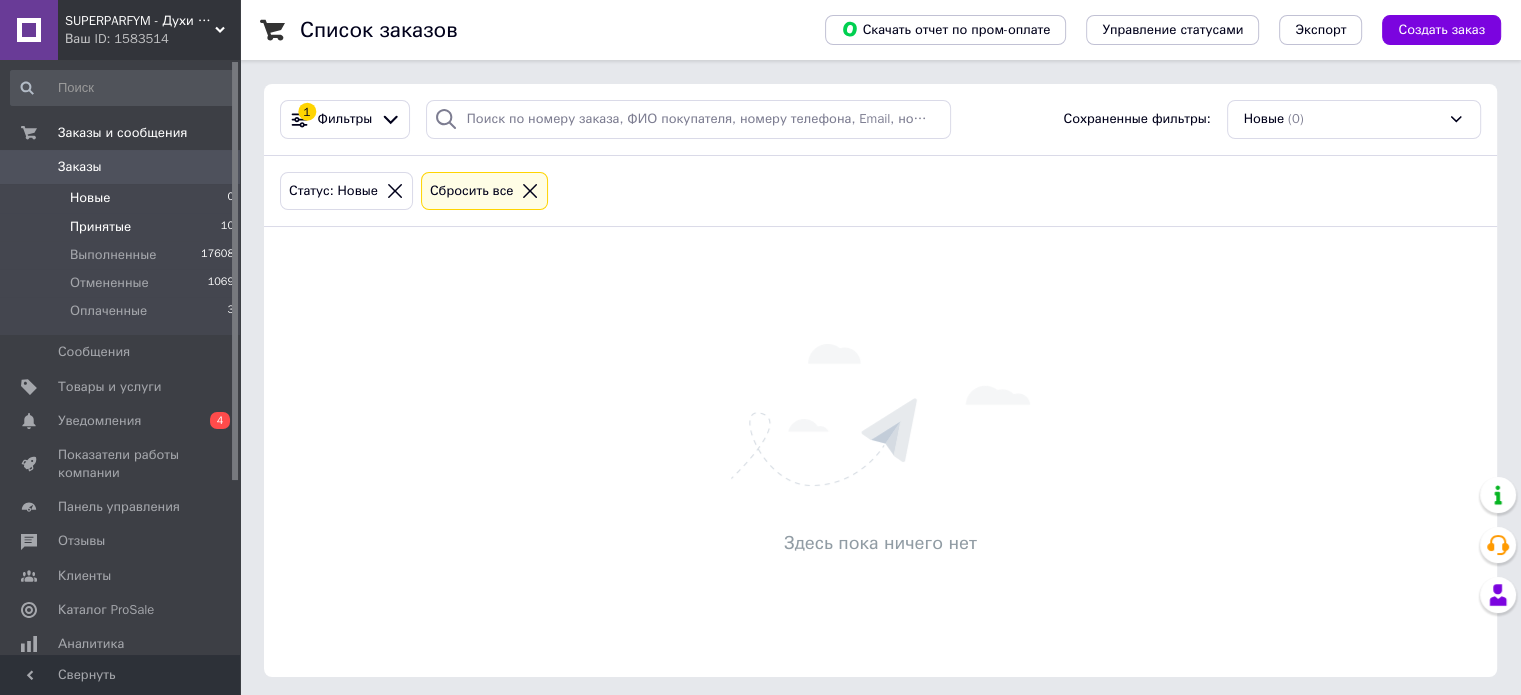 click on "Принятые" at bounding box center (100, 227) 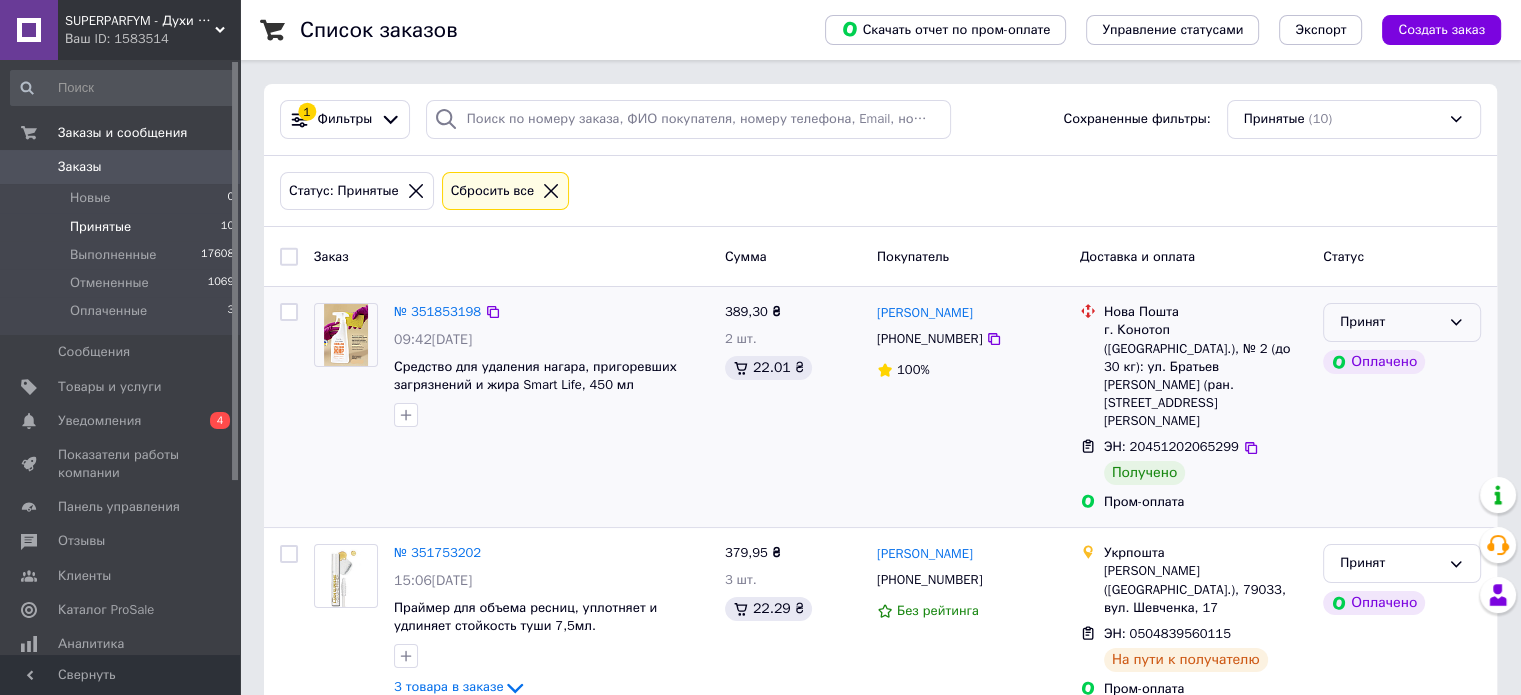 click on "Принят" at bounding box center [1390, 322] 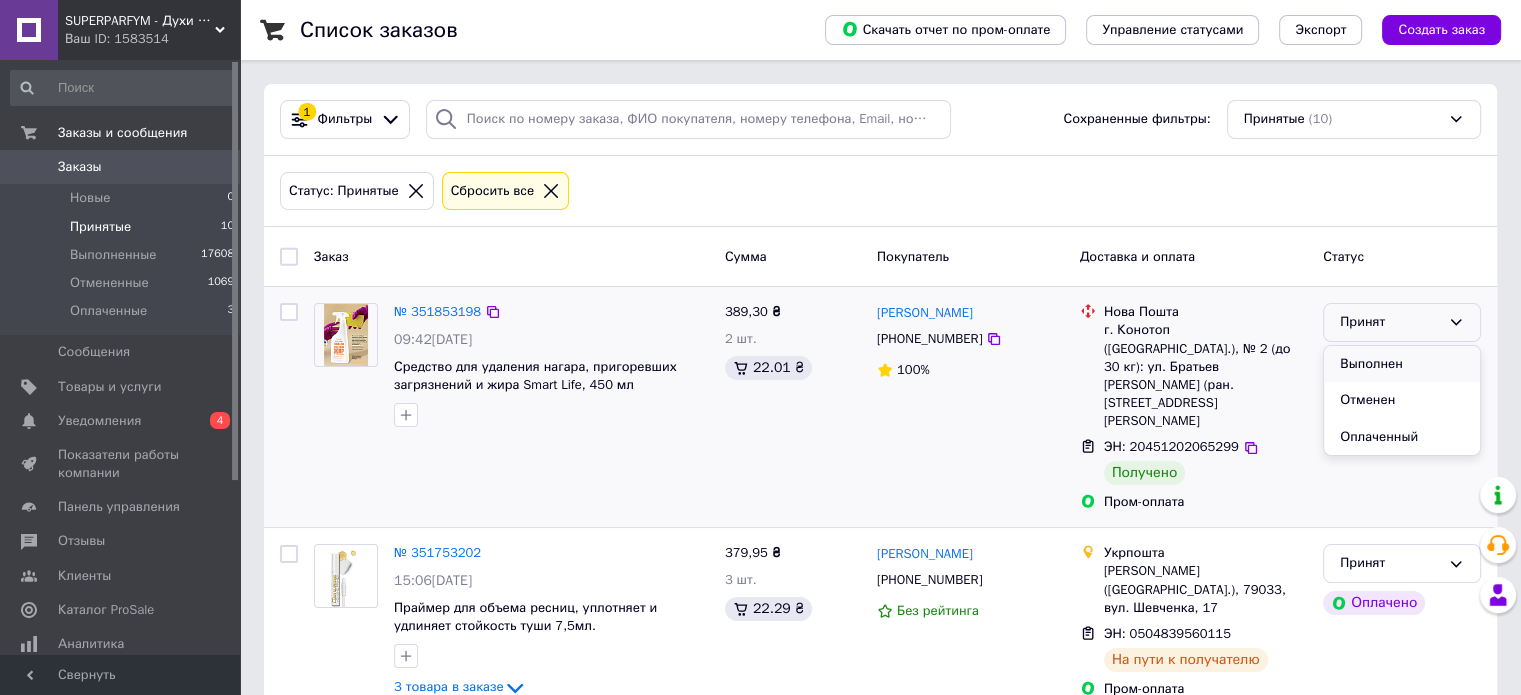 click on "Выполнен" at bounding box center [1402, 364] 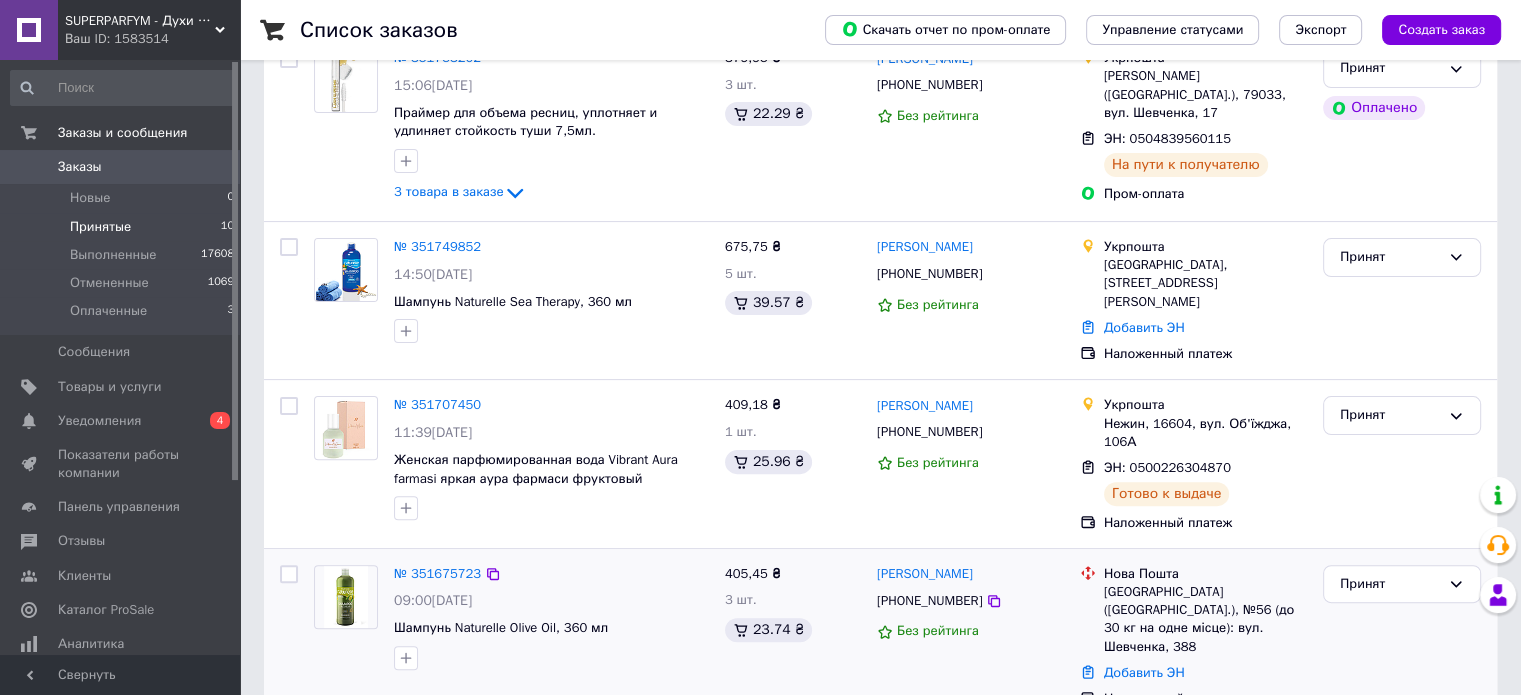 scroll, scrollTop: 500, scrollLeft: 0, axis: vertical 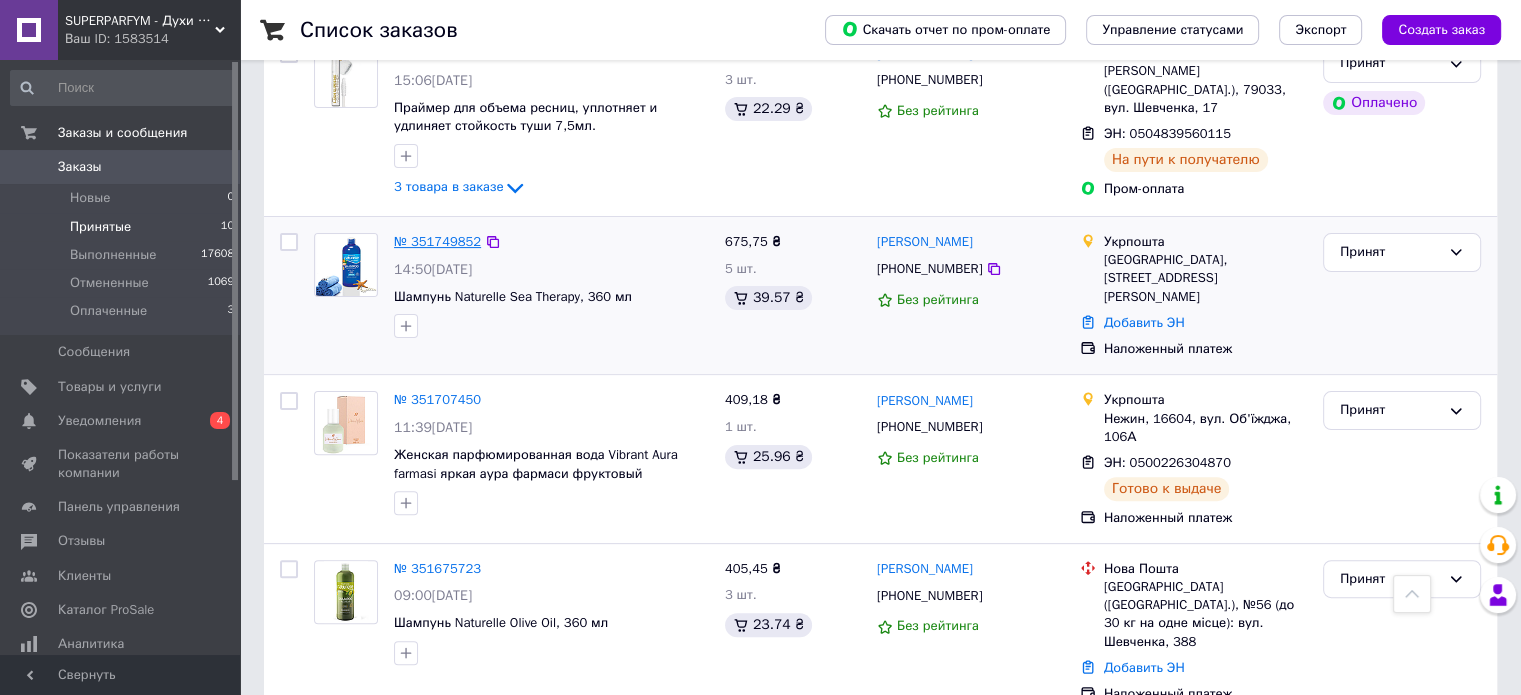 click on "№ 351749852" at bounding box center (437, 241) 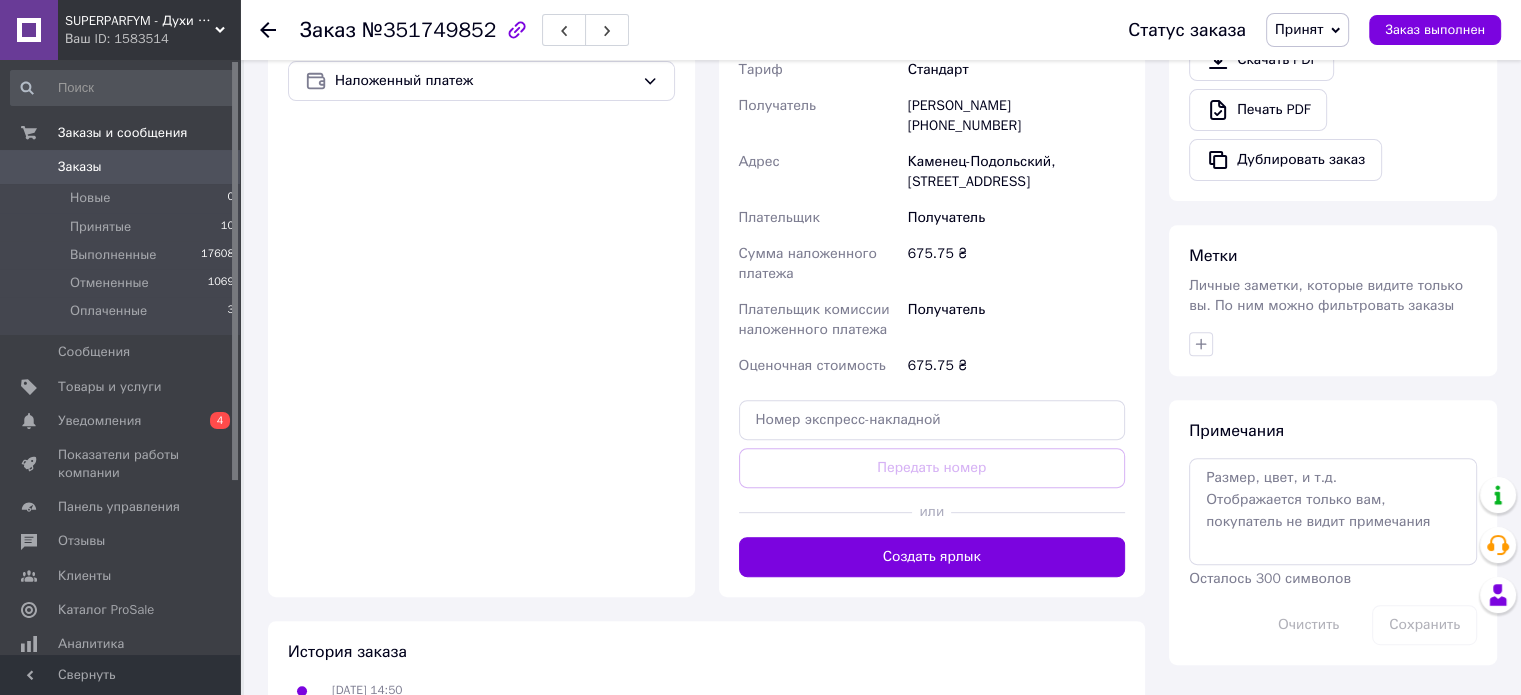 scroll, scrollTop: 900, scrollLeft: 0, axis: vertical 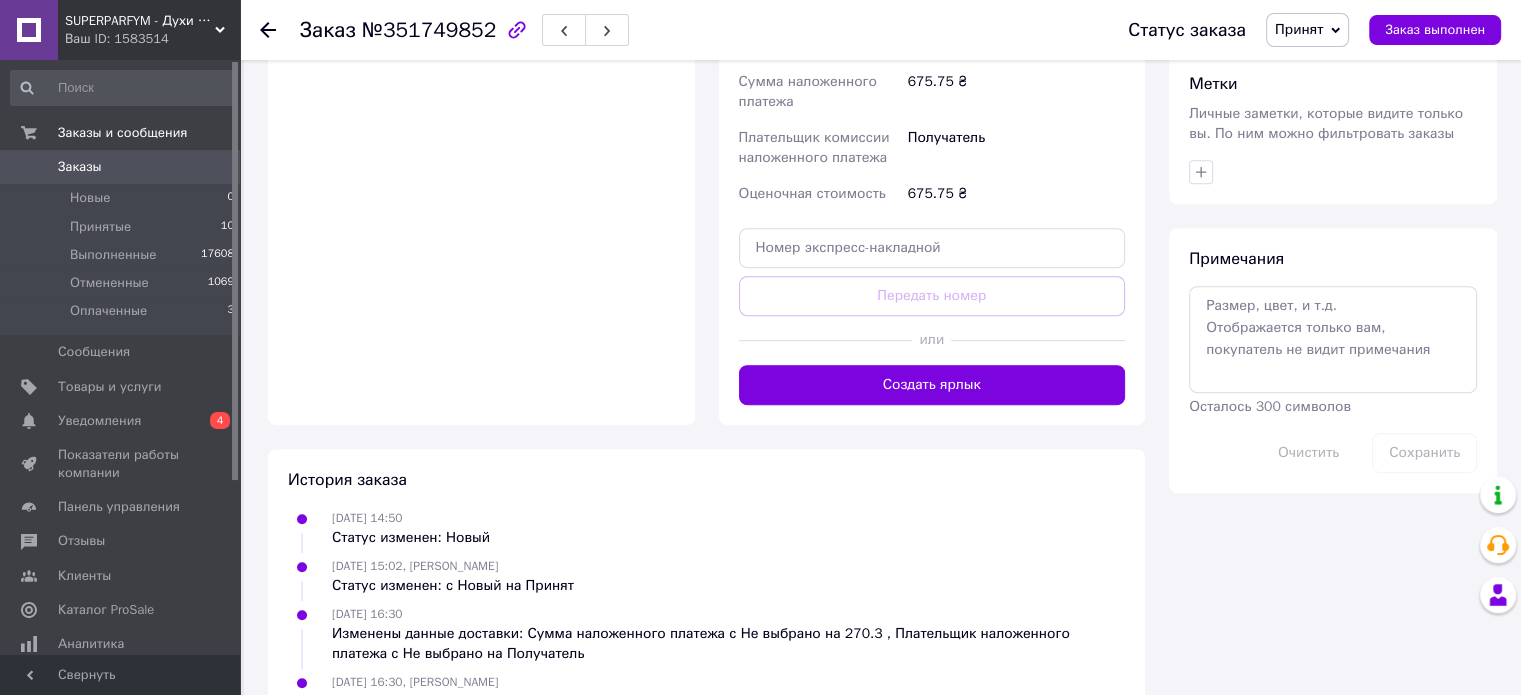 click at bounding box center [826, 340] 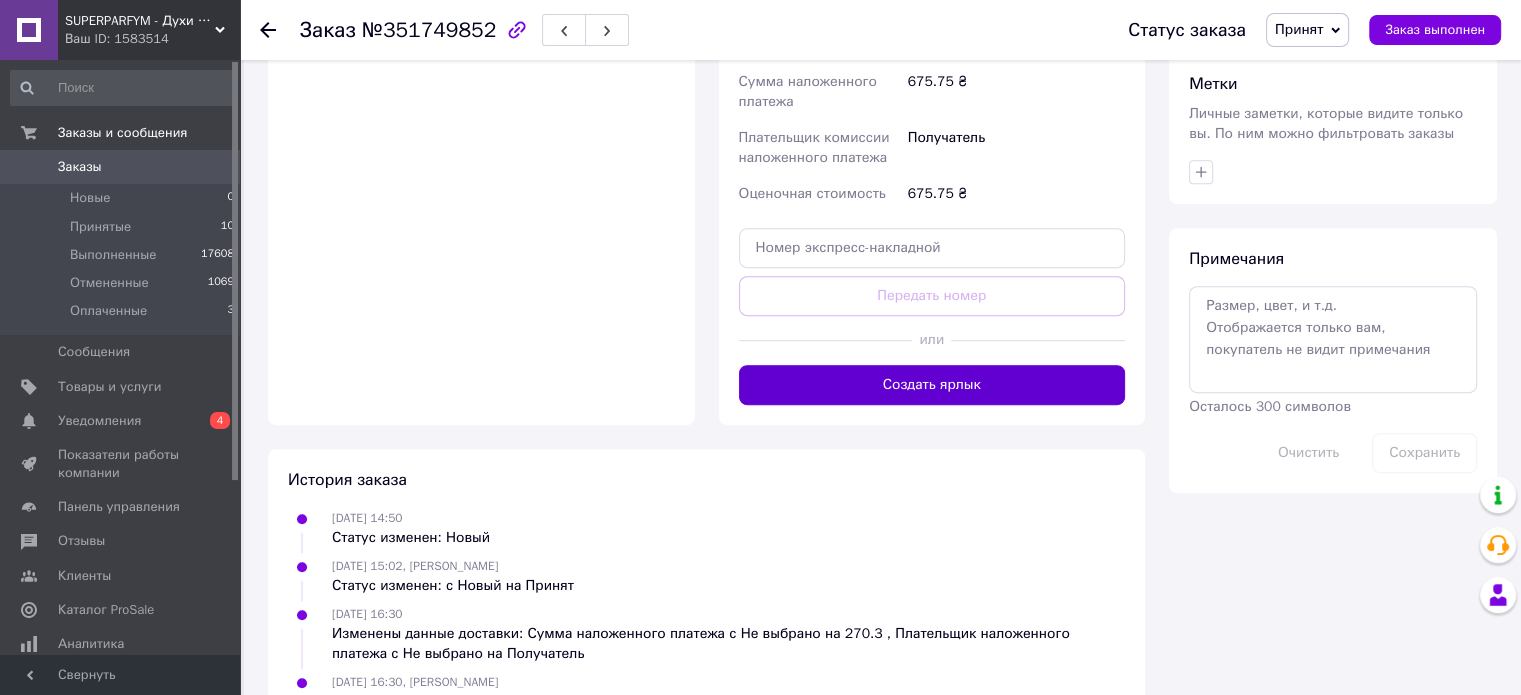 click on "Создать ярлык" at bounding box center (932, 385) 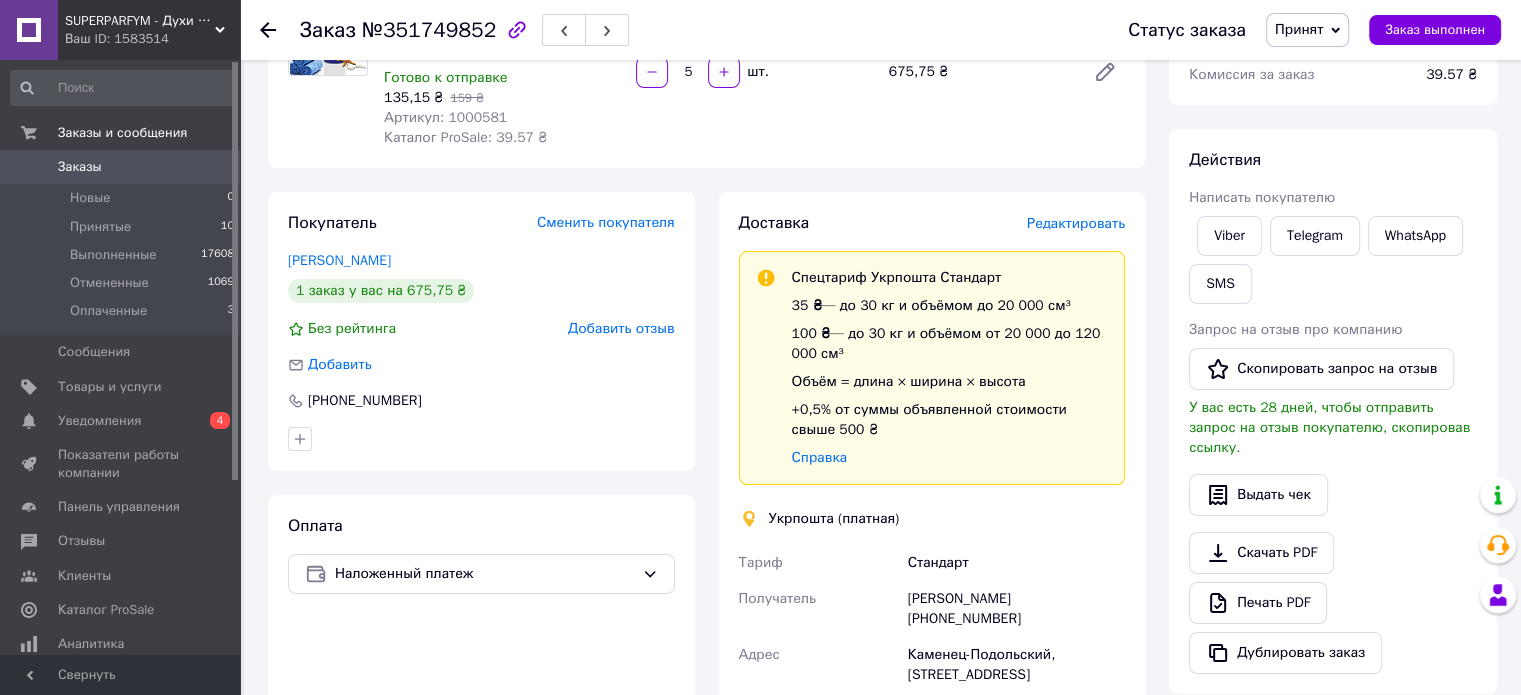 scroll, scrollTop: 200, scrollLeft: 0, axis: vertical 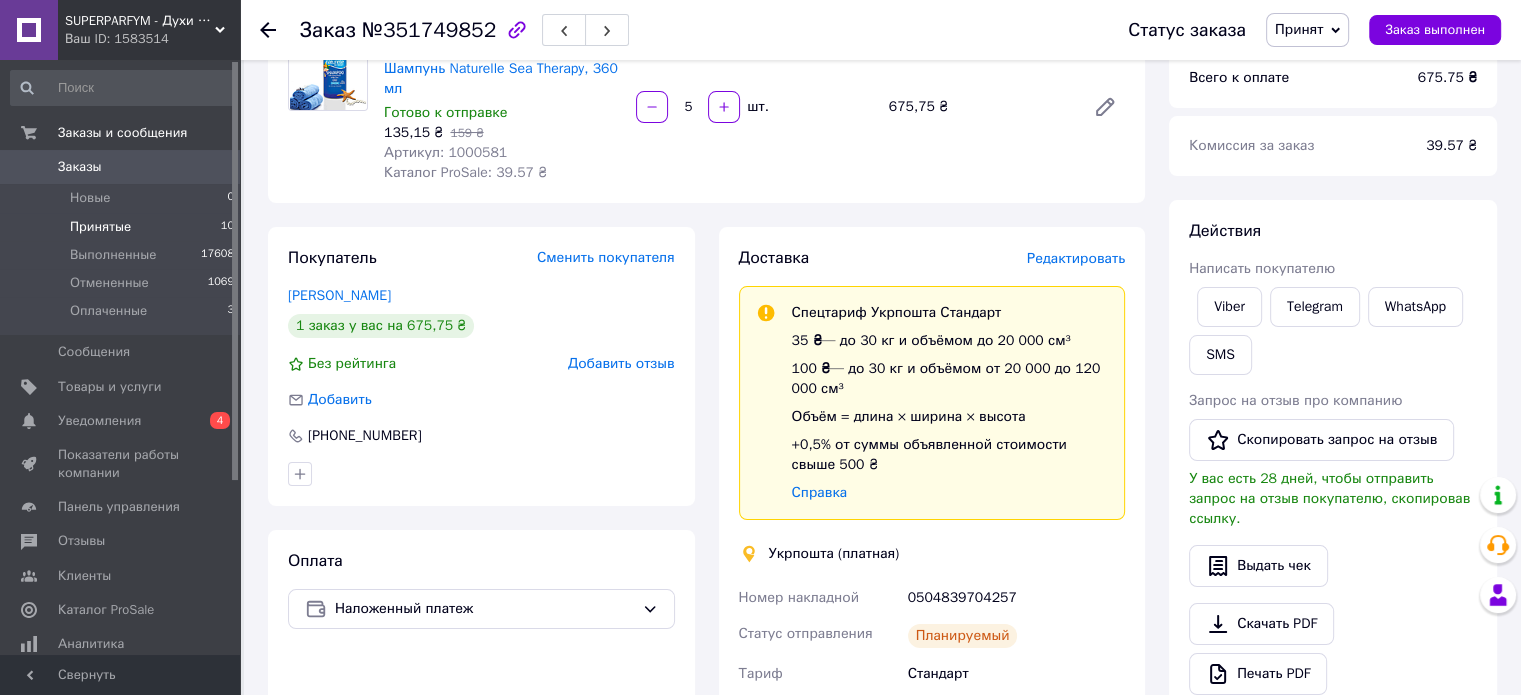 click on "Принятые" at bounding box center [100, 227] 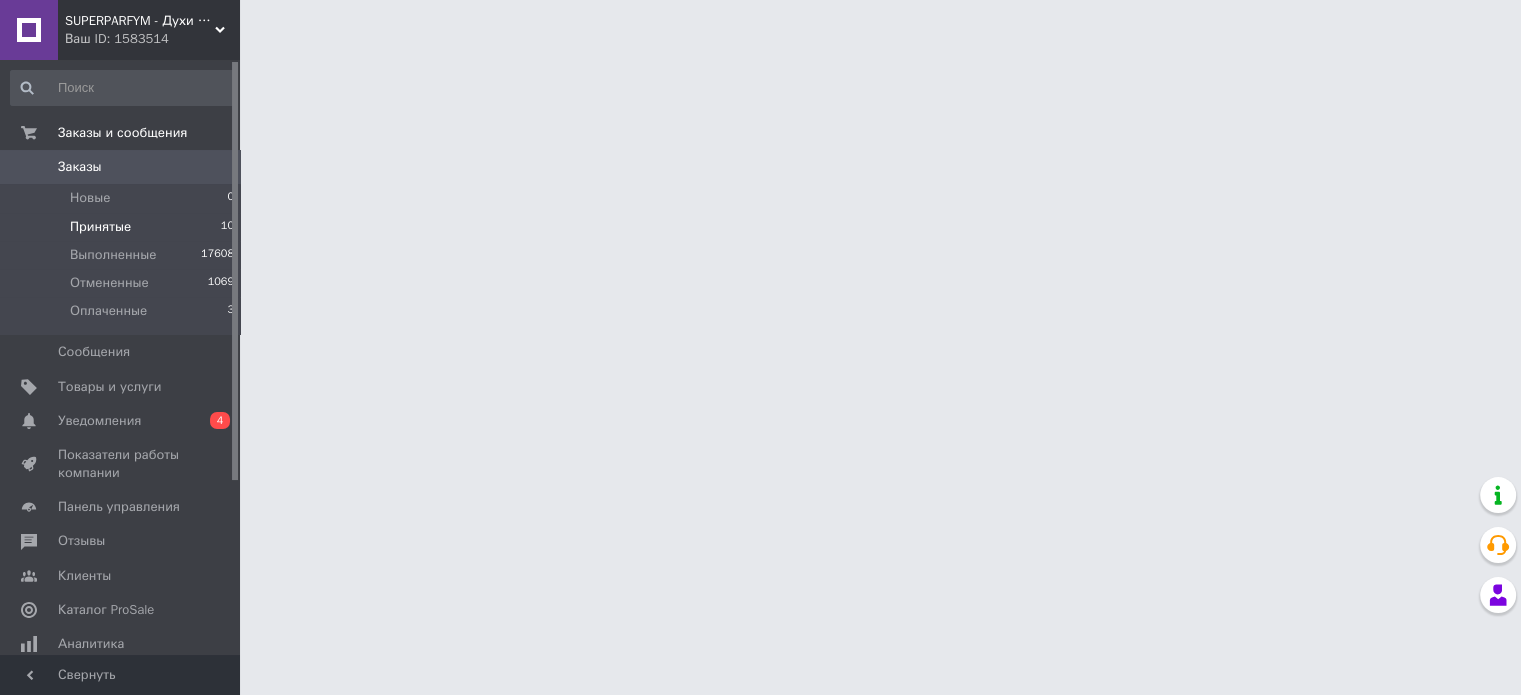 scroll, scrollTop: 0, scrollLeft: 0, axis: both 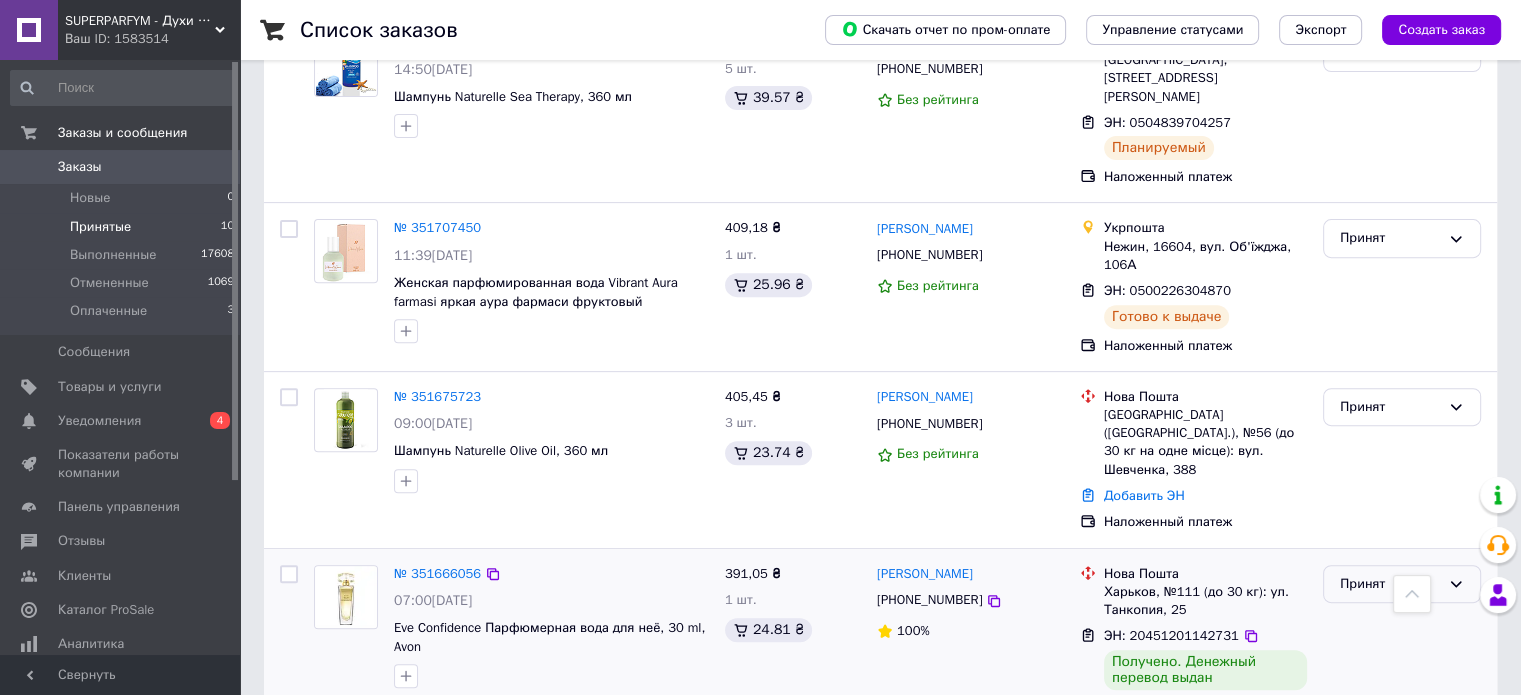 click on "Принят" at bounding box center [1390, 584] 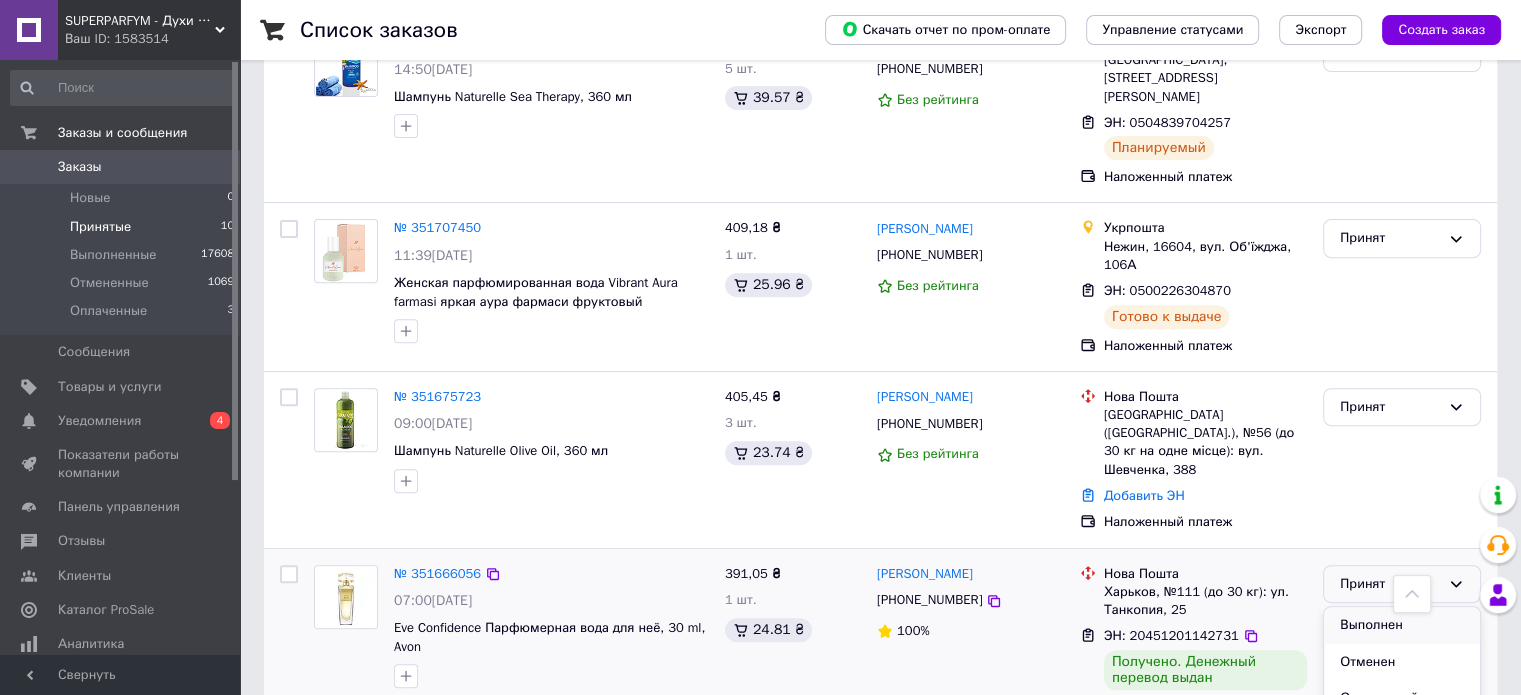 click on "Выполнен" at bounding box center (1402, 625) 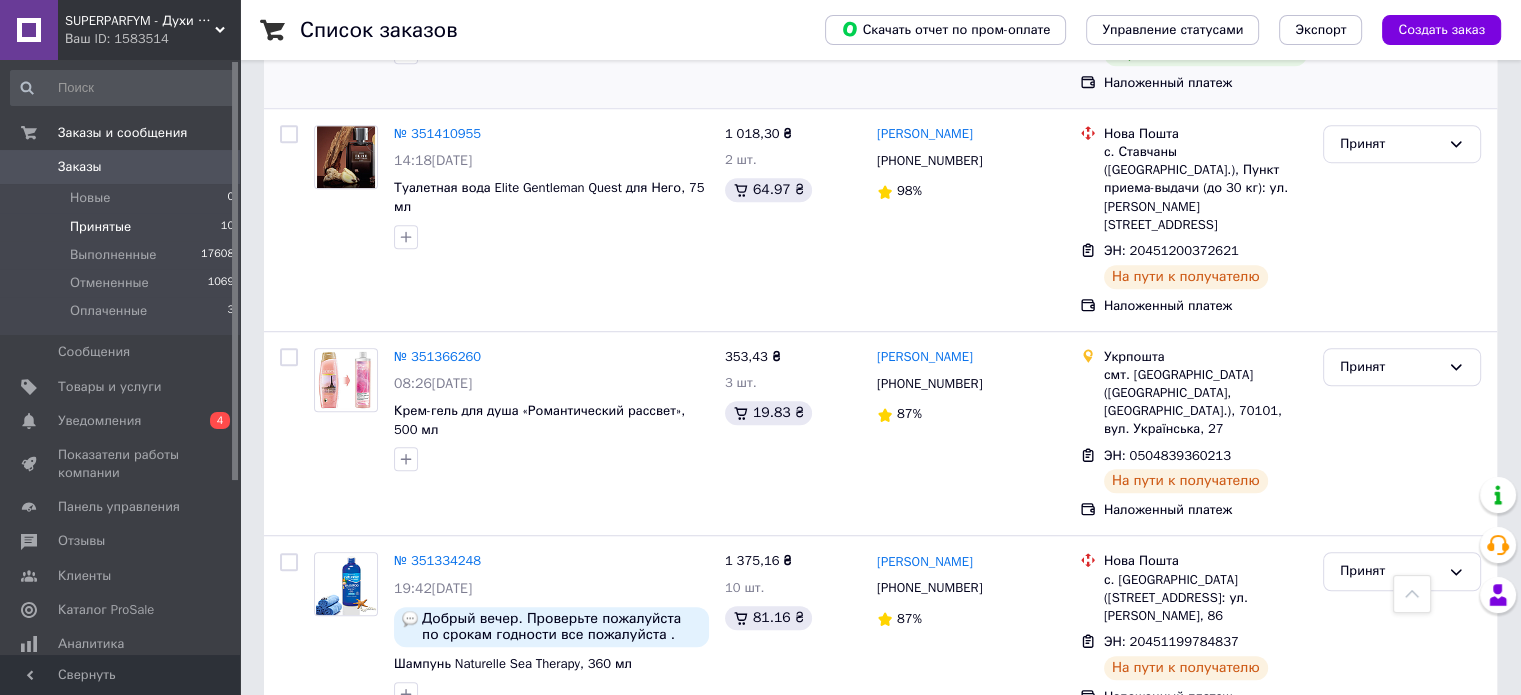scroll, scrollTop: 1044, scrollLeft: 0, axis: vertical 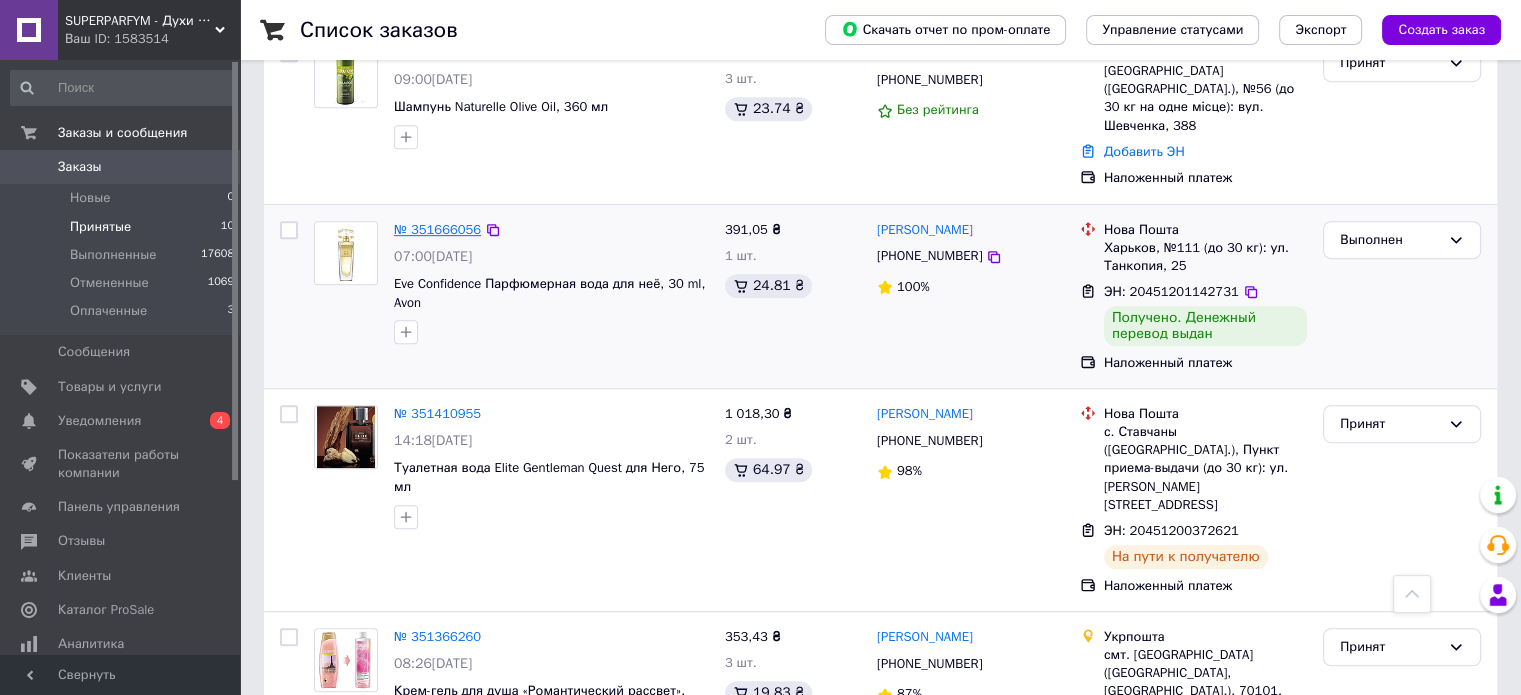 click on "№ 351666056" at bounding box center (437, 229) 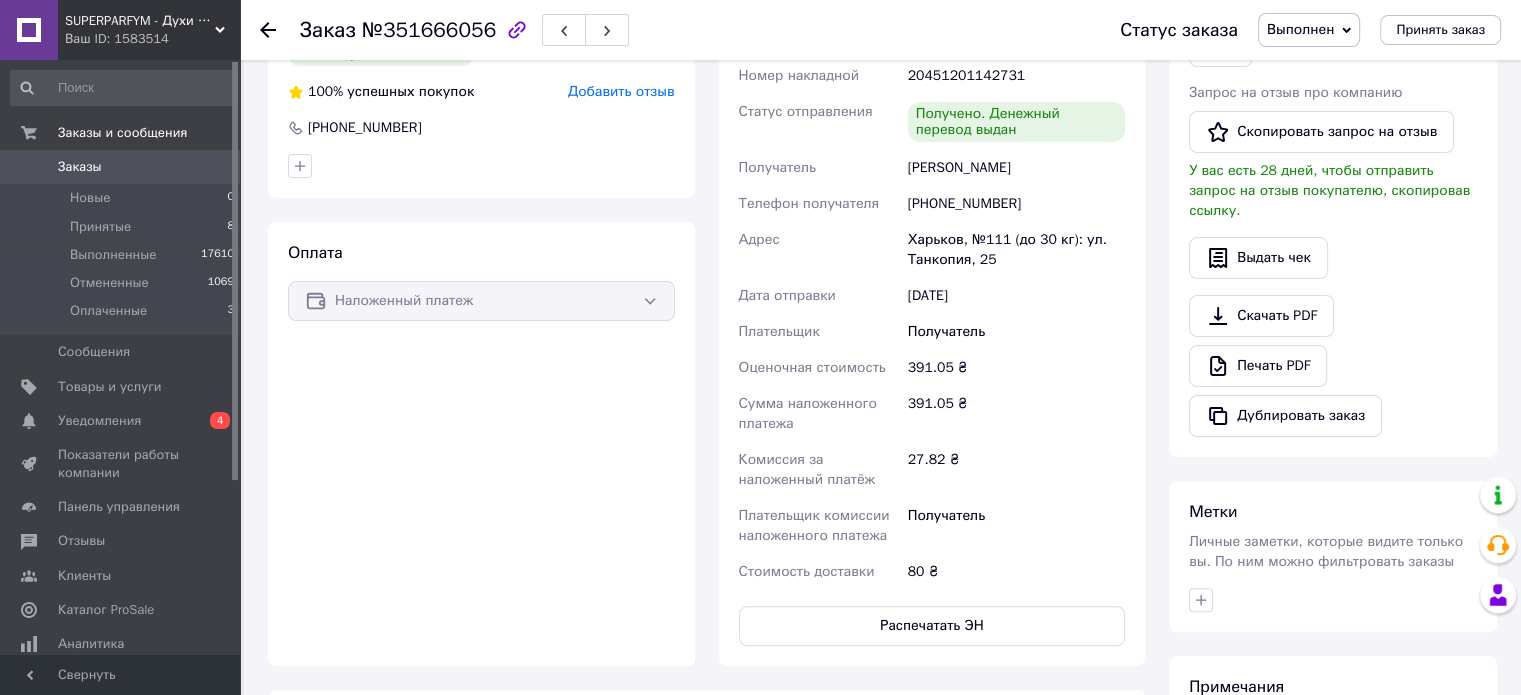 scroll, scrollTop: 199, scrollLeft: 0, axis: vertical 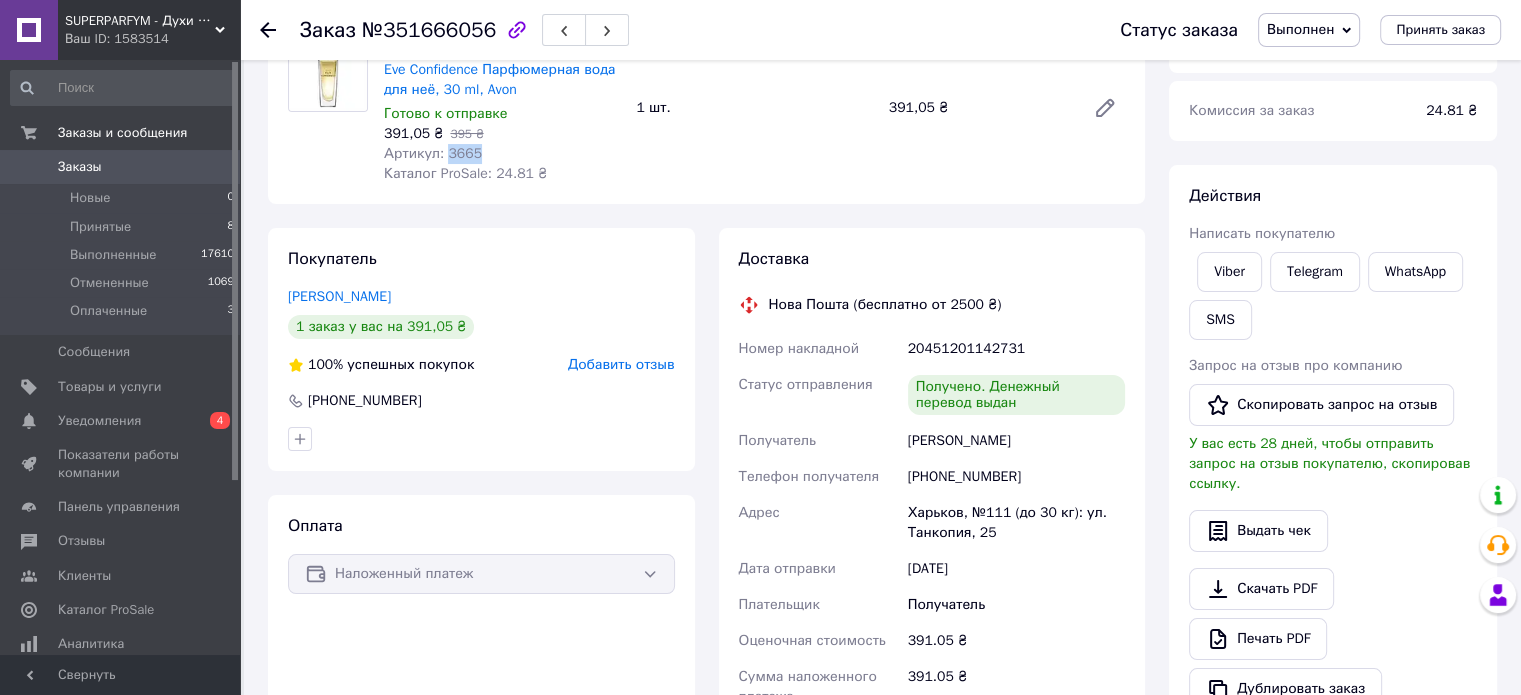 drag, startPoint x: 480, startPoint y: 151, endPoint x: 443, endPoint y: 152, distance: 37.01351 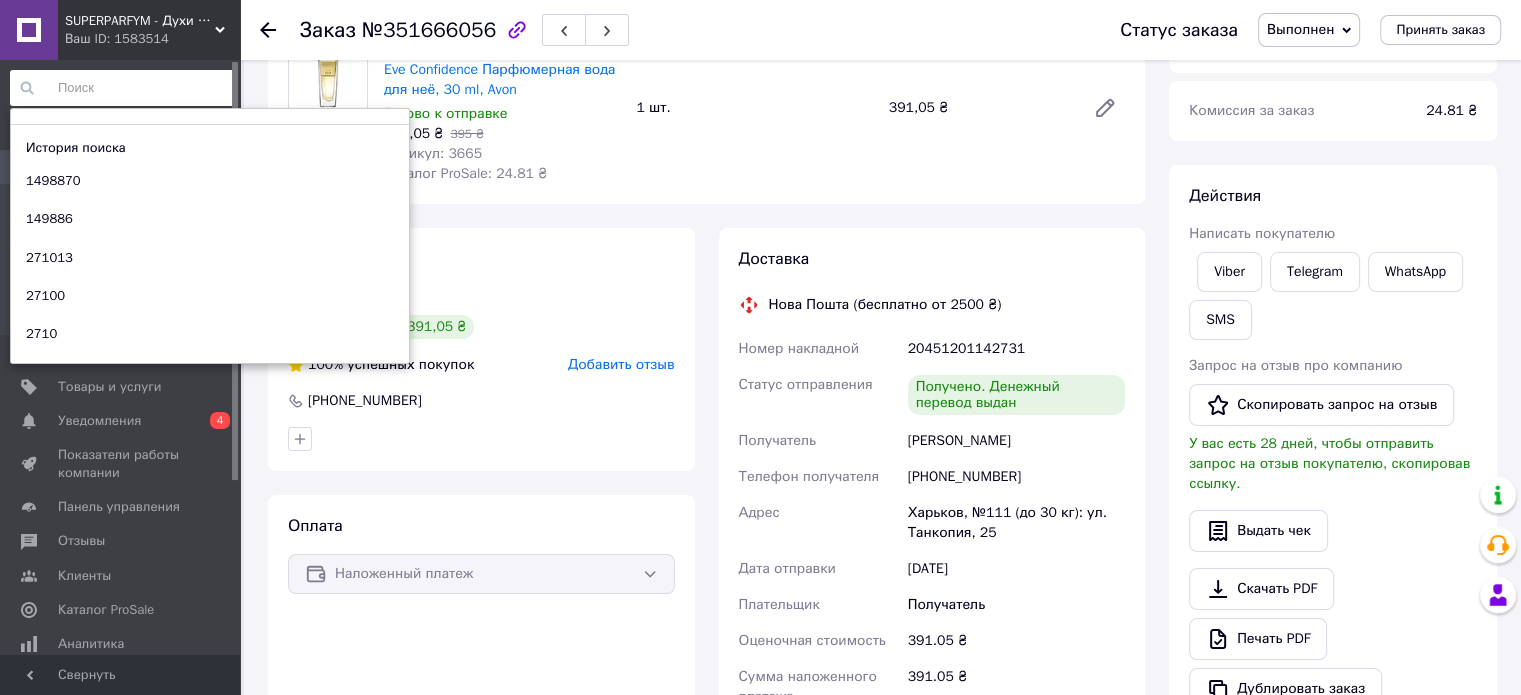 click at bounding box center [123, 88] 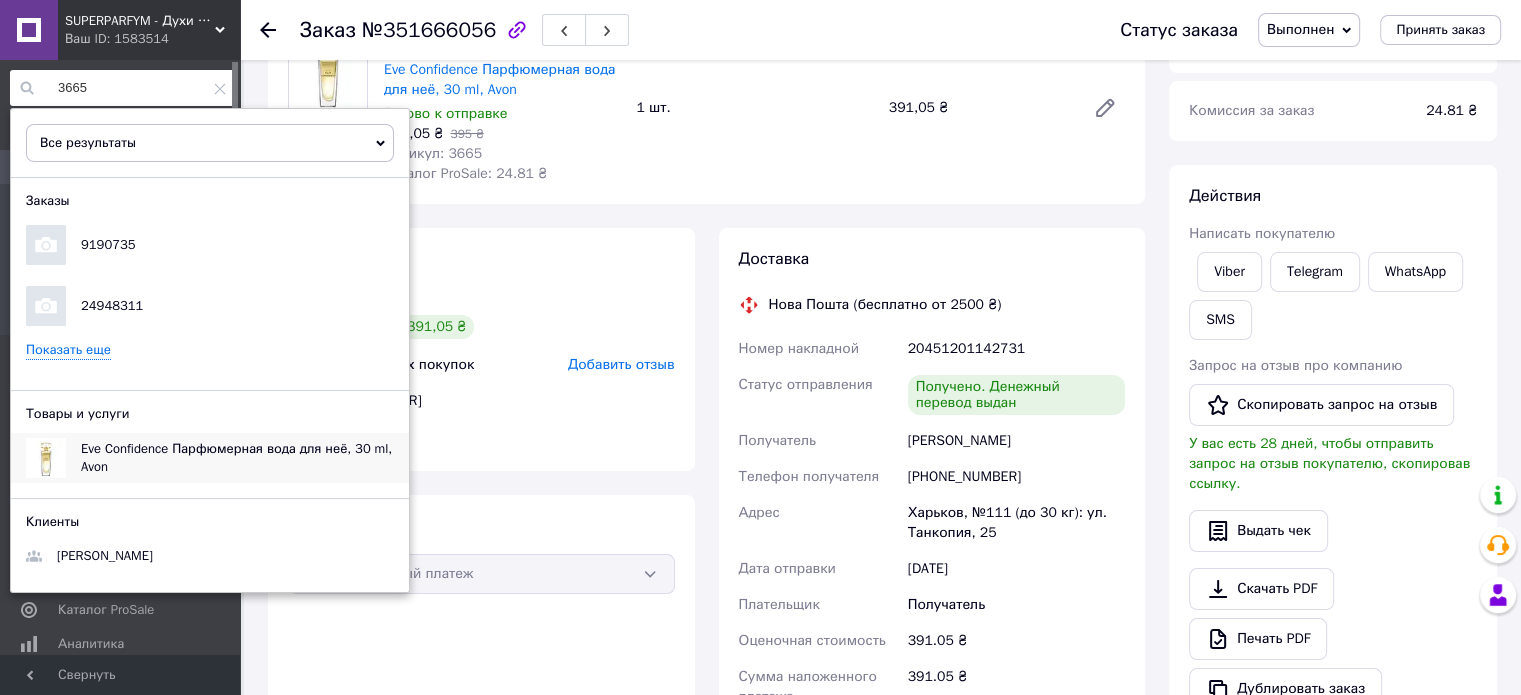 type on "3665" 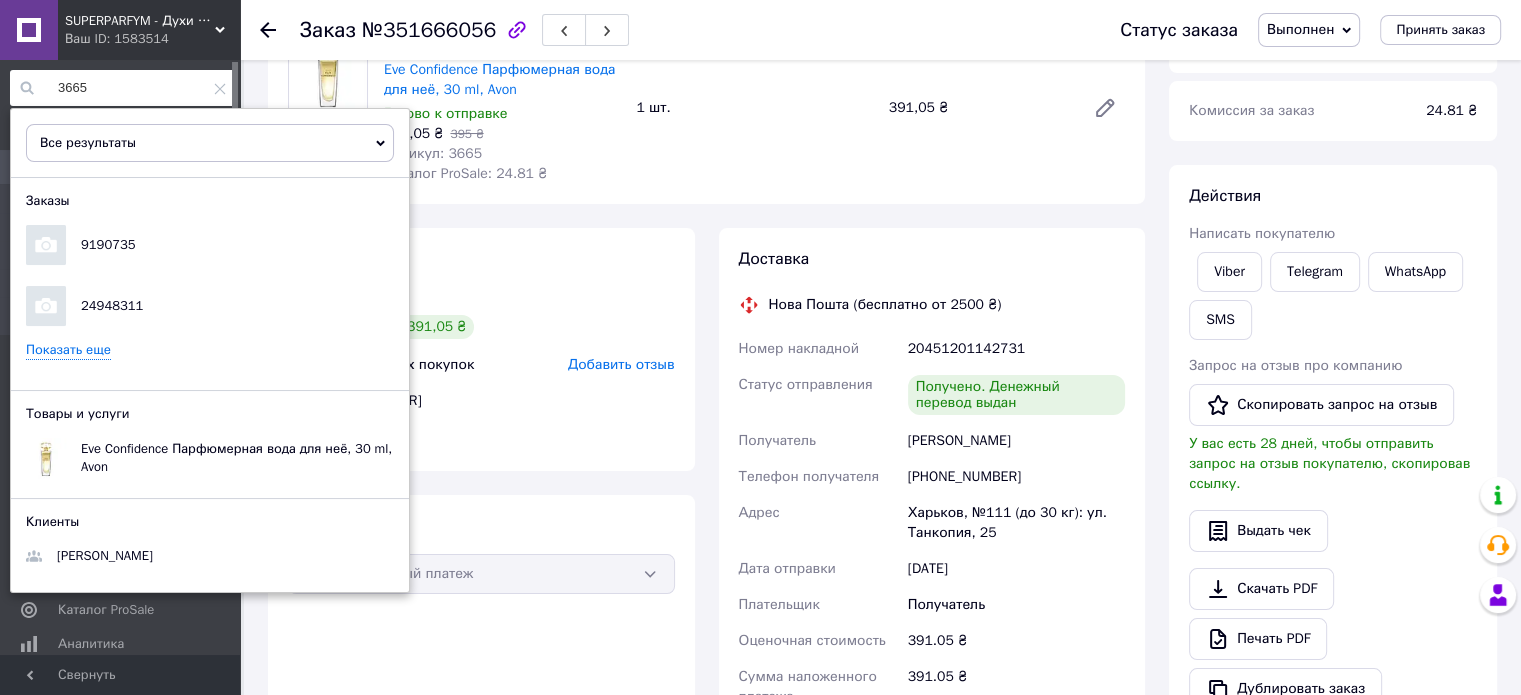 click 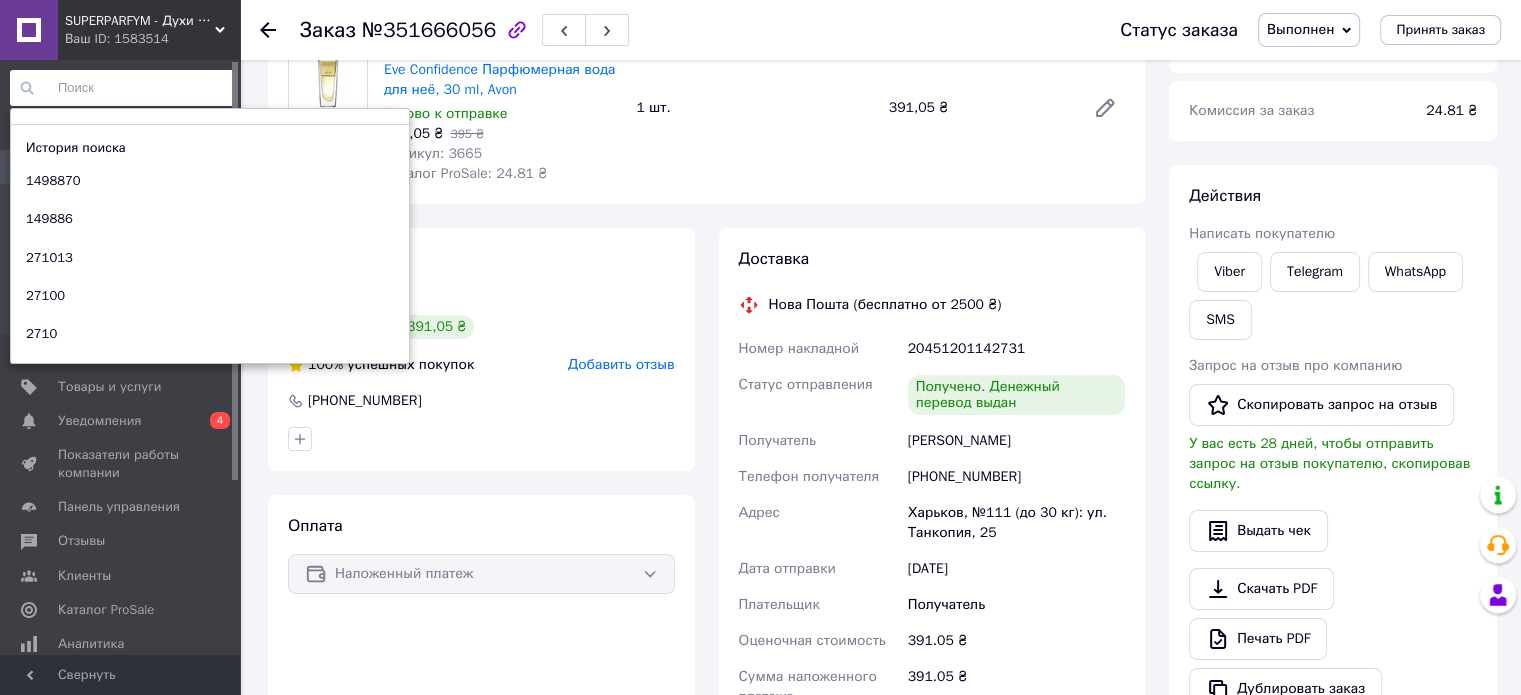 click on "- 1% Eve Confidence Парфюмерная вода для неё, 30 ml, Avon Готово к отправке 391,05 ₴   395 ₴ Артикул: 3665 Каталог ProSale: 24.81 ₴  1 шт. 391,05 ₴" at bounding box center (754, 108) 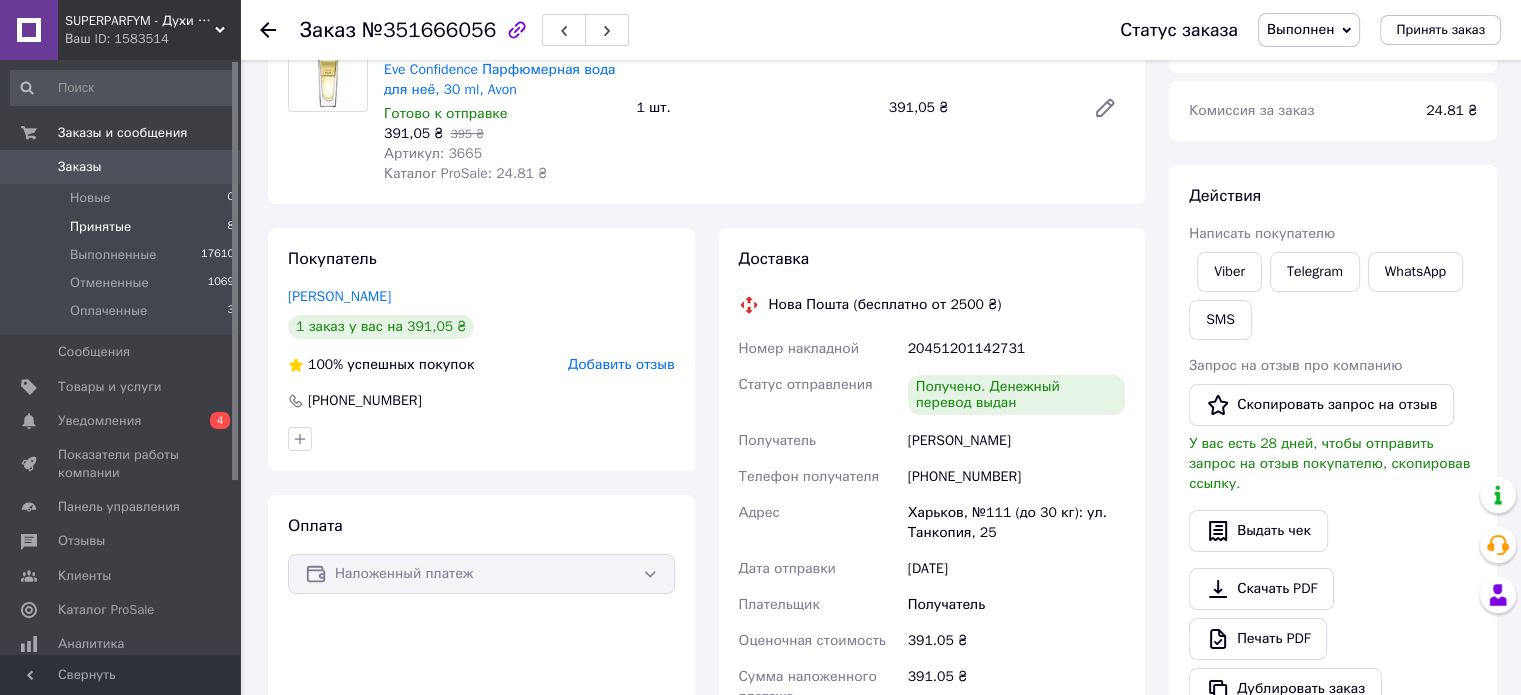 click on "Принятые 8" at bounding box center (123, 227) 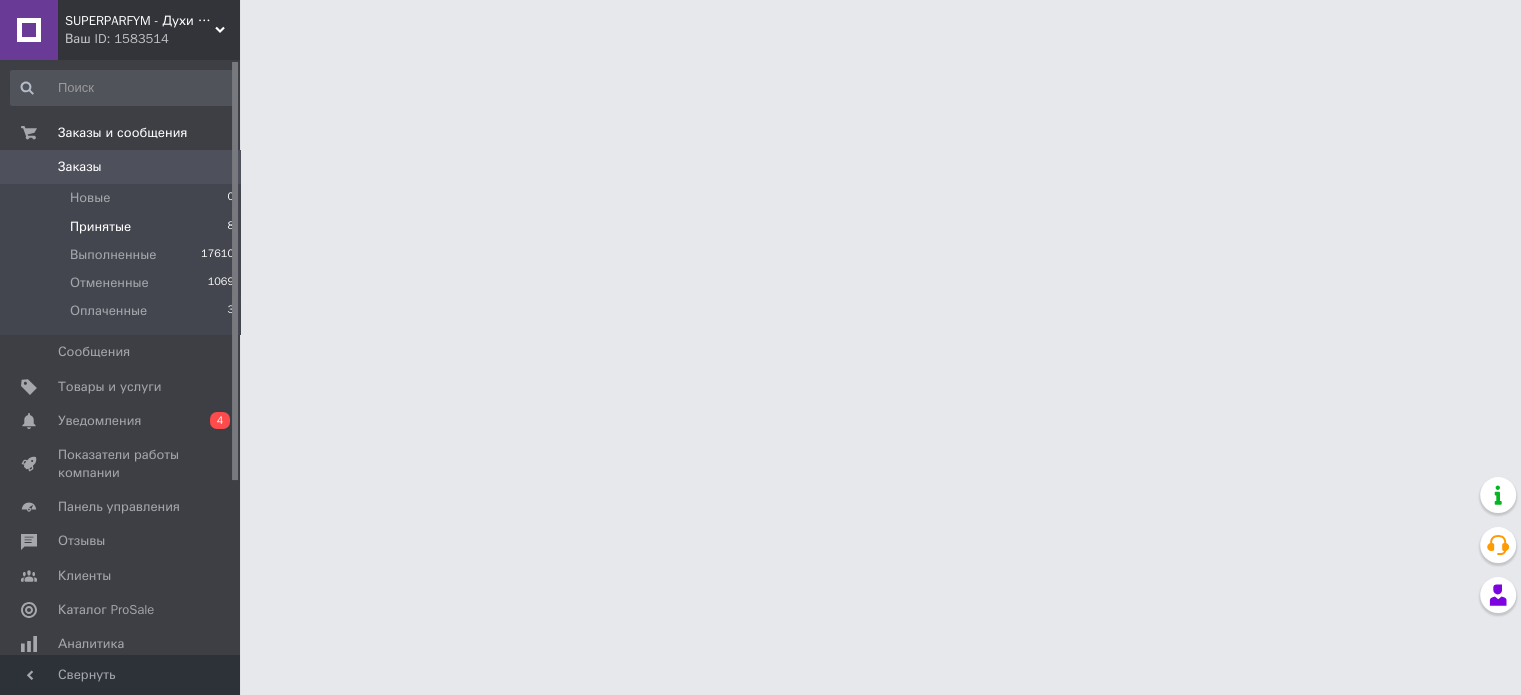 scroll, scrollTop: 0, scrollLeft: 0, axis: both 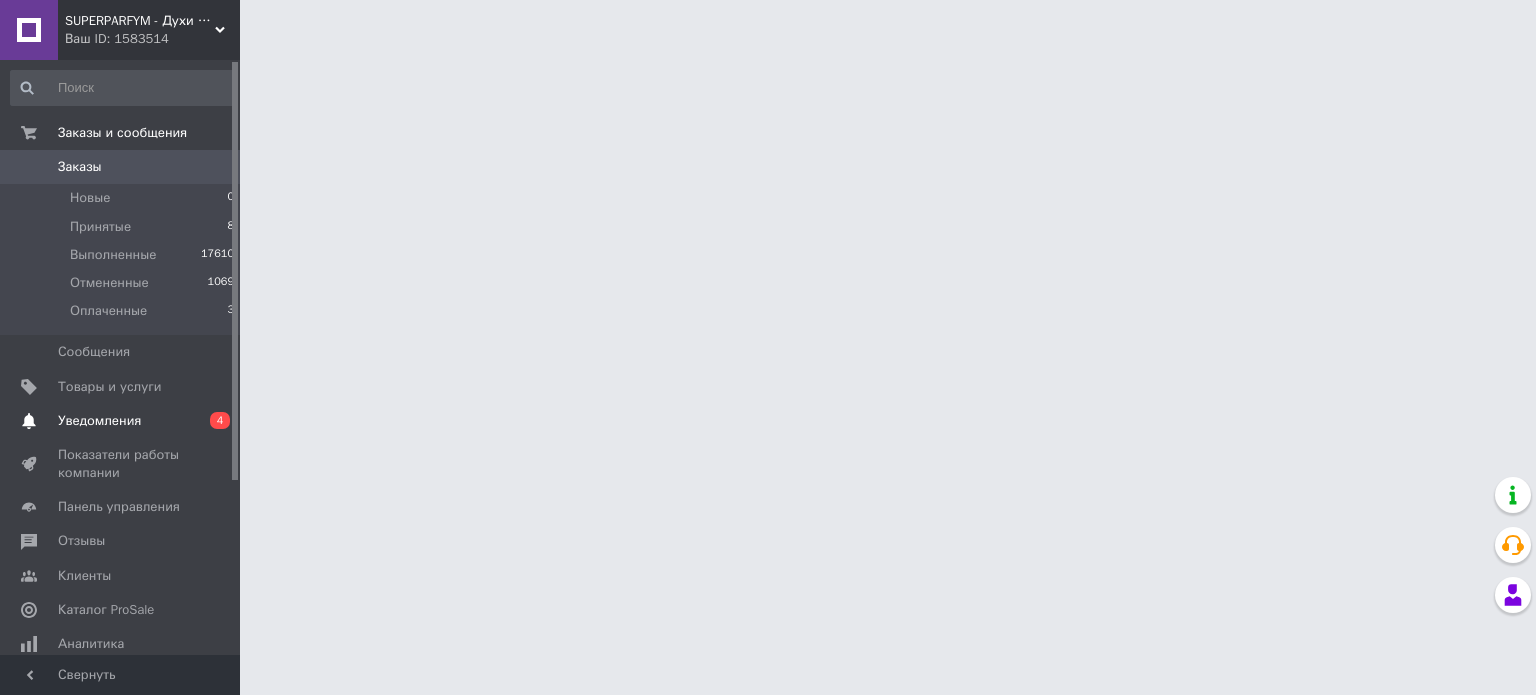 click on "Уведомления" at bounding box center [121, 421] 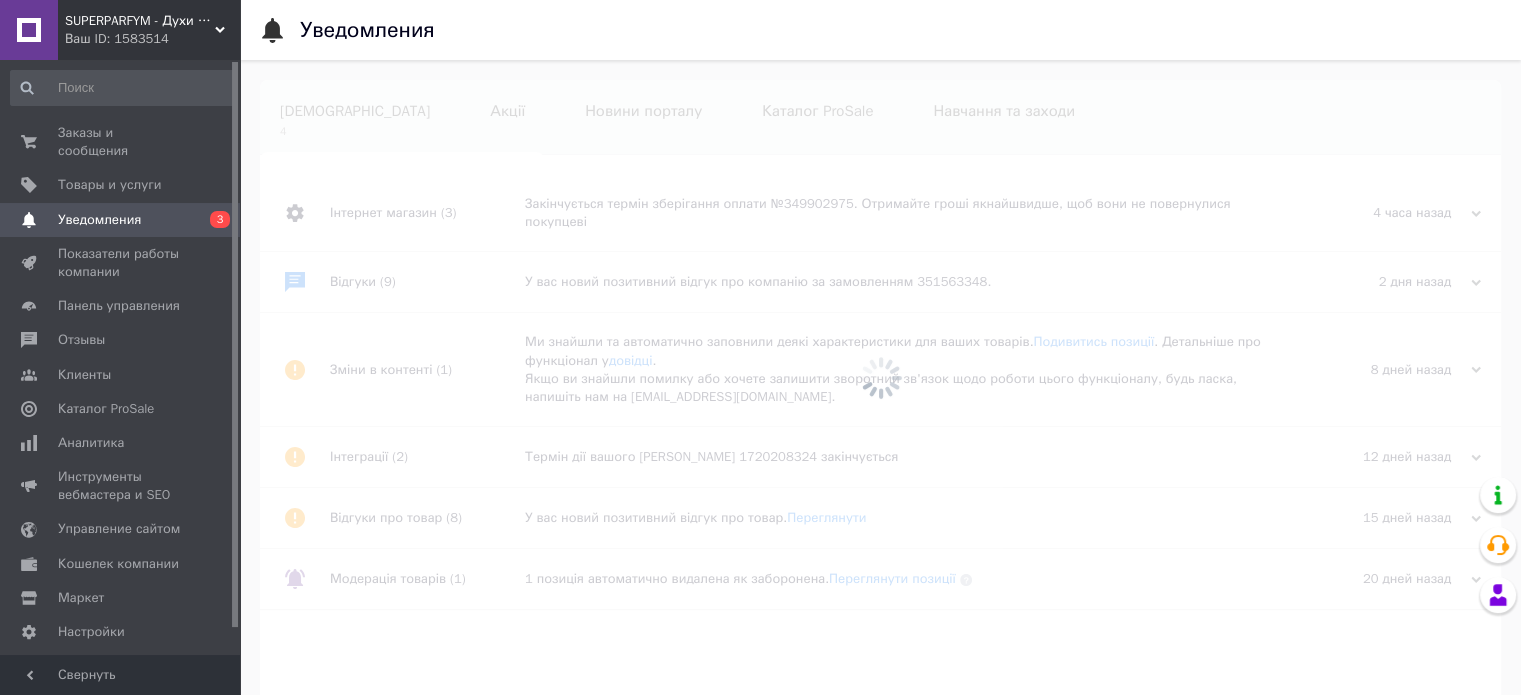 click at bounding box center (880, 377) 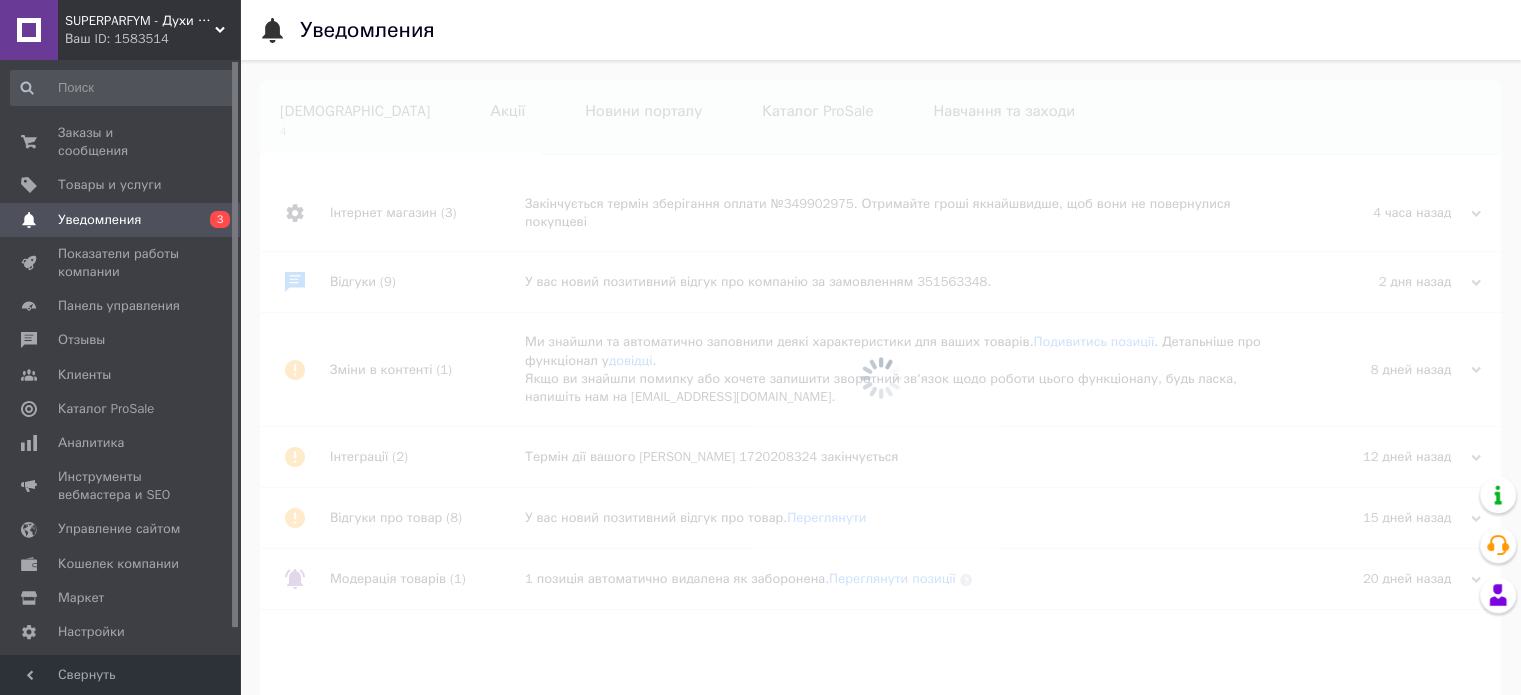 click at bounding box center (880, 377) 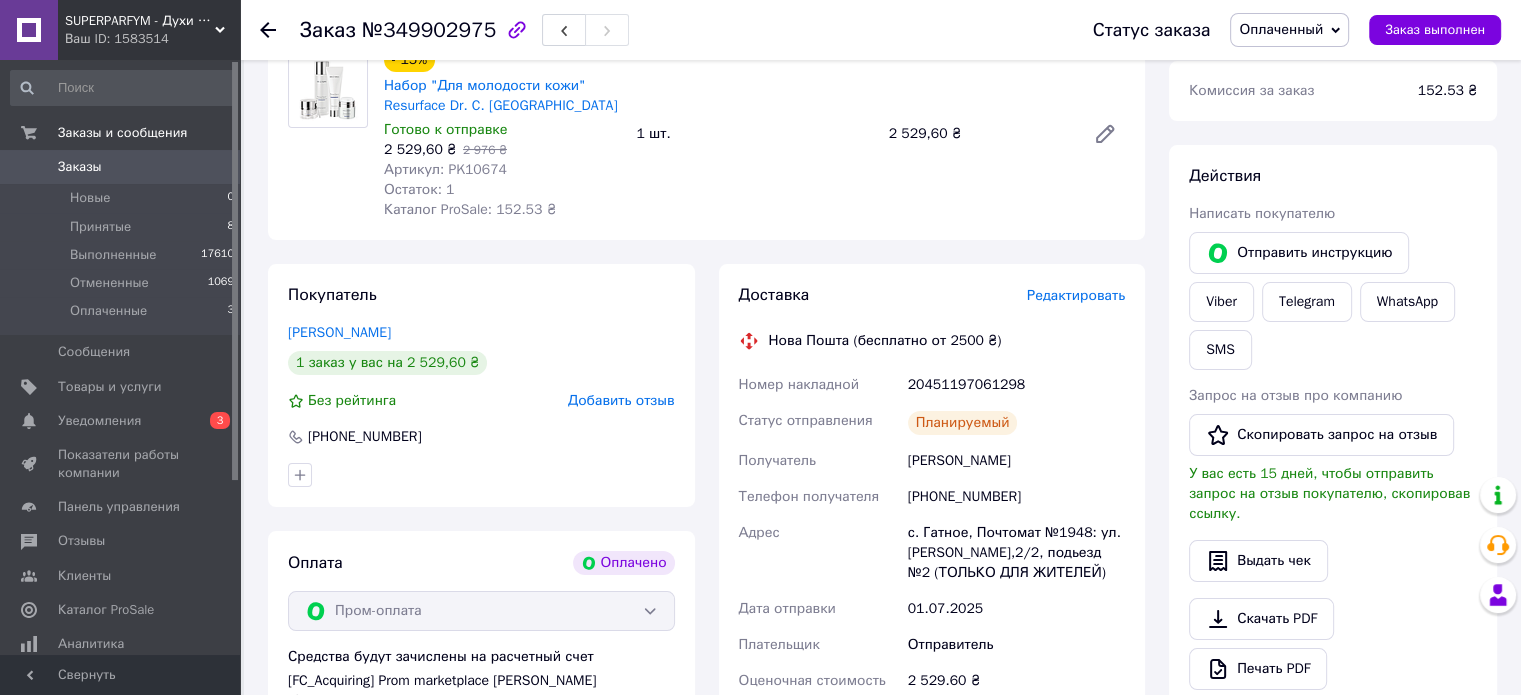 scroll, scrollTop: 100, scrollLeft: 0, axis: vertical 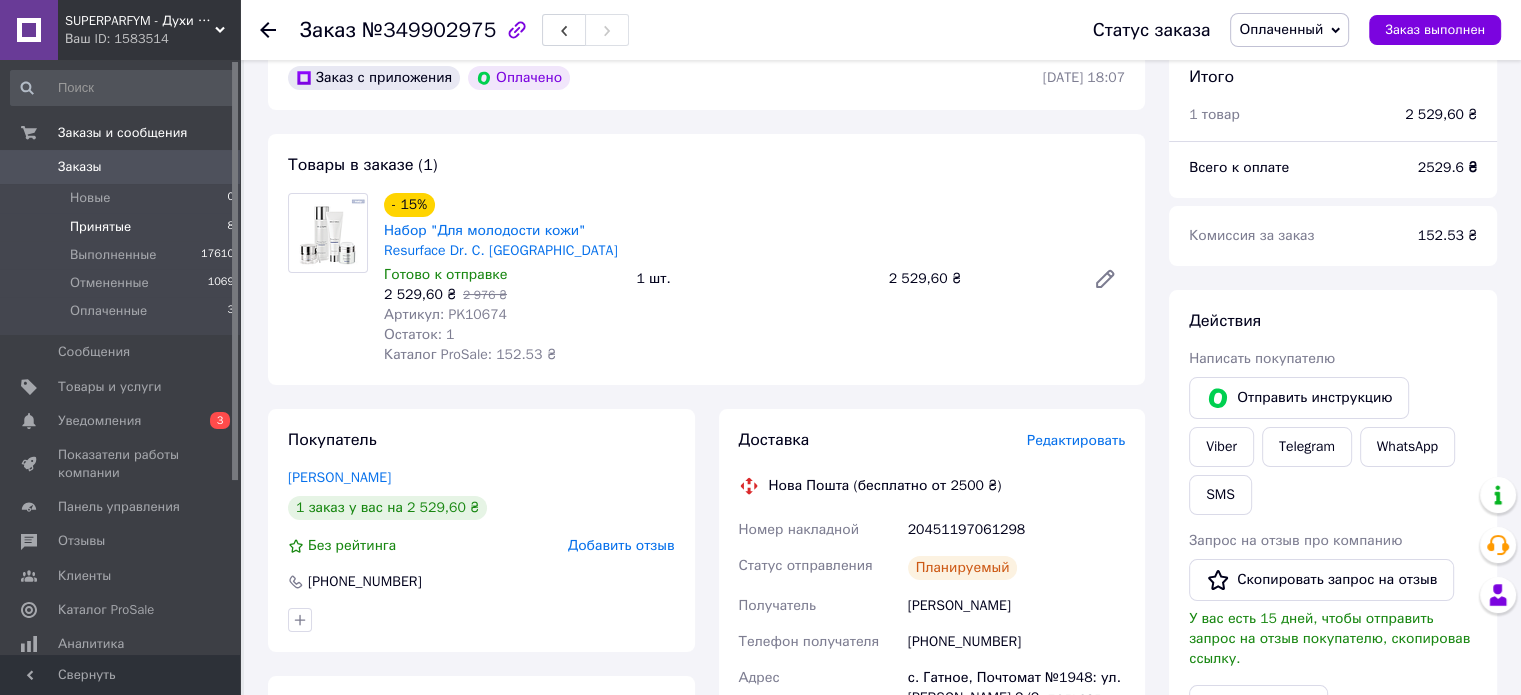 click on "Принятые 8" at bounding box center (123, 227) 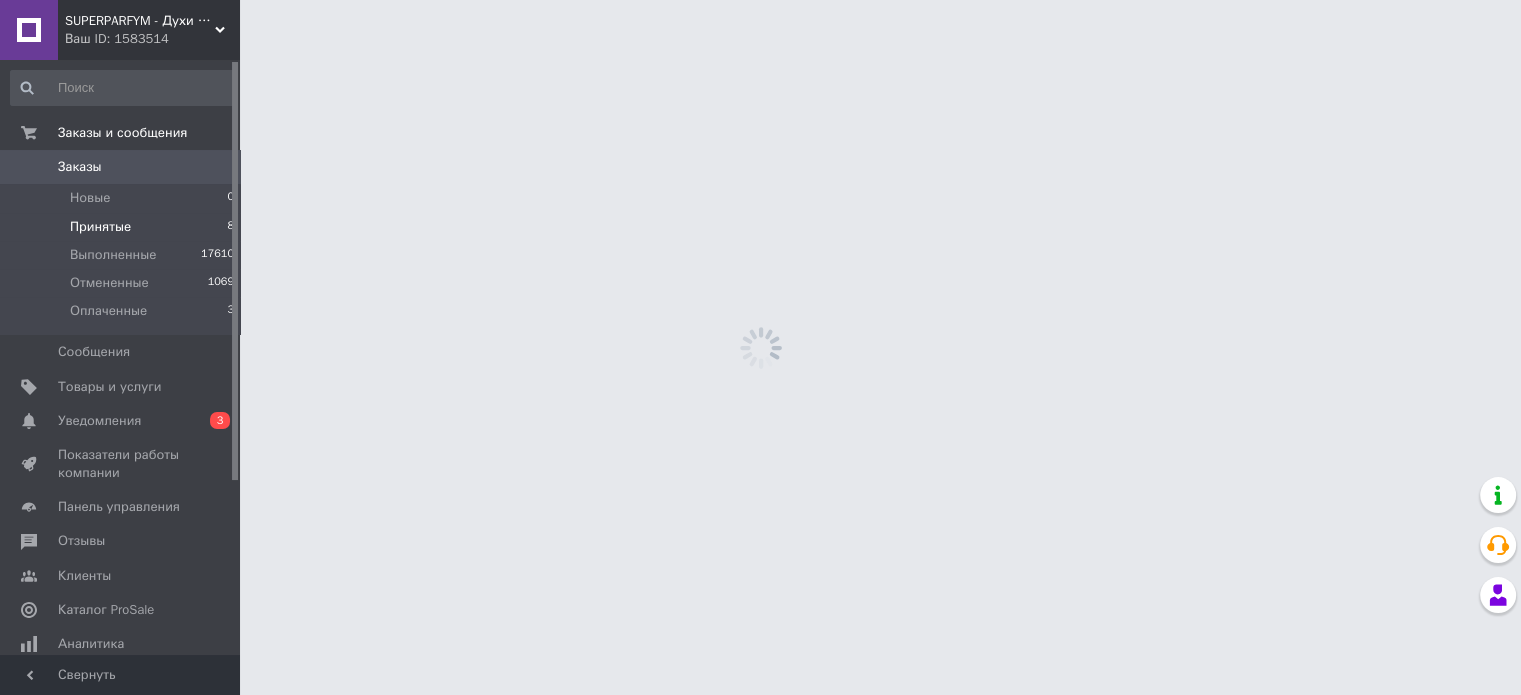 scroll, scrollTop: 0, scrollLeft: 0, axis: both 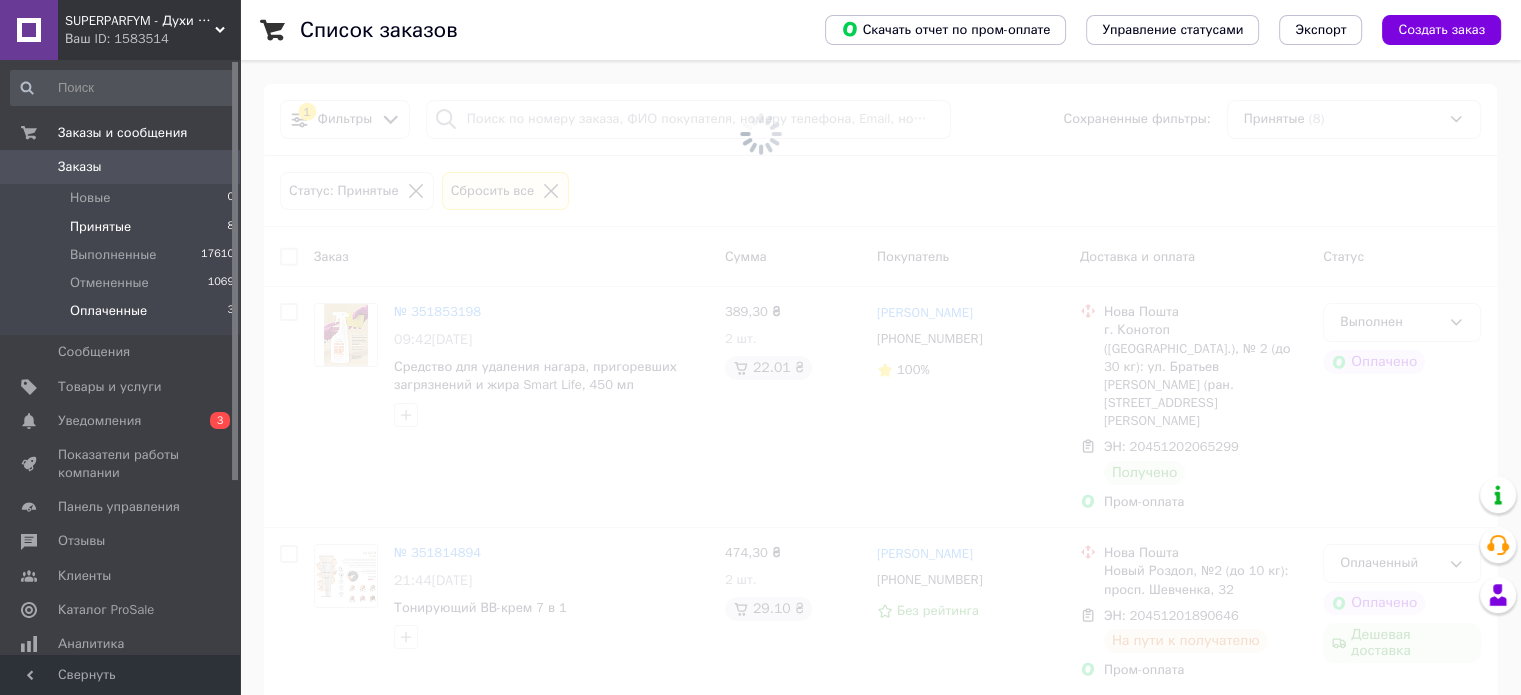 click on "Оплаченные" at bounding box center [108, 311] 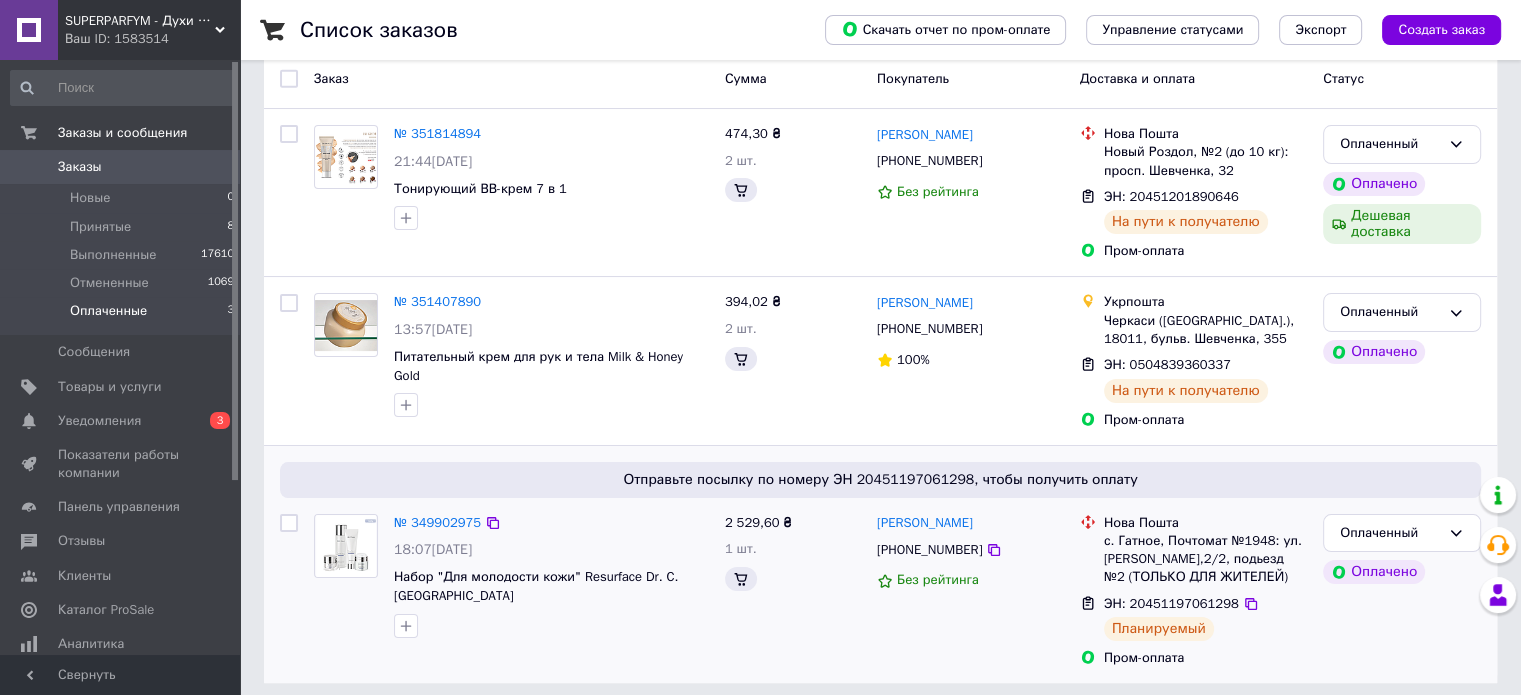 scroll, scrollTop: 188, scrollLeft: 0, axis: vertical 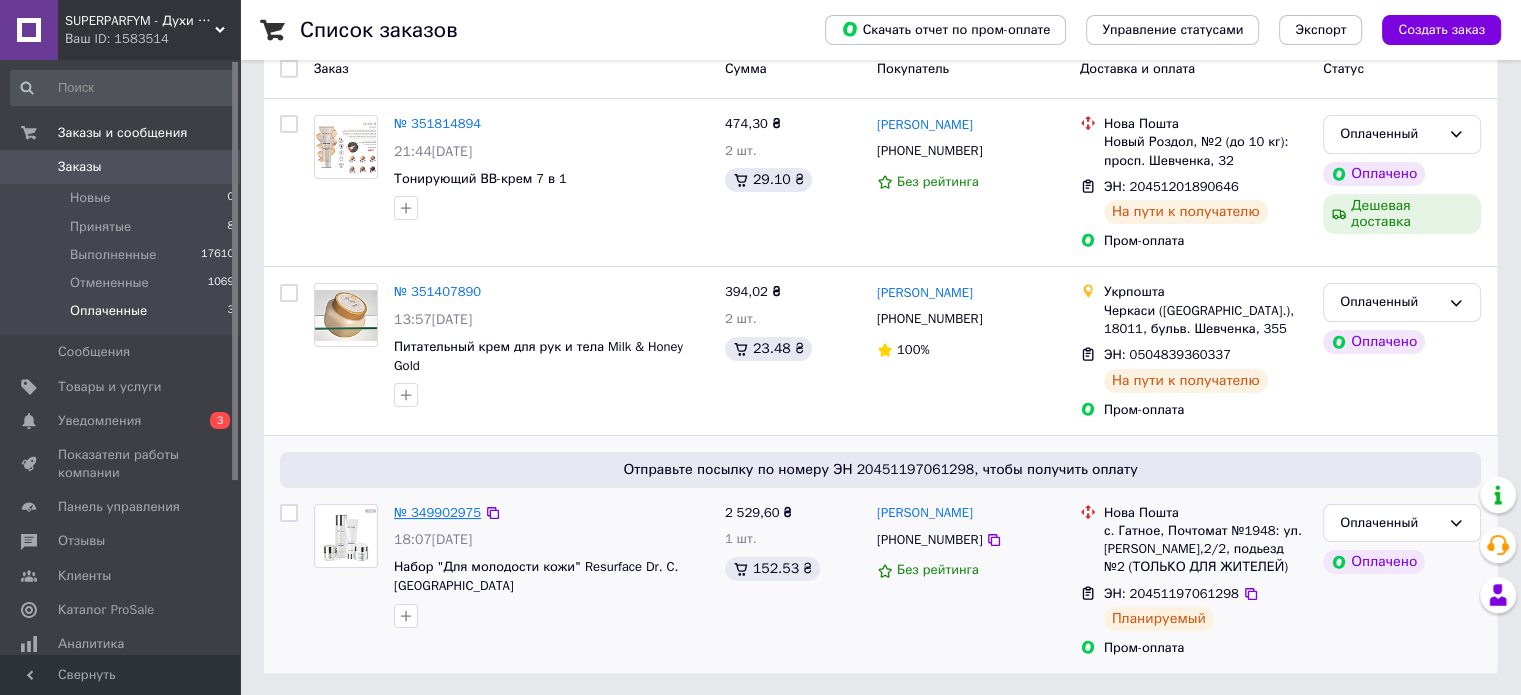 click on "№ 349902975" at bounding box center (437, 512) 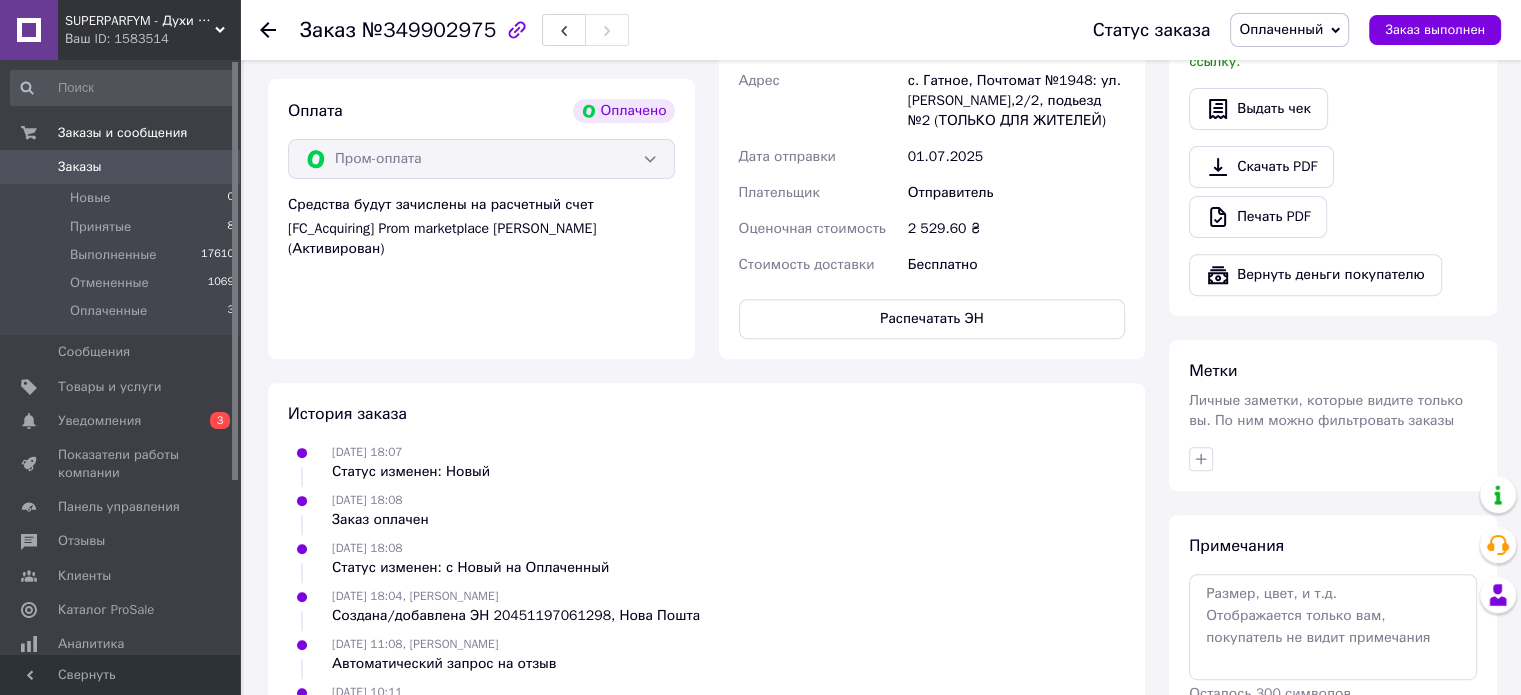 scroll, scrollTop: 784, scrollLeft: 0, axis: vertical 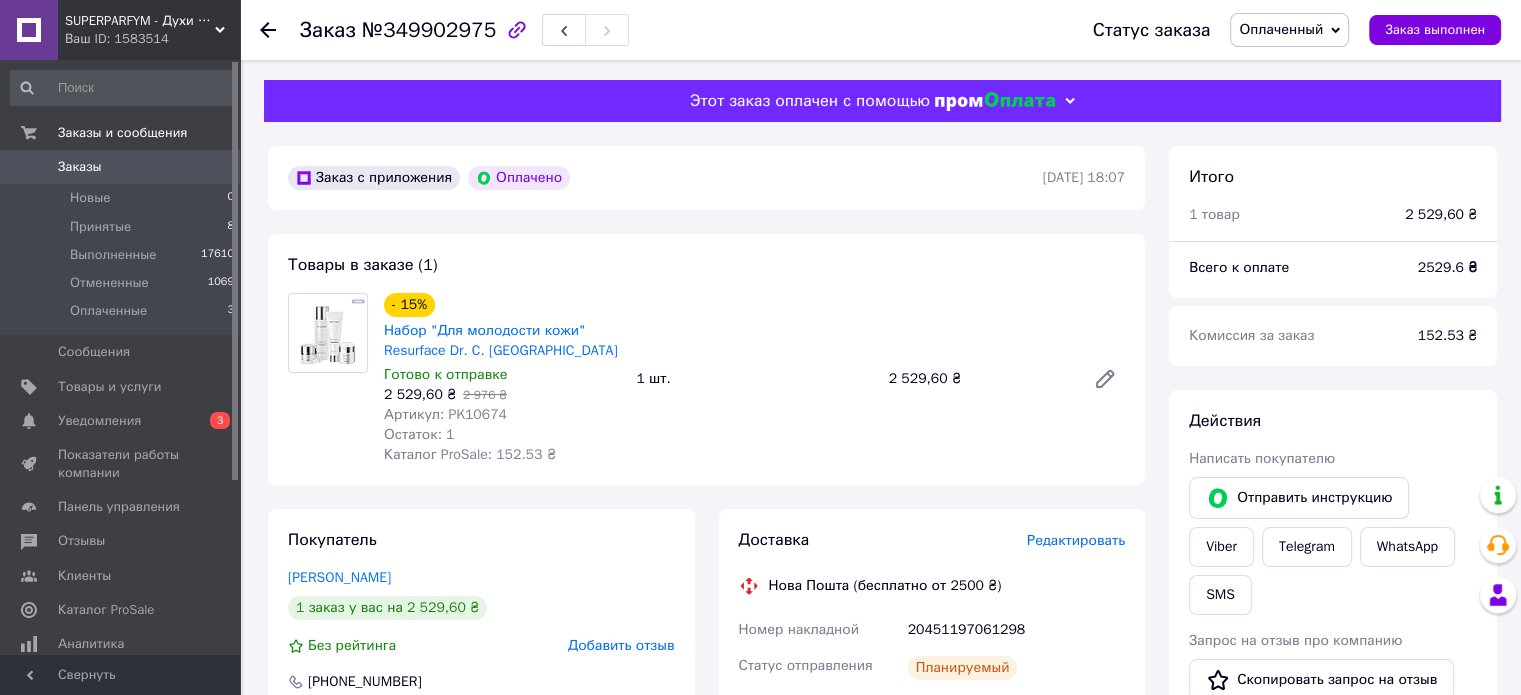 click on "Этот заказ оплачен с помощью" at bounding box center (810, 101) 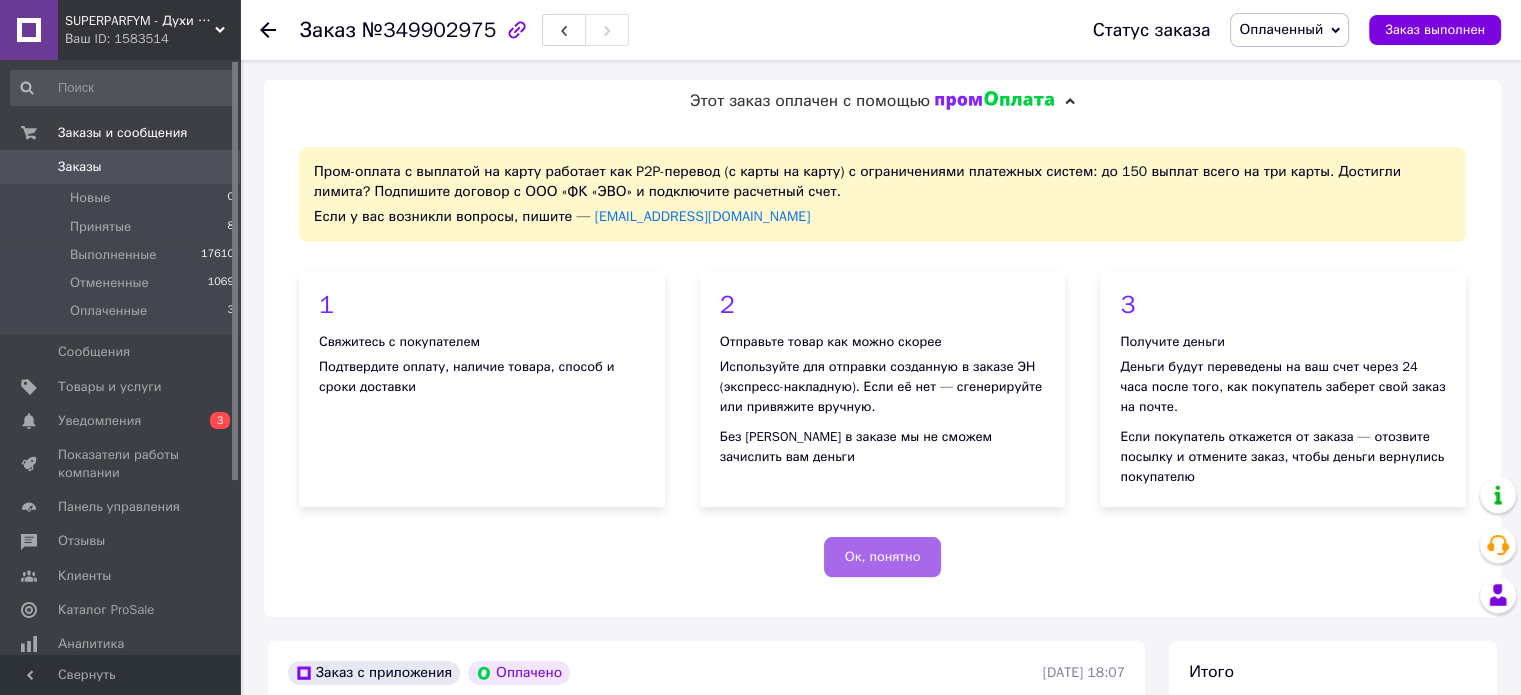 click on "Ок, понятно" at bounding box center [883, 557] 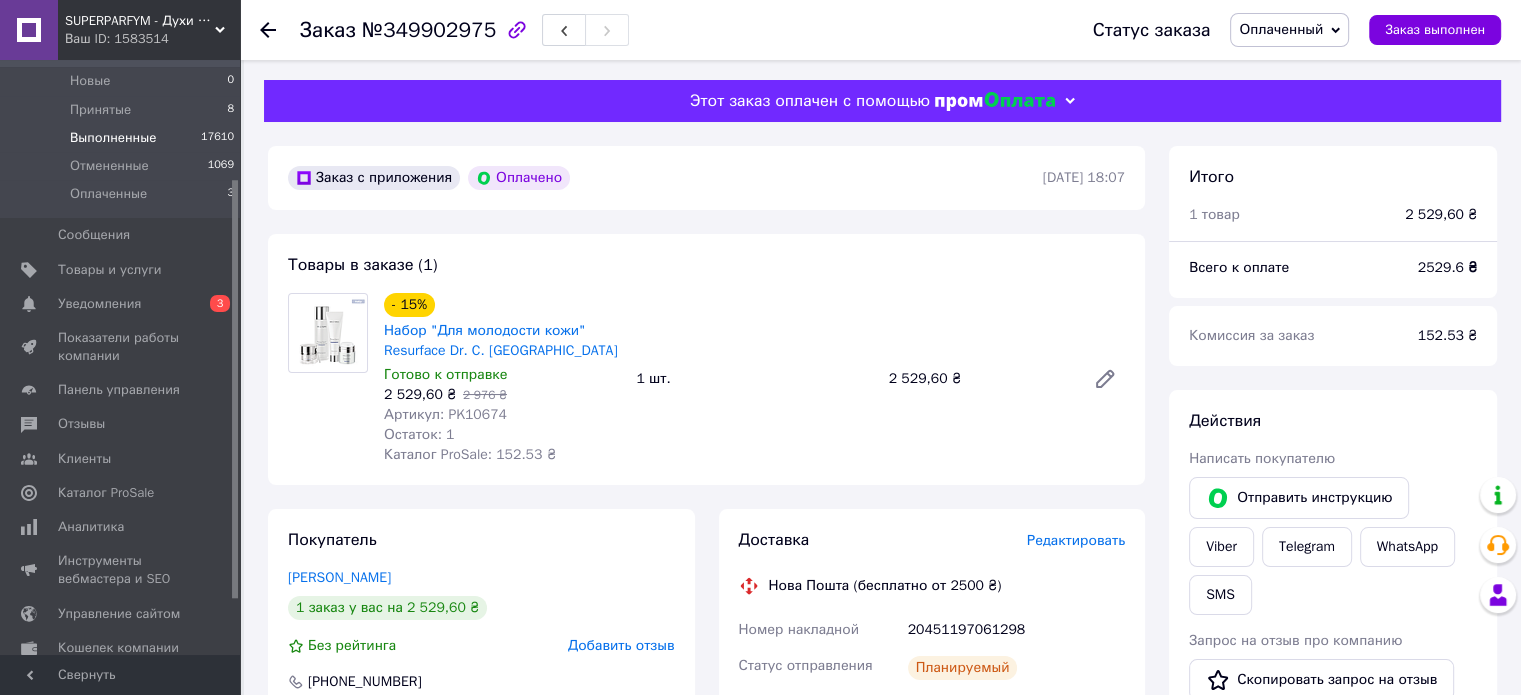 scroll, scrollTop: 0, scrollLeft: 0, axis: both 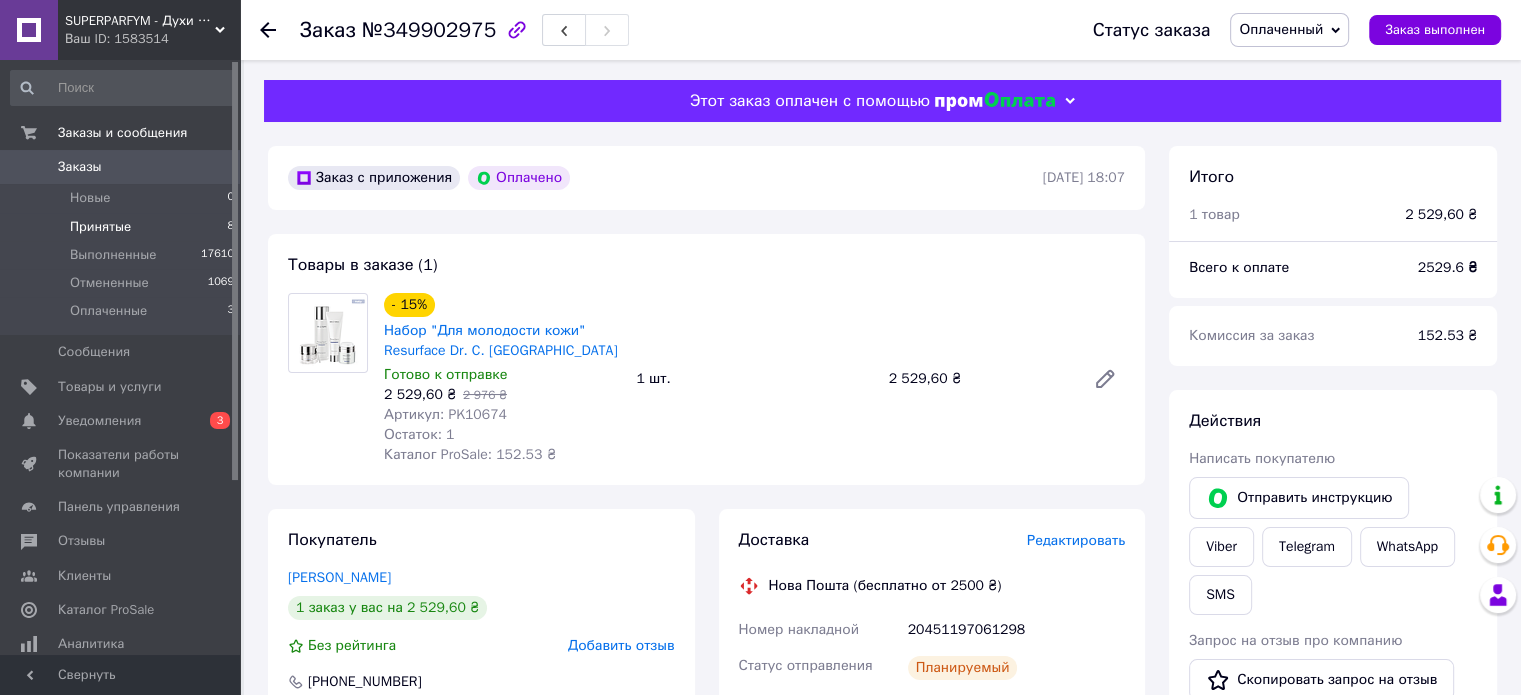 click on "Принятые 8" at bounding box center [123, 227] 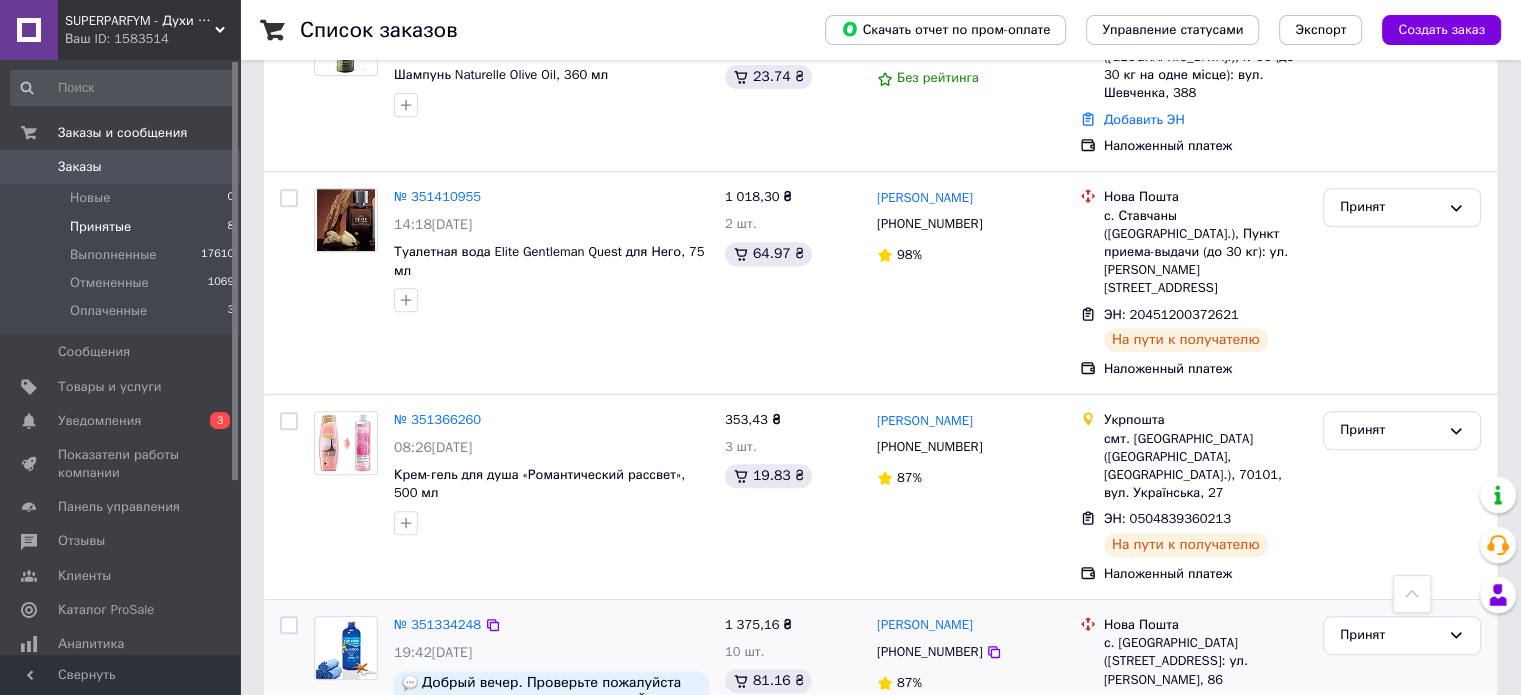 scroll, scrollTop: 1000, scrollLeft: 0, axis: vertical 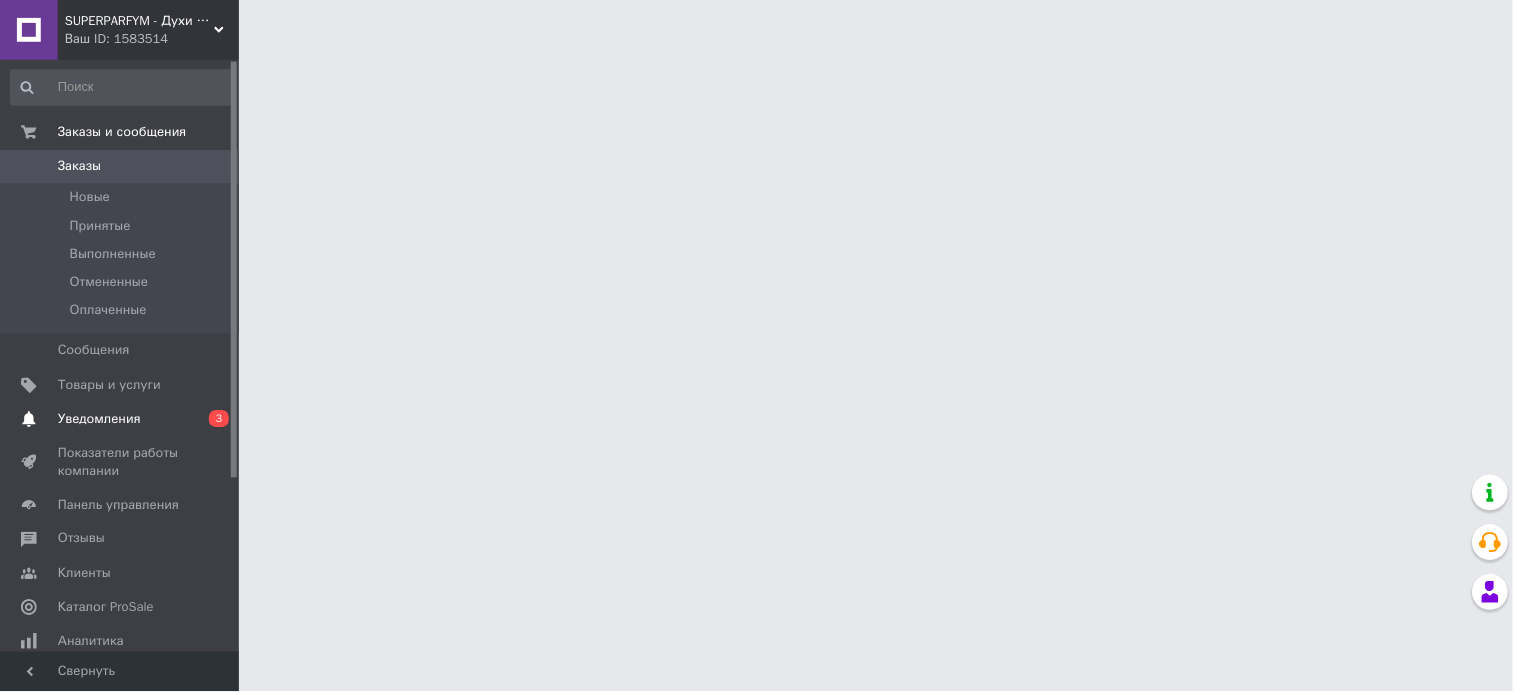 click on "Уведомления" at bounding box center [99, 421] 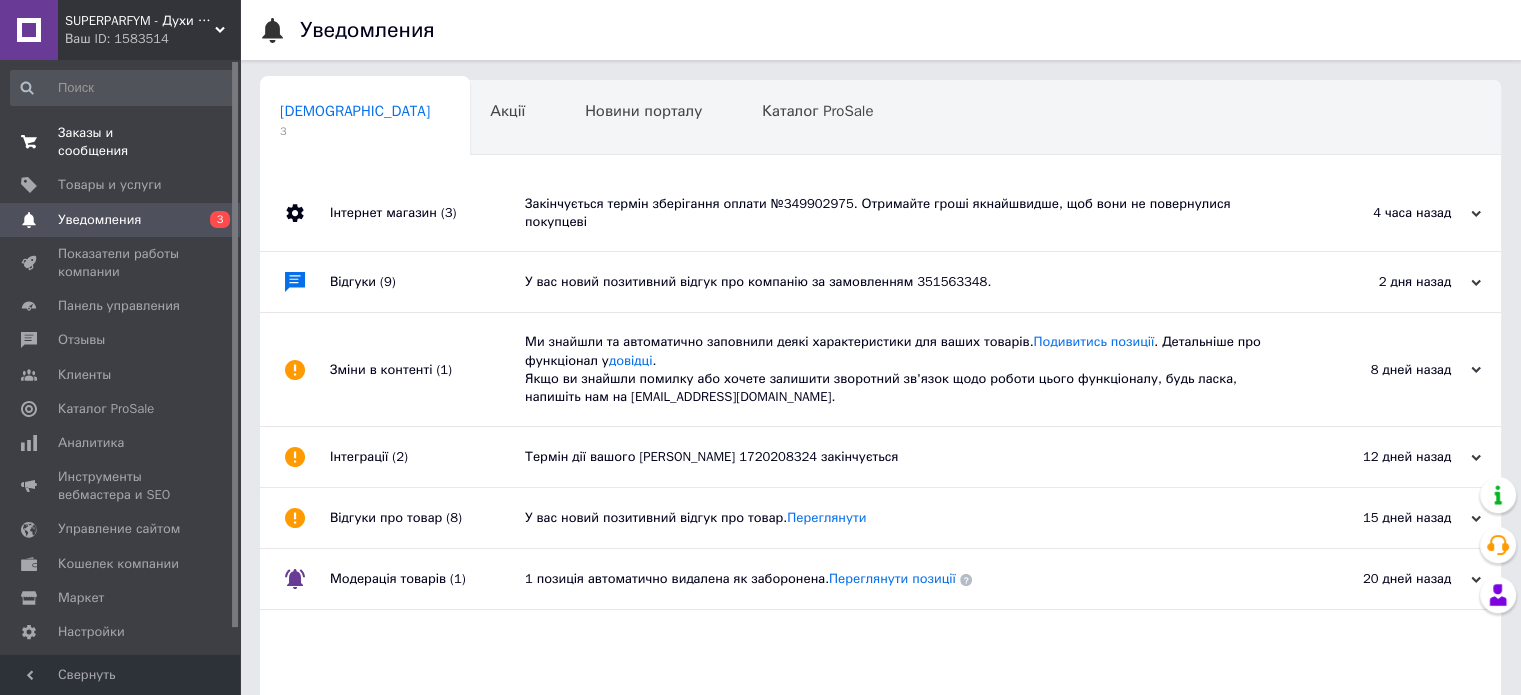 click on "Заказы и сообщения 0 0" at bounding box center [123, 142] 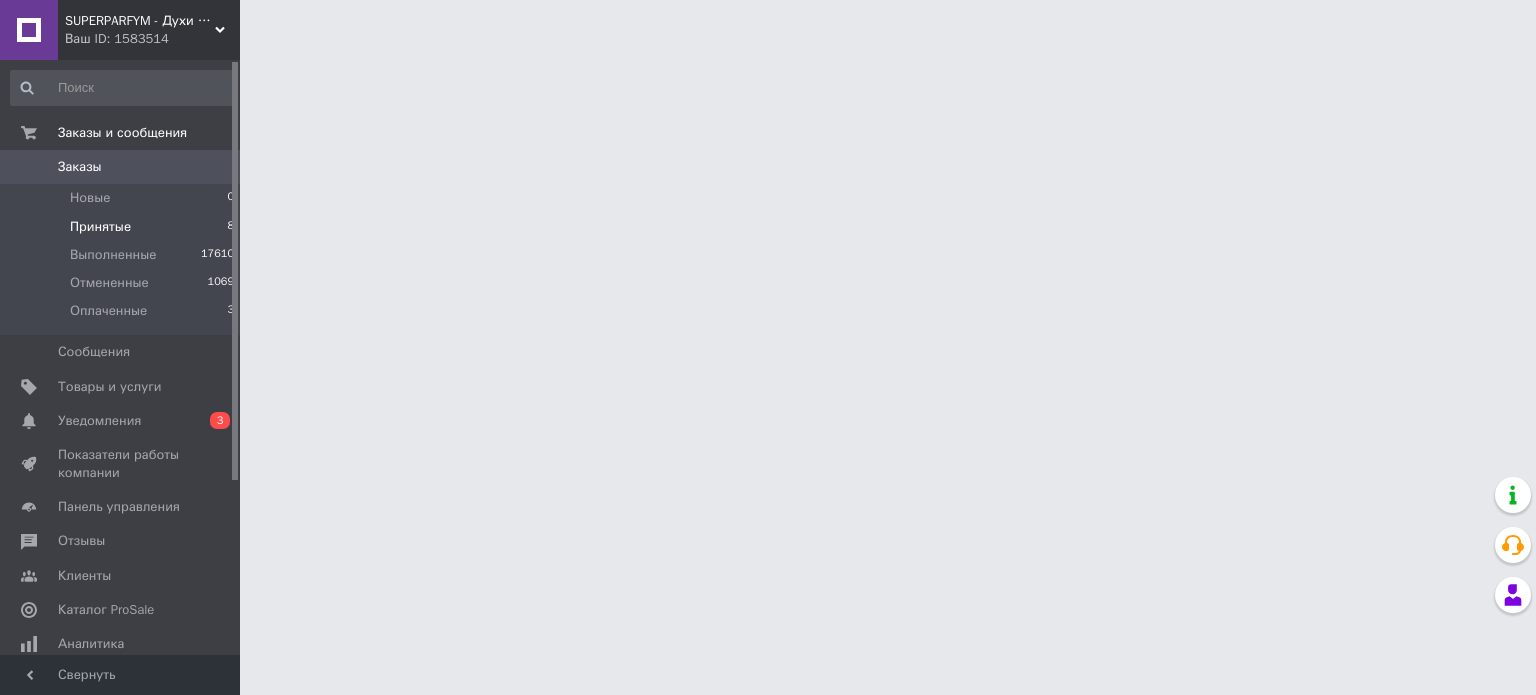 click on "Принятые 8" at bounding box center (123, 227) 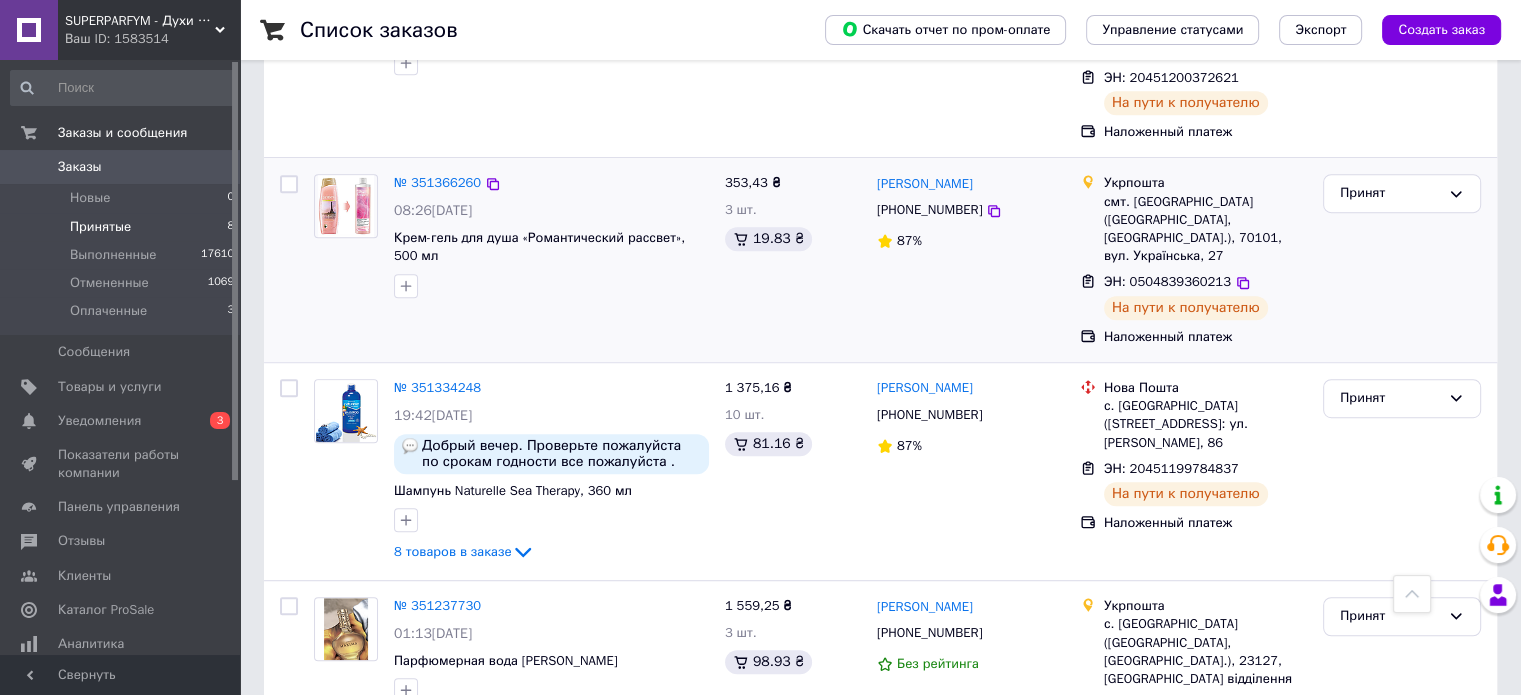 scroll, scrollTop: 1074, scrollLeft: 0, axis: vertical 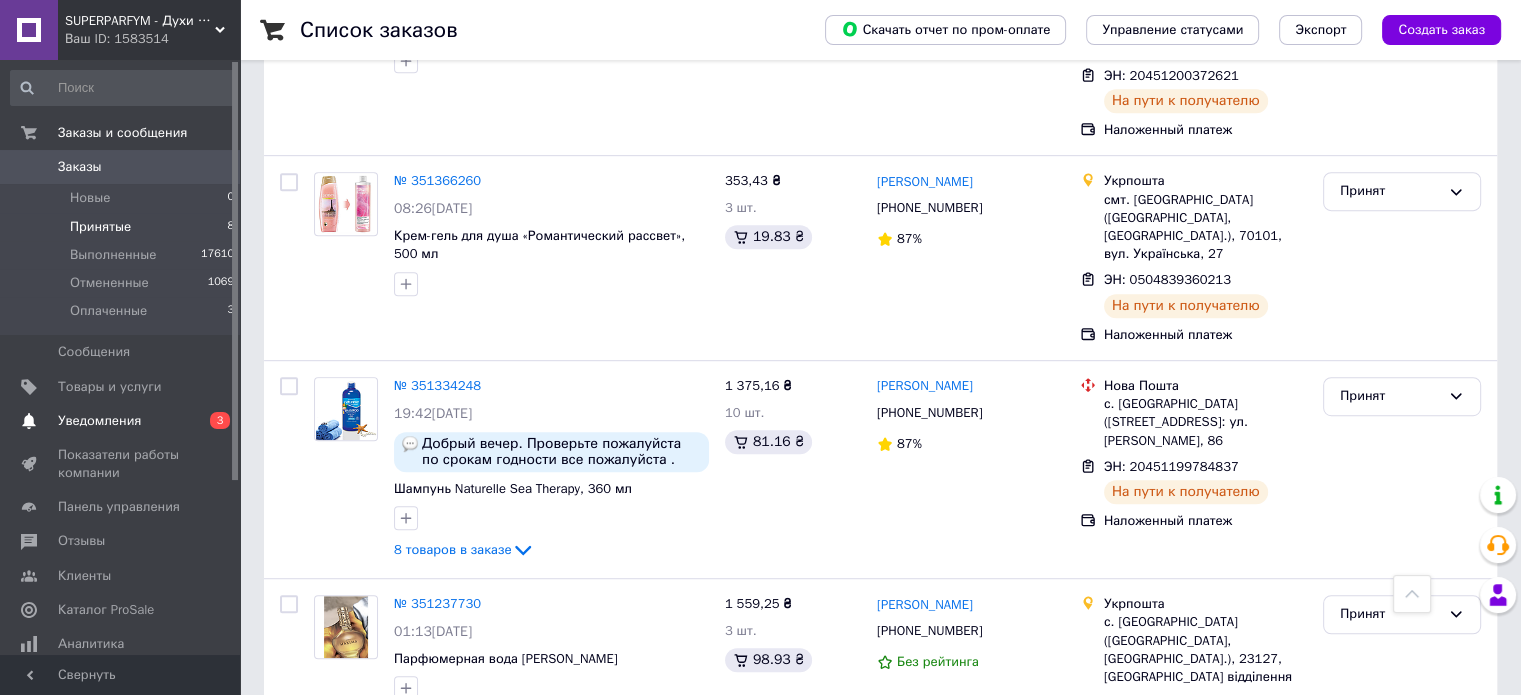 click on "Уведомления 0 3" at bounding box center [123, 421] 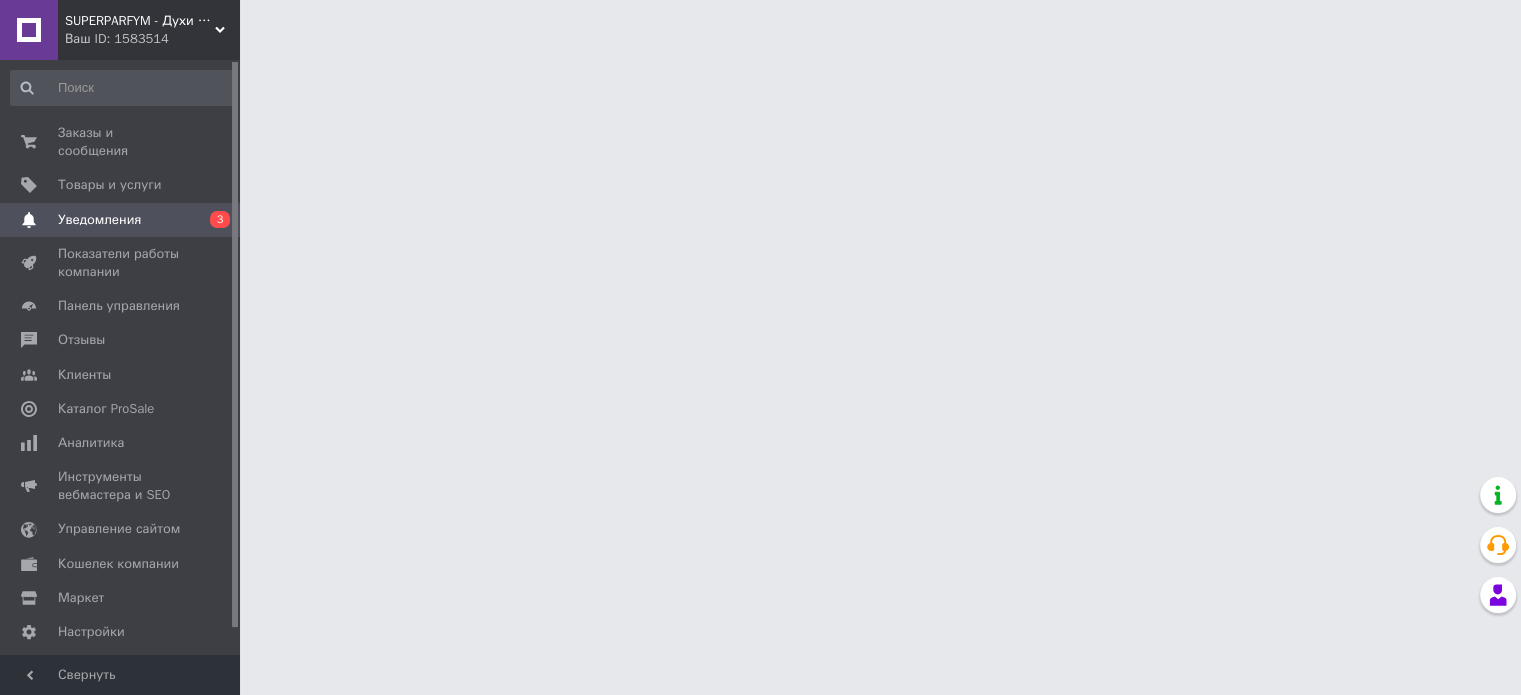 scroll, scrollTop: 0, scrollLeft: 0, axis: both 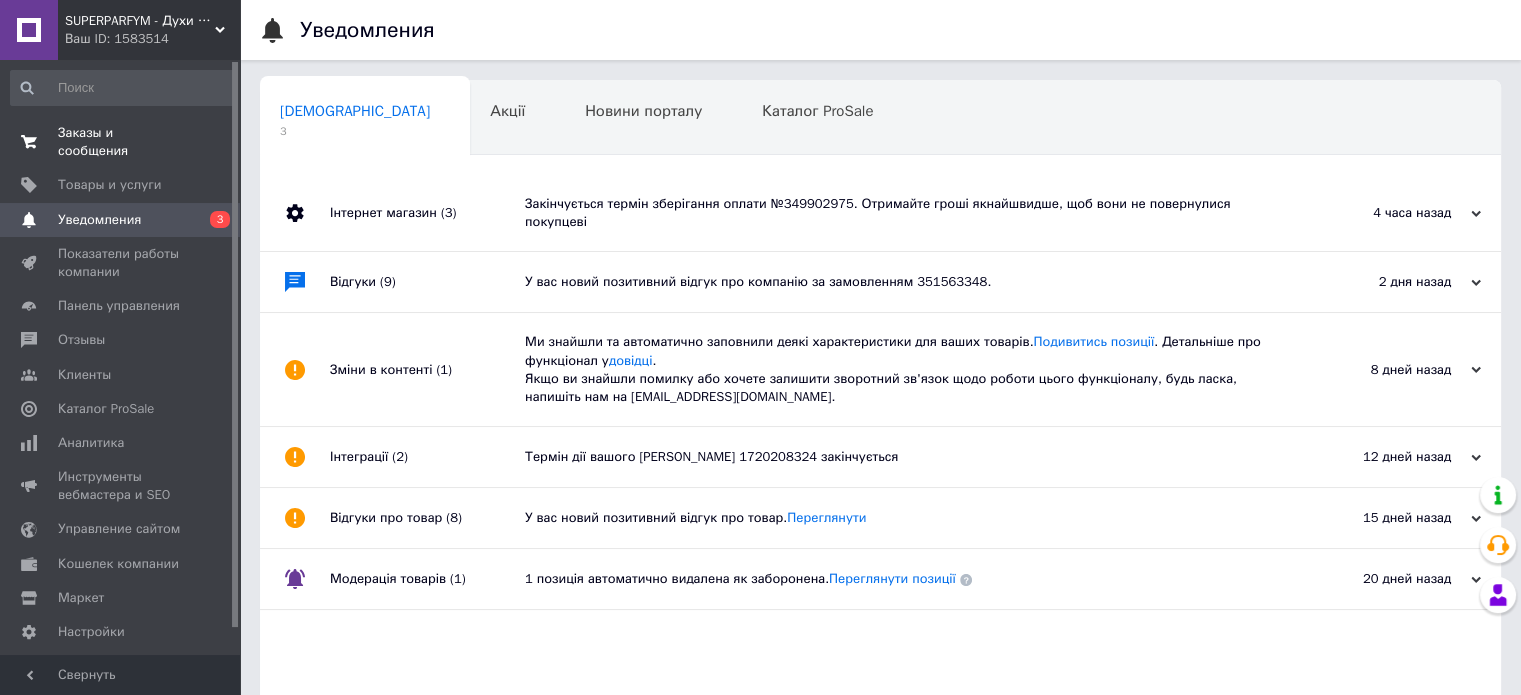 click on "Заказы и сообщения" at bounding box center (121, 142) 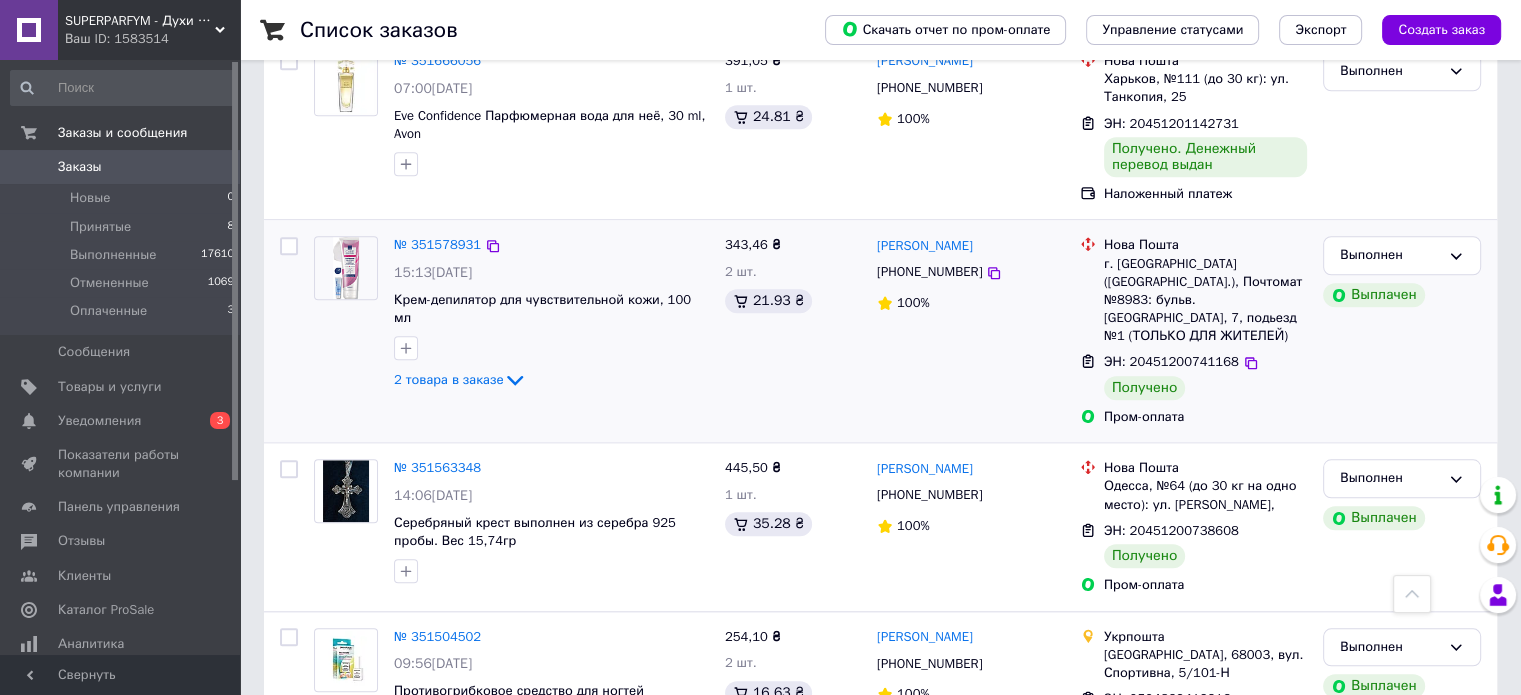 scroll, scrollTop: 1900, scrollLeft: 0, axis: vertical 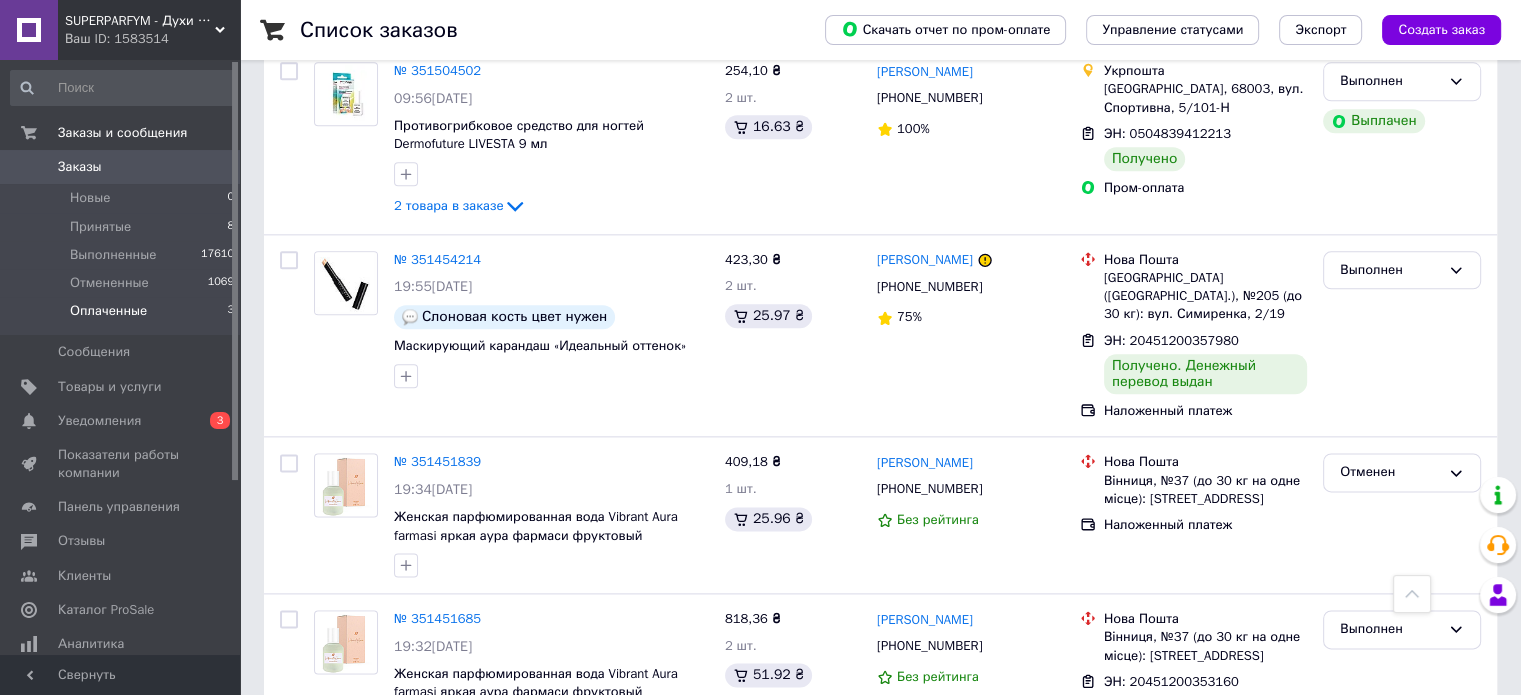 click on "Оплаченные 3" at bounding box center (123, 316) 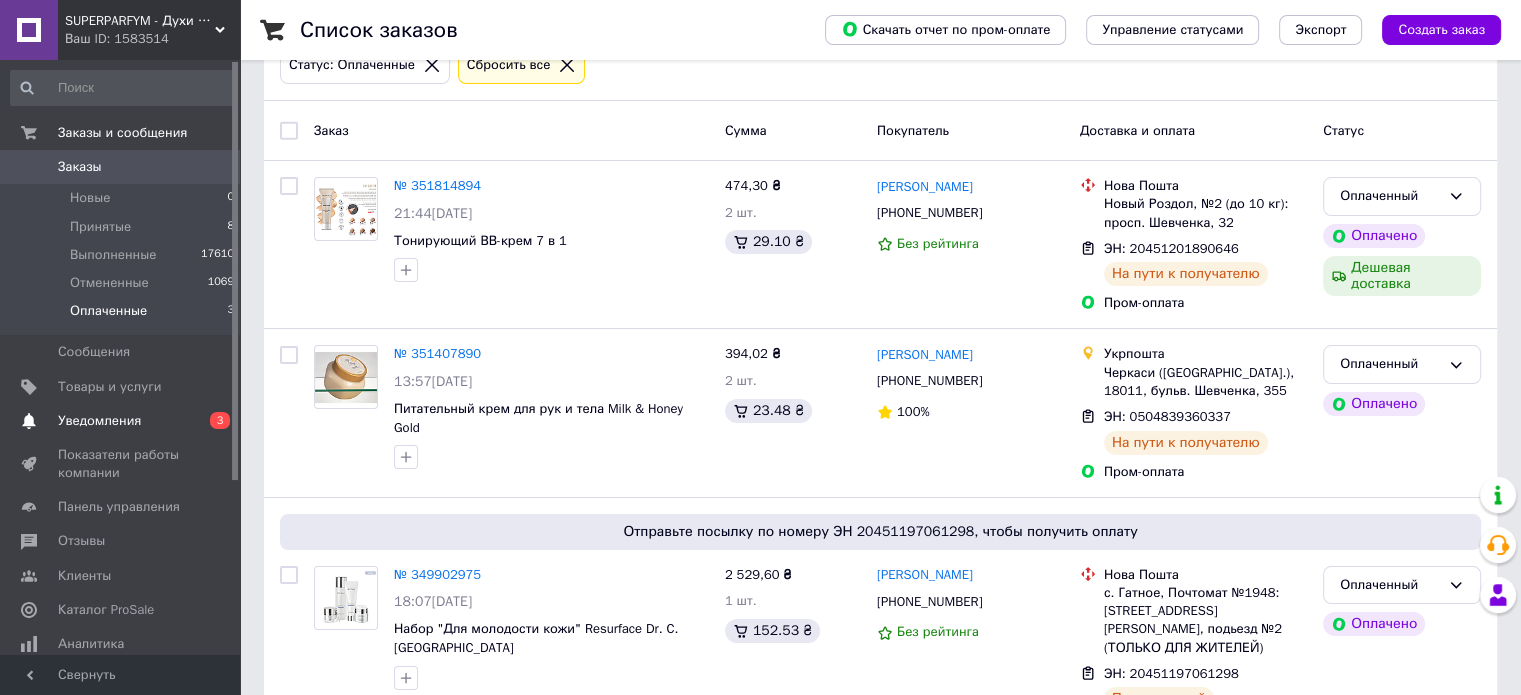 scroll, scrollTop: 0, scrollLeft: 0, axis: both 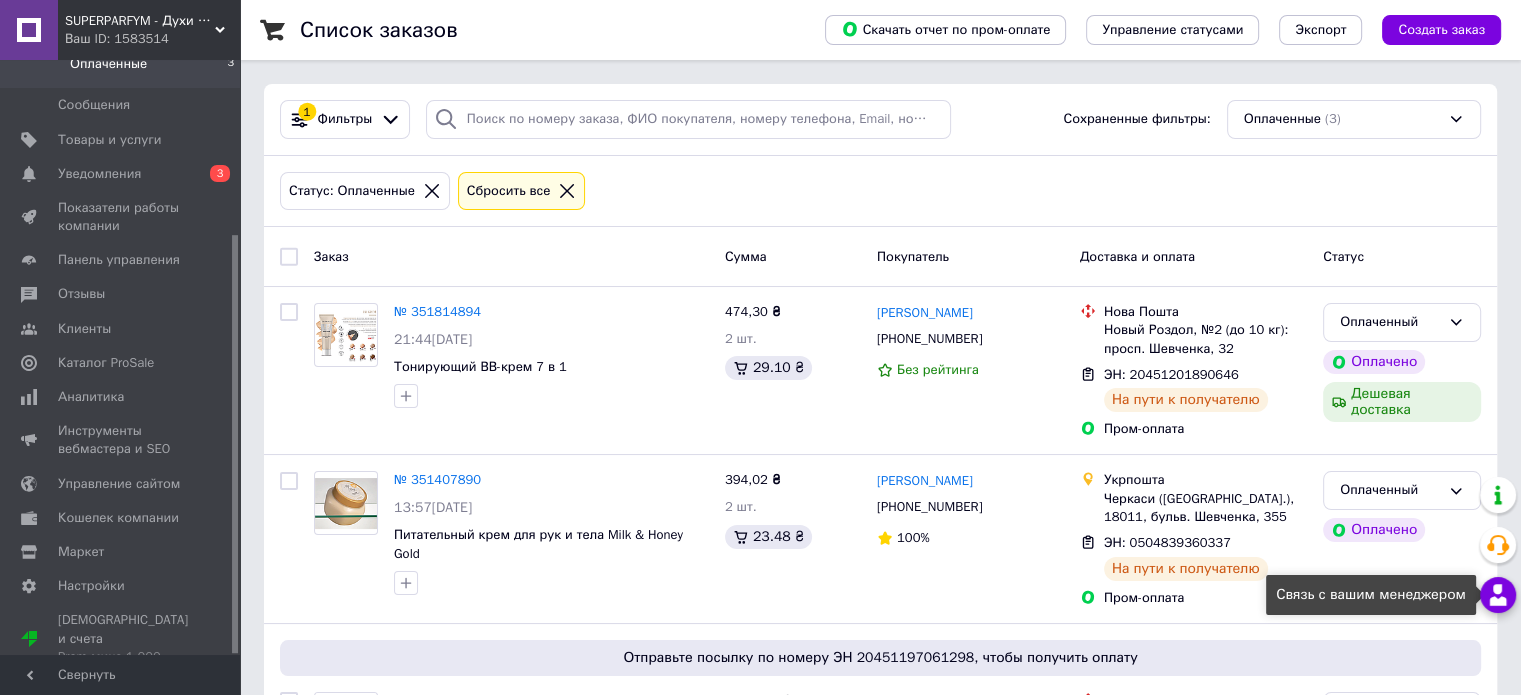 click 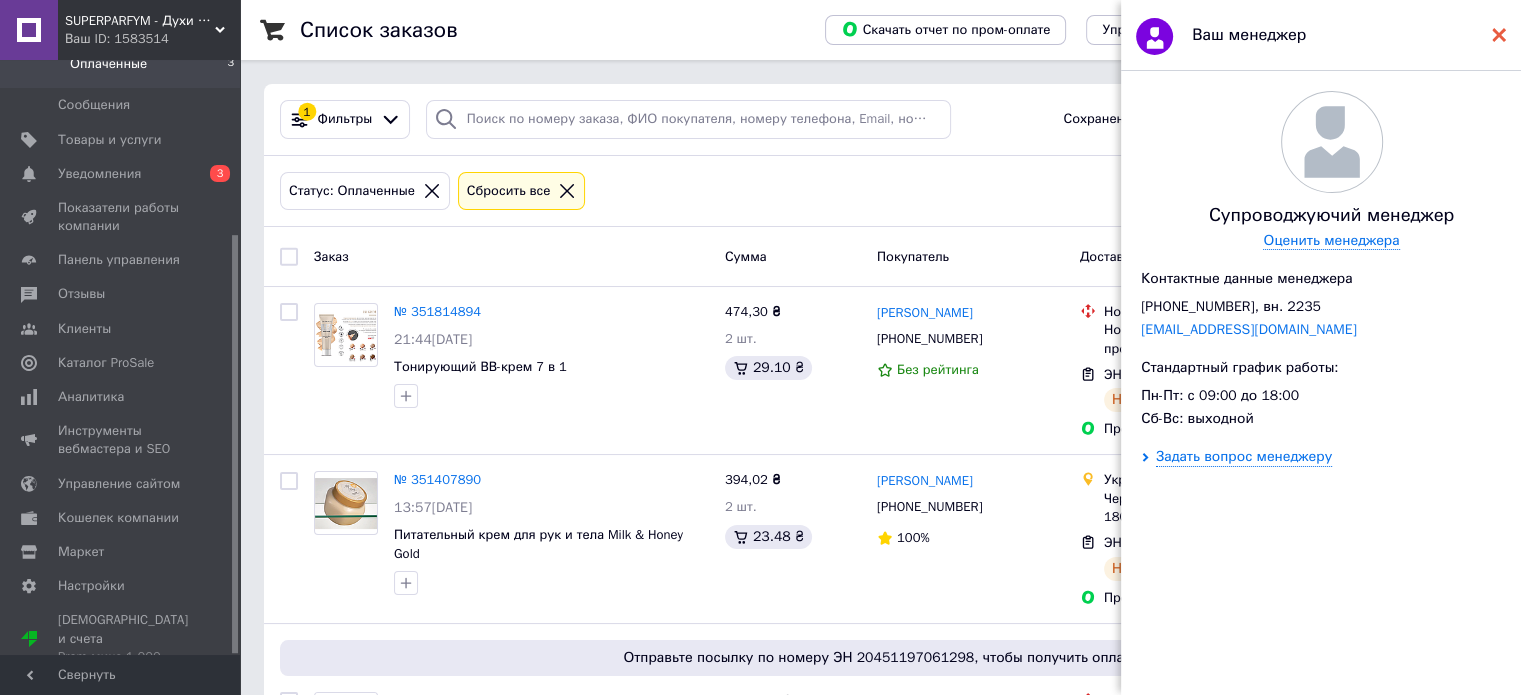 click 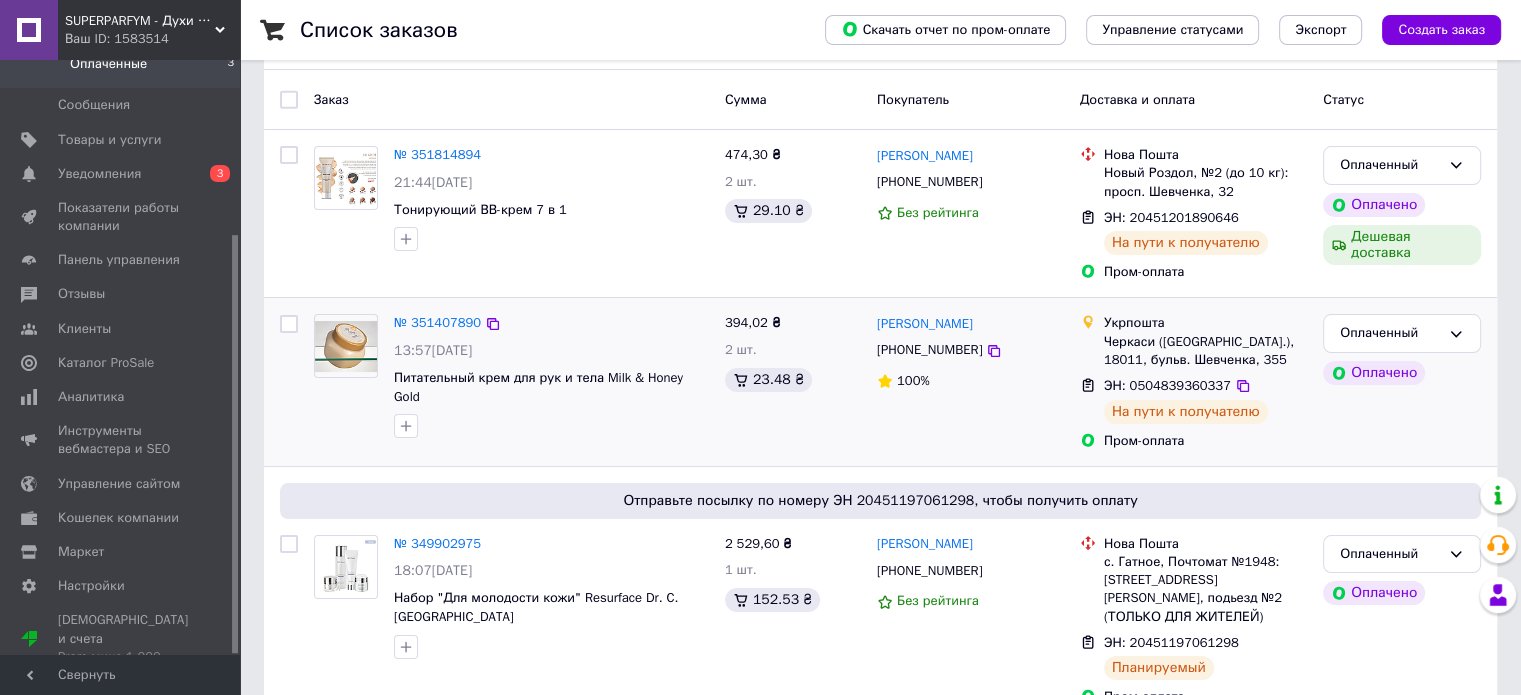 scroll, scrollTop: 188, scrollLeft: 0, axis: vertical 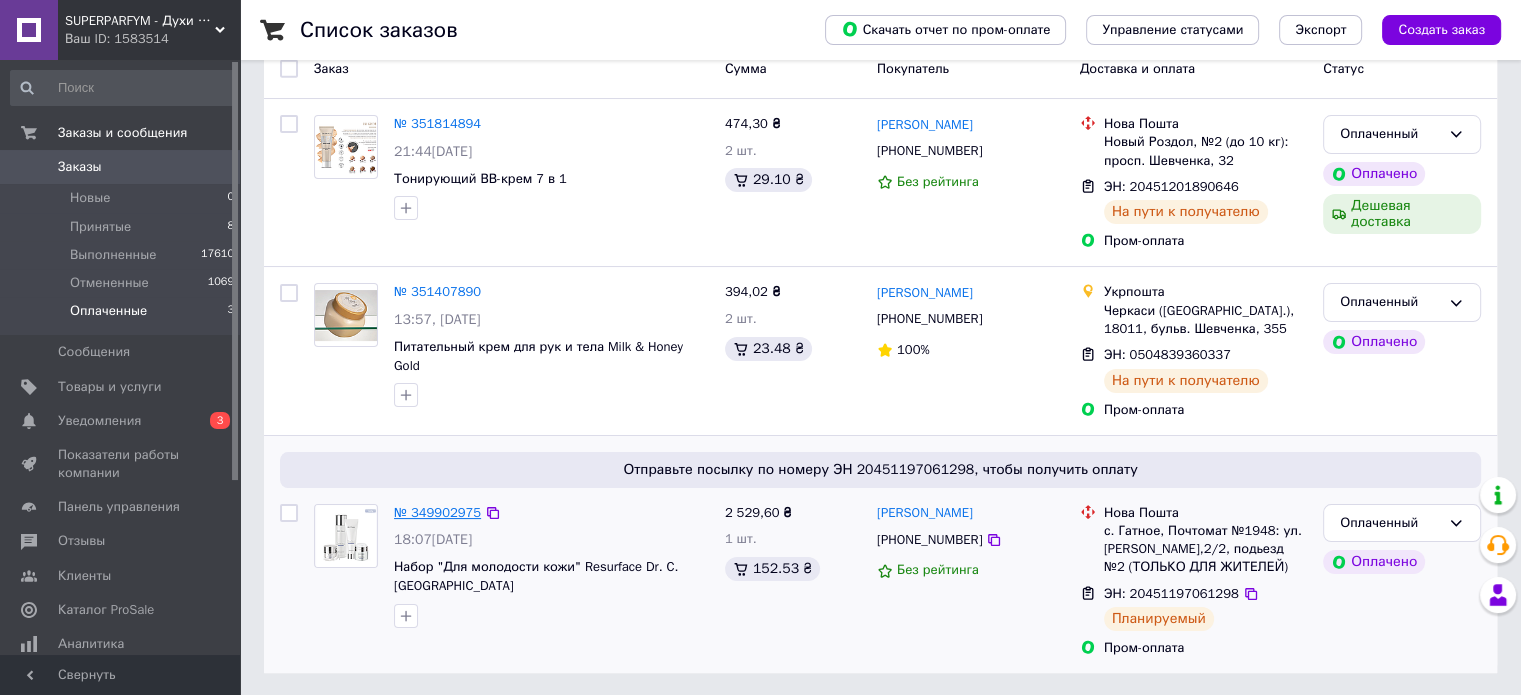 click on "№ 349902975" at bounding box center (437, 512) 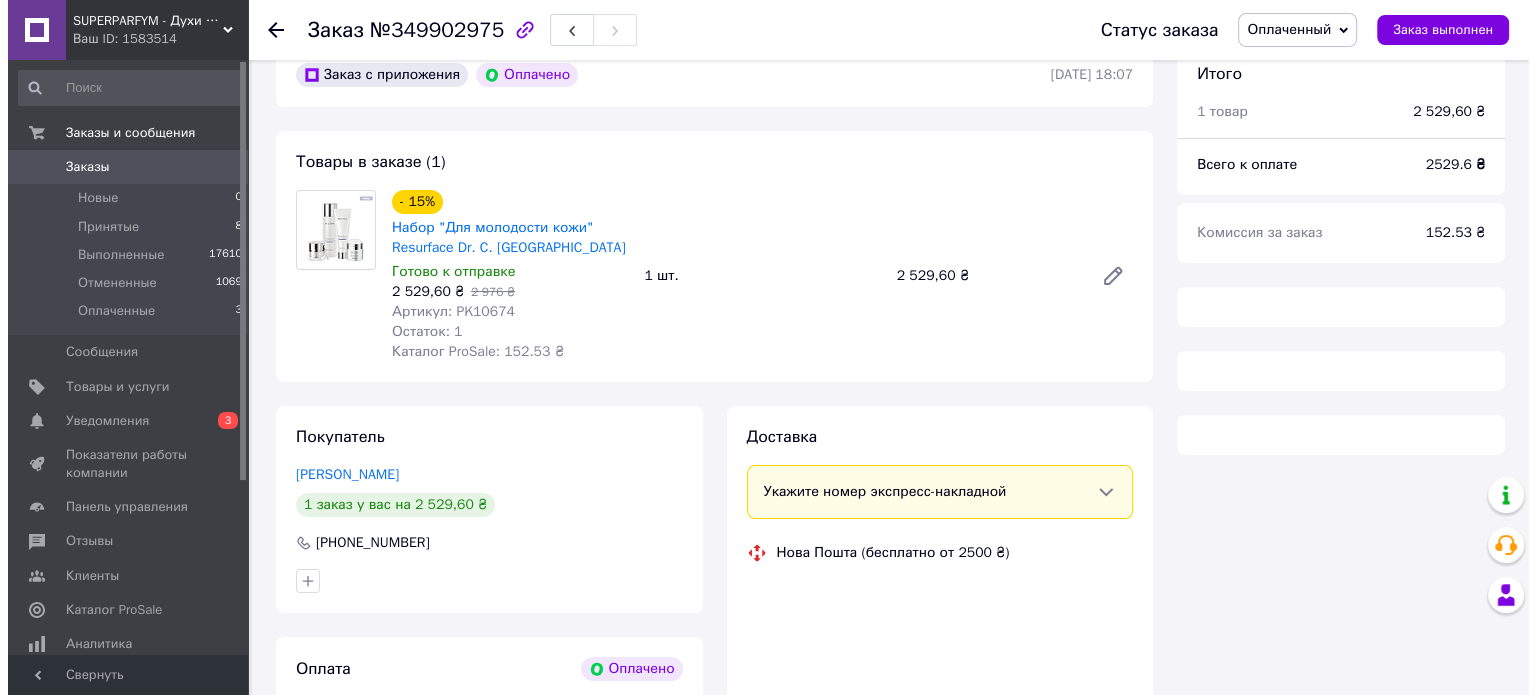 scroll, scrollTop: 256, scrollLeft: 0, axis: vertical 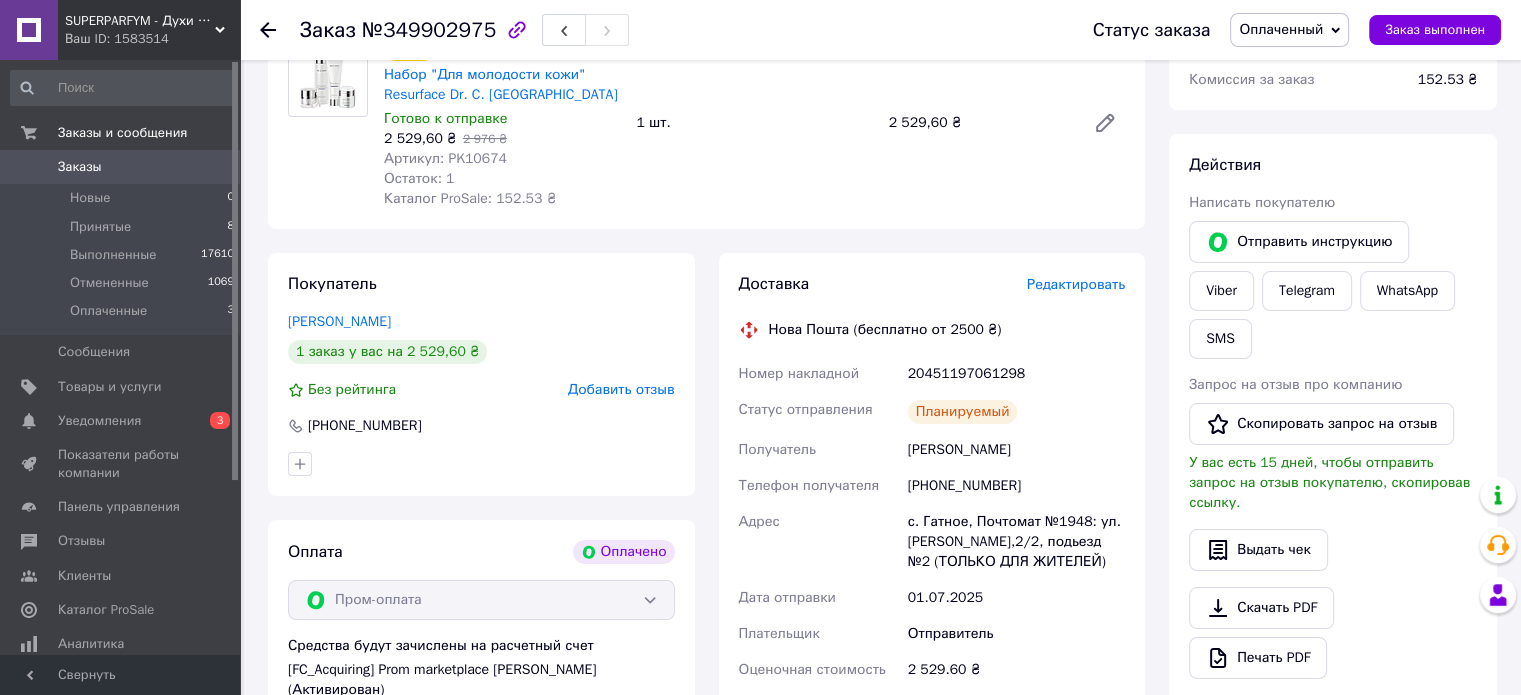 click on "Редактировать" at bounding box center [1076, 284] 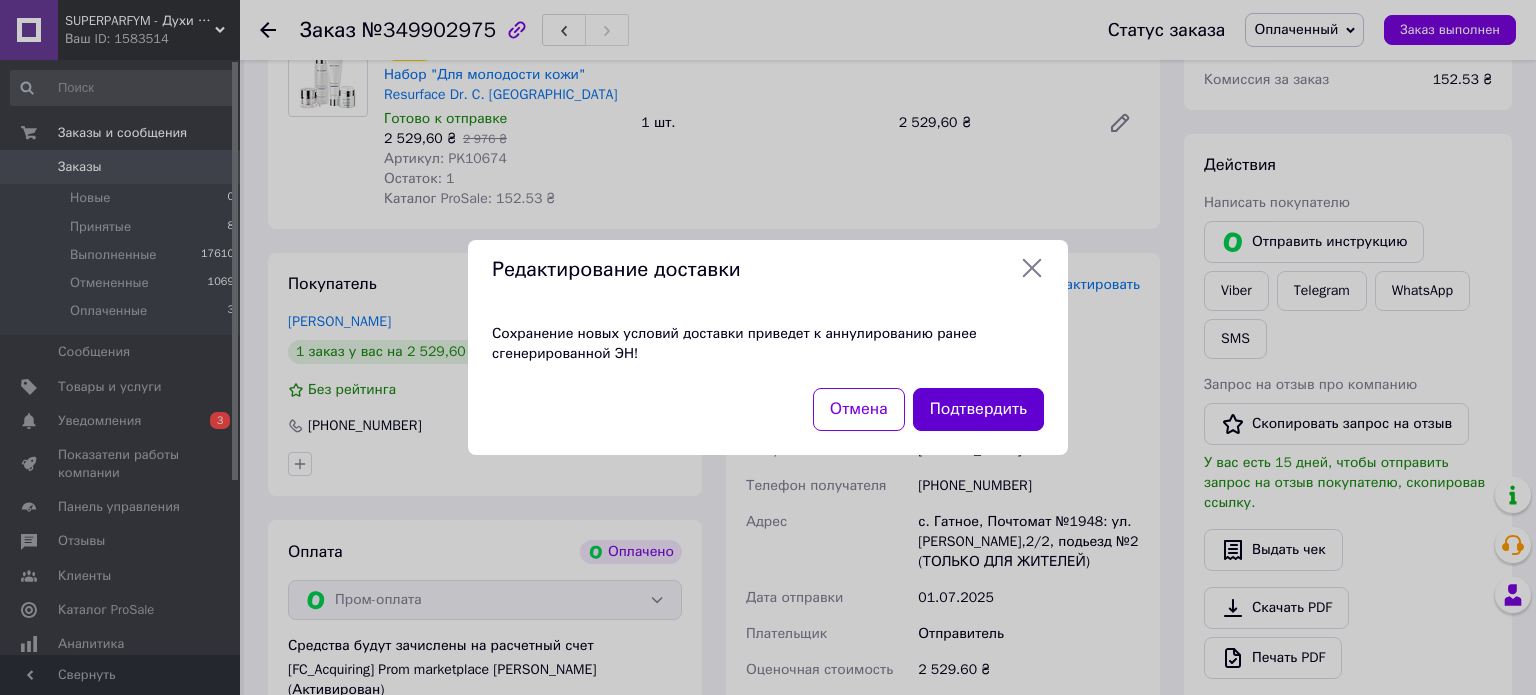 click on "Подтвердить" at bounding box center [978, 409] 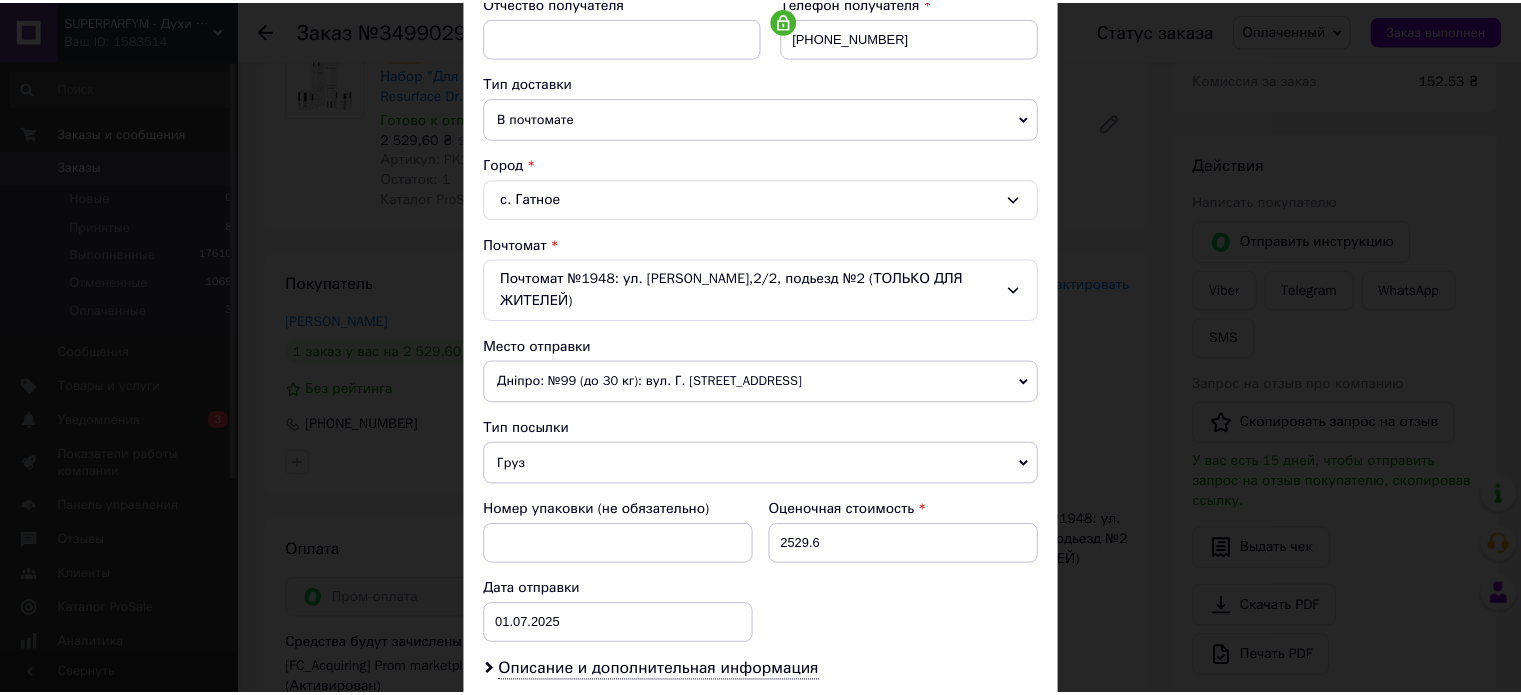 scroll, scrollTop: 600, scrollLeft: 0, axis: vertical 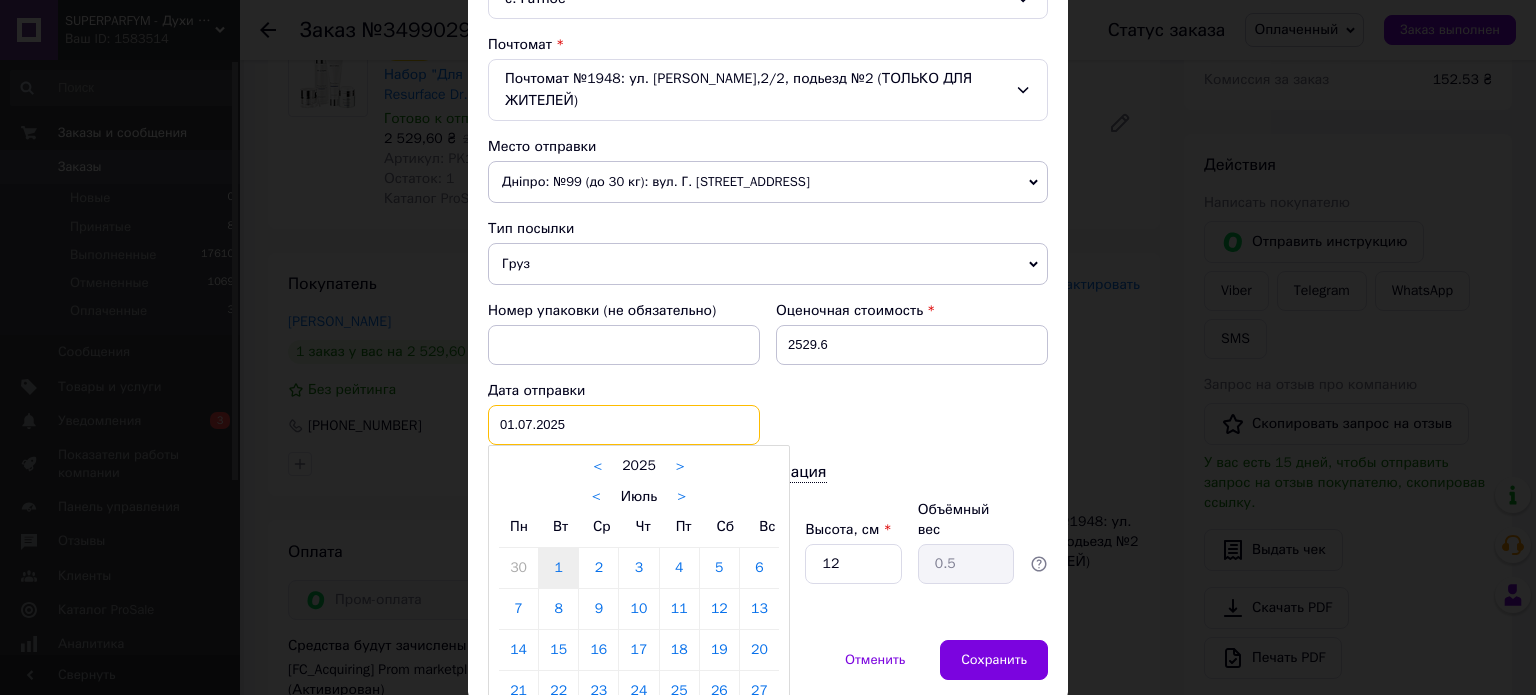 click on "[DATE] < 2025 > < Июль > Пн Вт Ср Чт Пт Сб Вс 30 1 2 3 4 5 6 7 8 9 10 11 12 13 14 15 16 17 18 19 20 21 22 23 24 25 26 27 28 29 30 31 1 2 3 4 5 6 7 8 9 10" at bounding box center [624, 425] 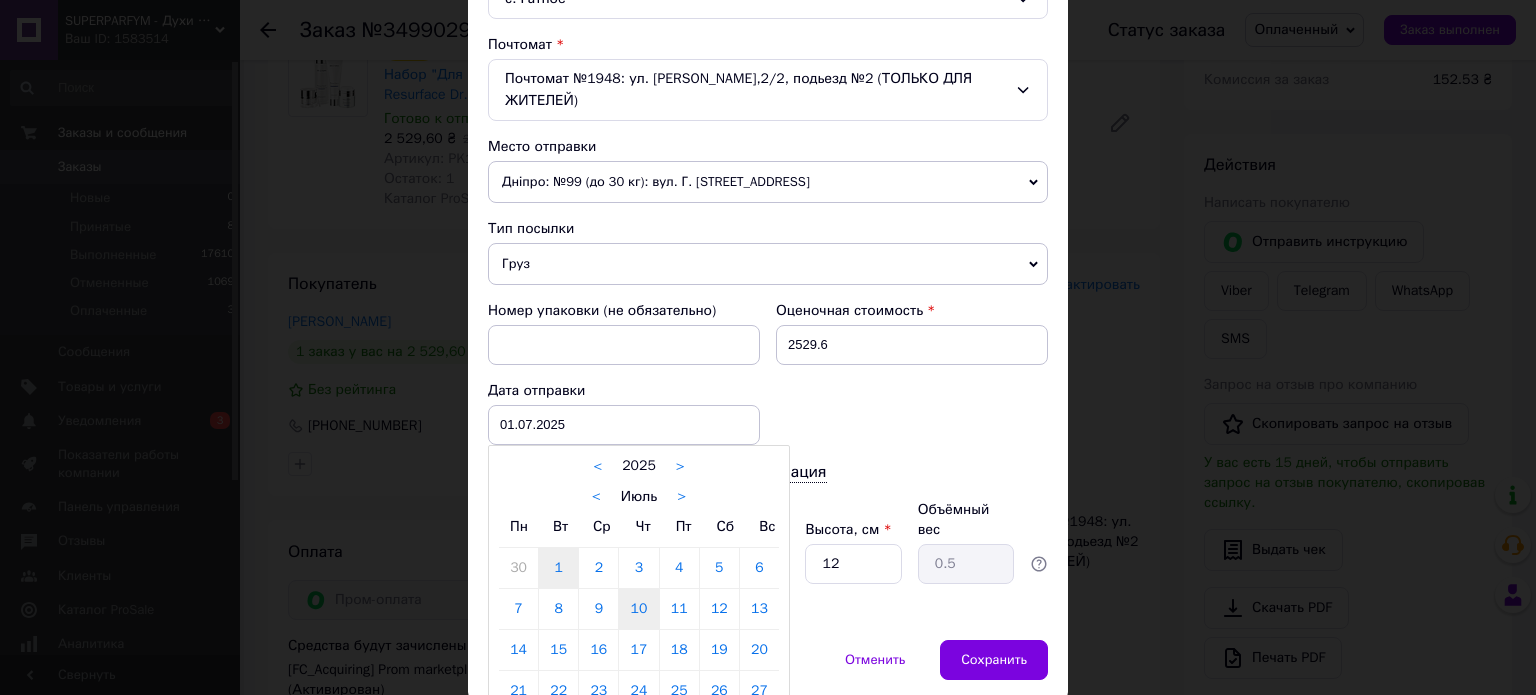 click on "10" at bounding box center [638, 609] 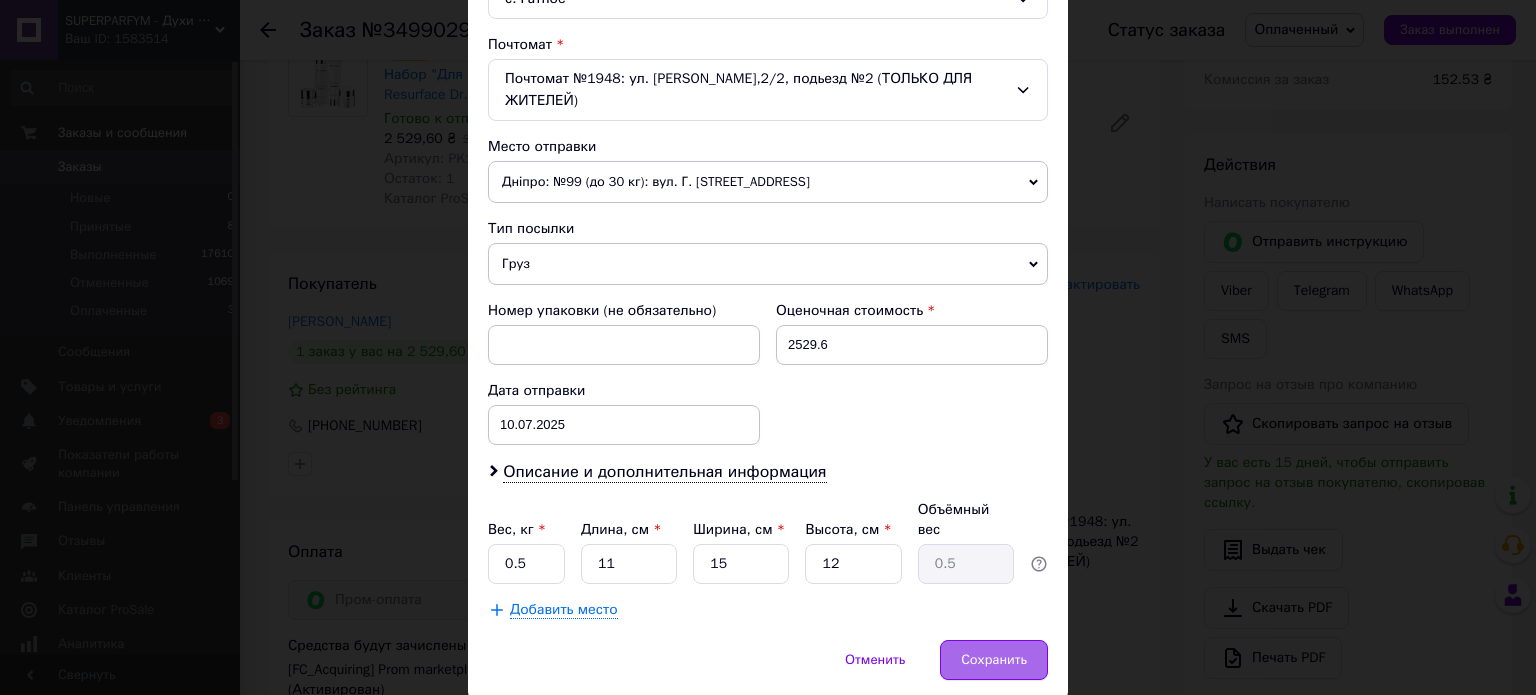 click on "Сохранить" at bounding box center [994, 660] 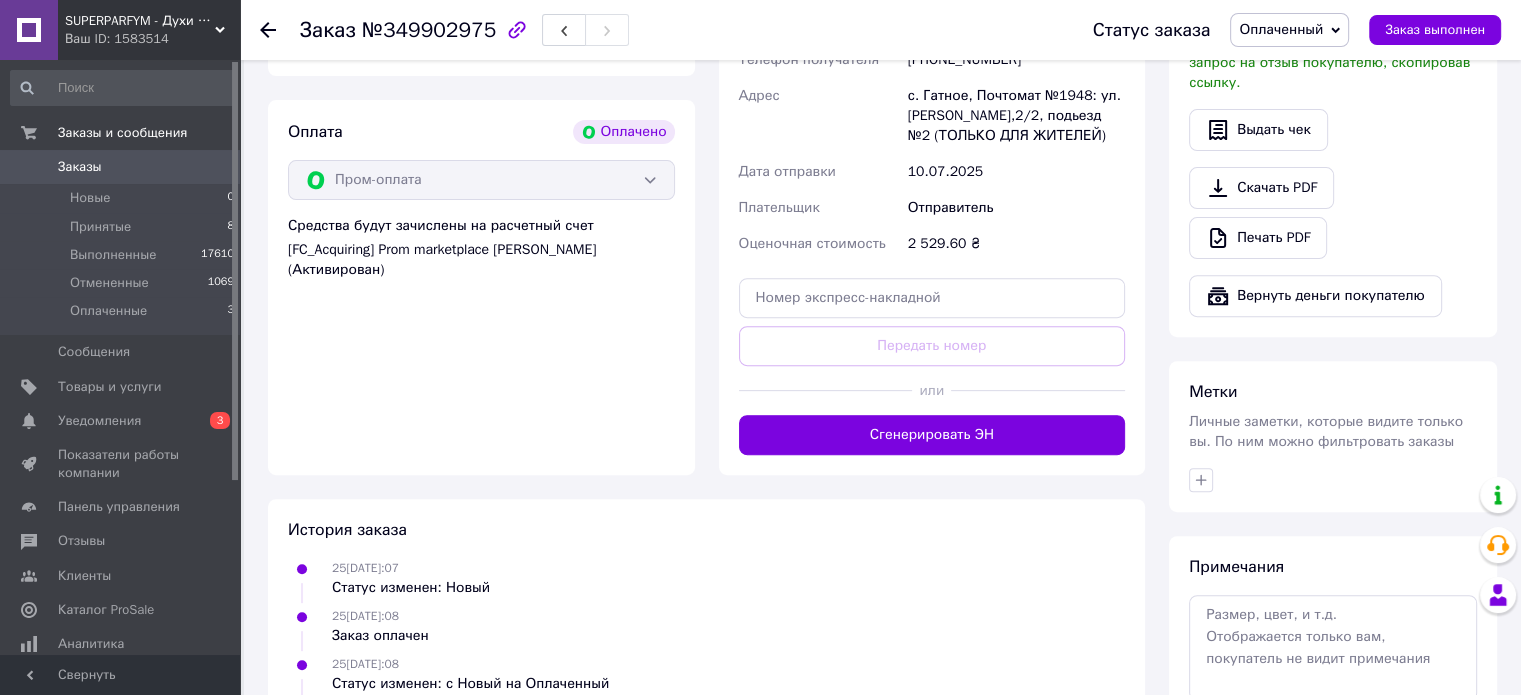 scroll, scrollTop: 856, scrollLeft: 0, axis: vertical 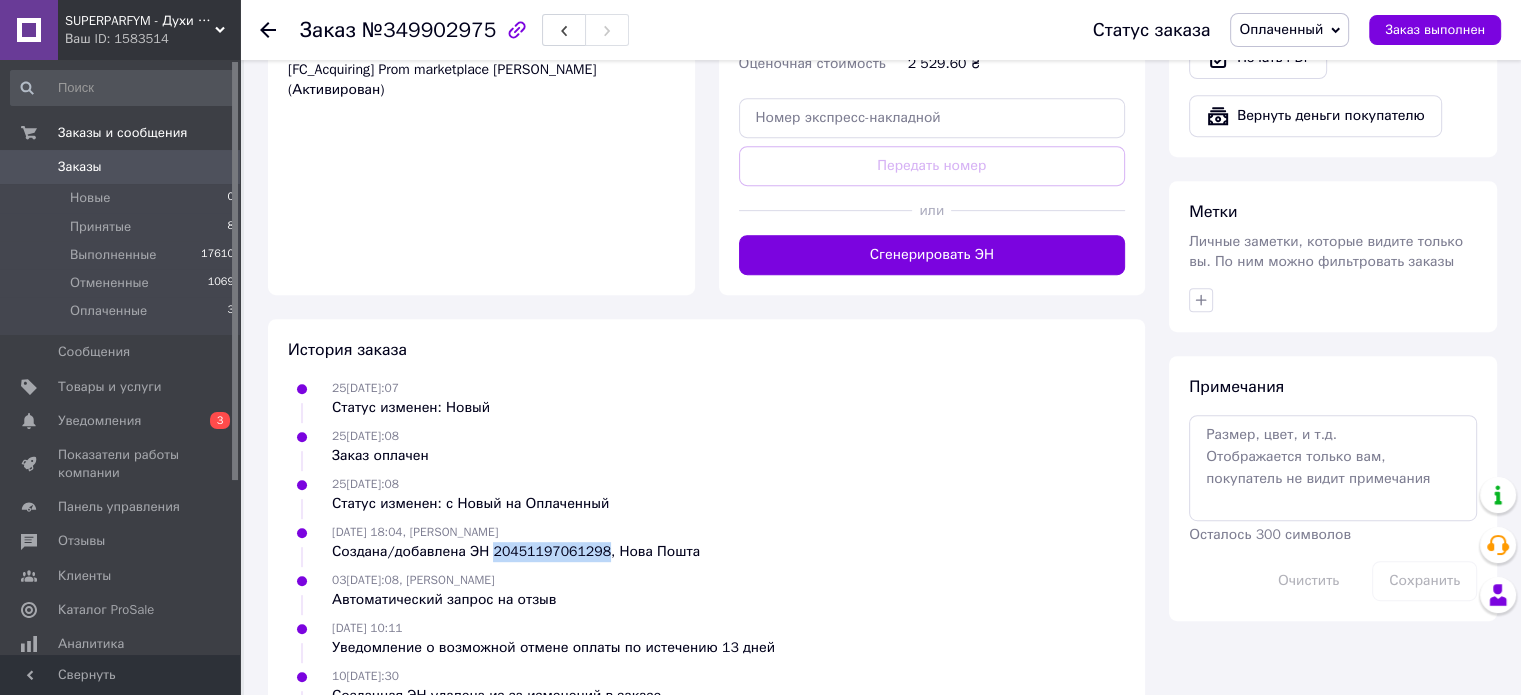 drag, startPoint x: 484, startPoint y: 555, endPoint x: 587, endPoint y: 563, distance: 103.31021 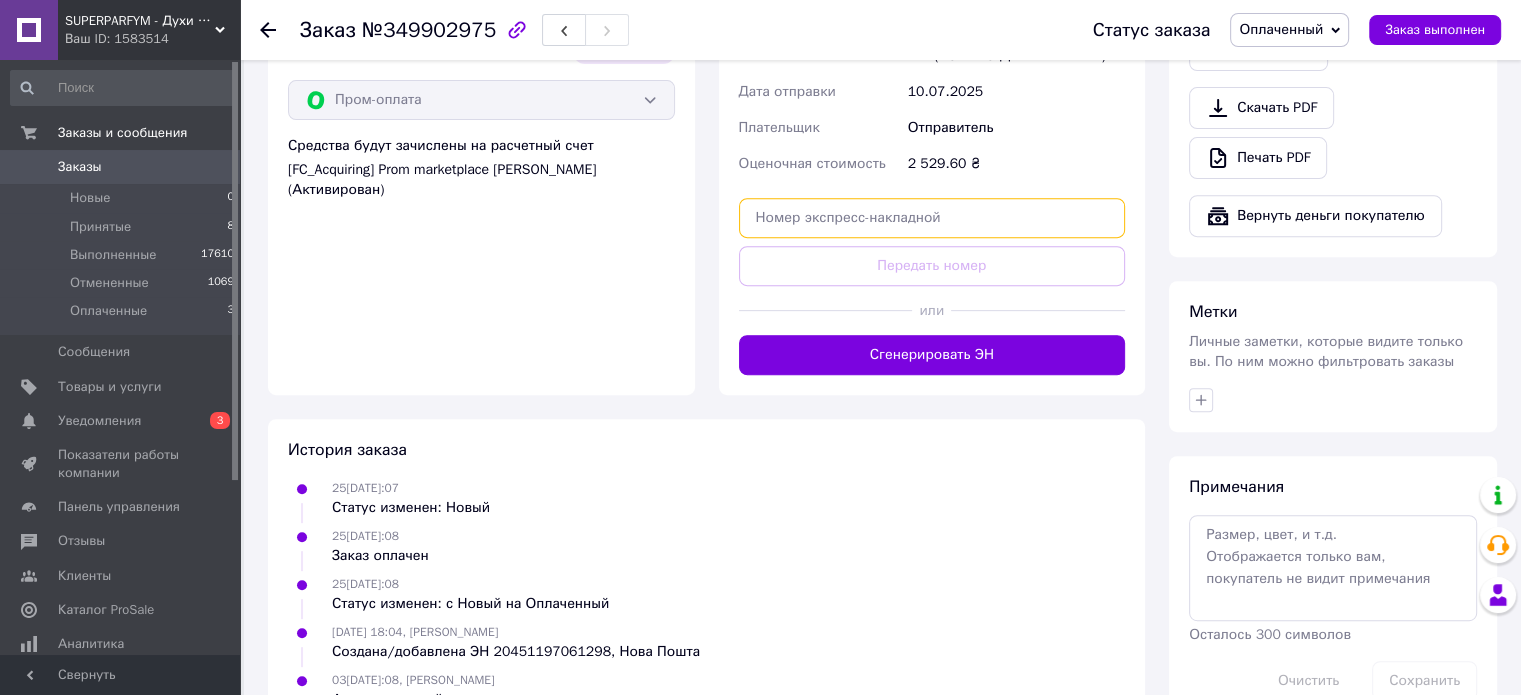 click at bounding box center [932, 218] 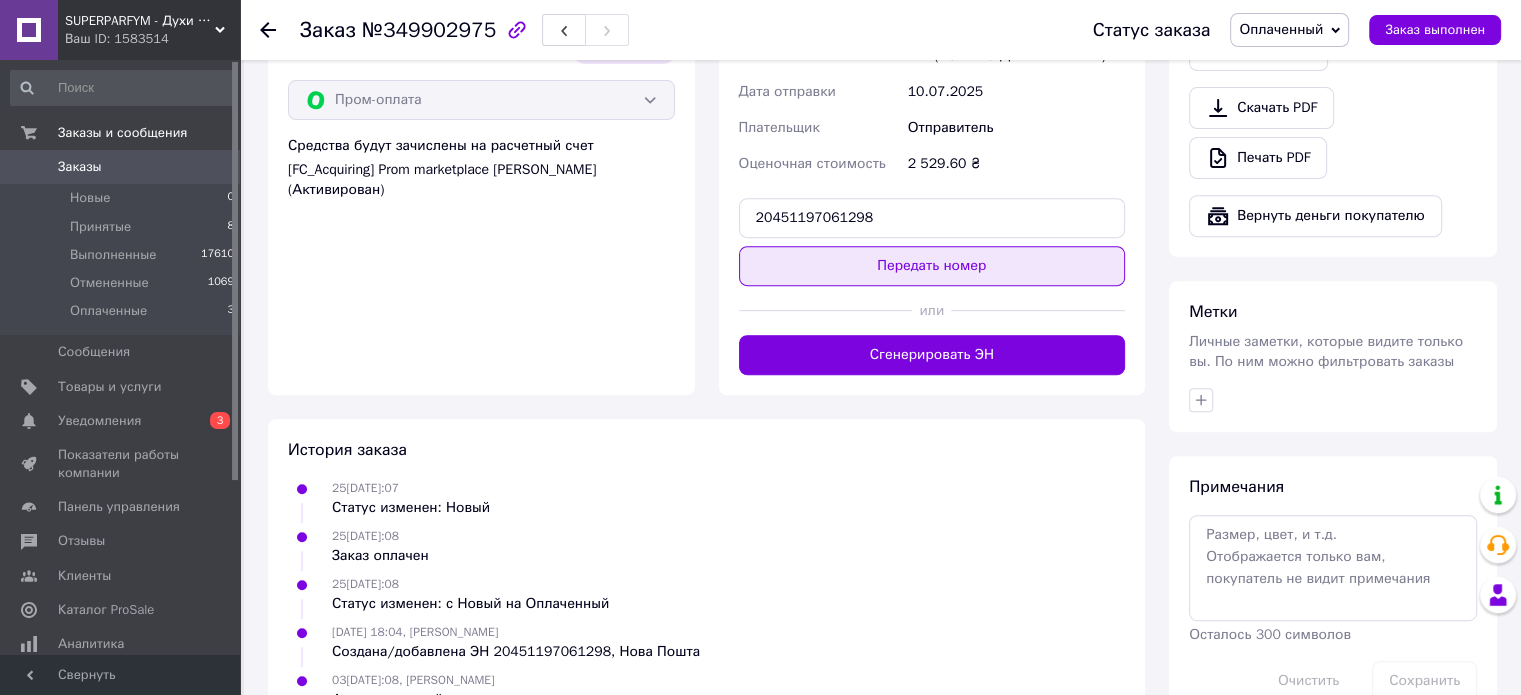 click on "Передать номер" at bounding box center (932, 266) 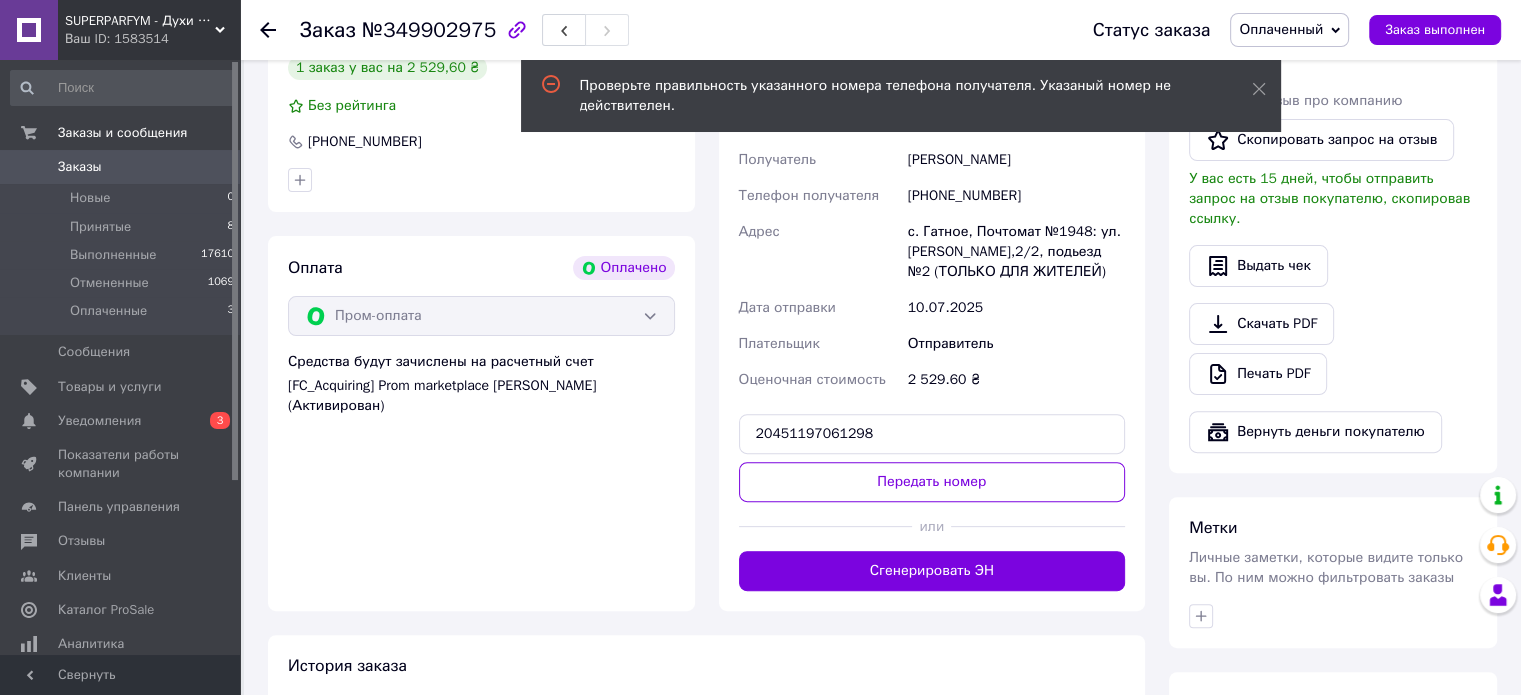 scroll, scrollTop: 456, scrollLeft: 0, axis: vertical 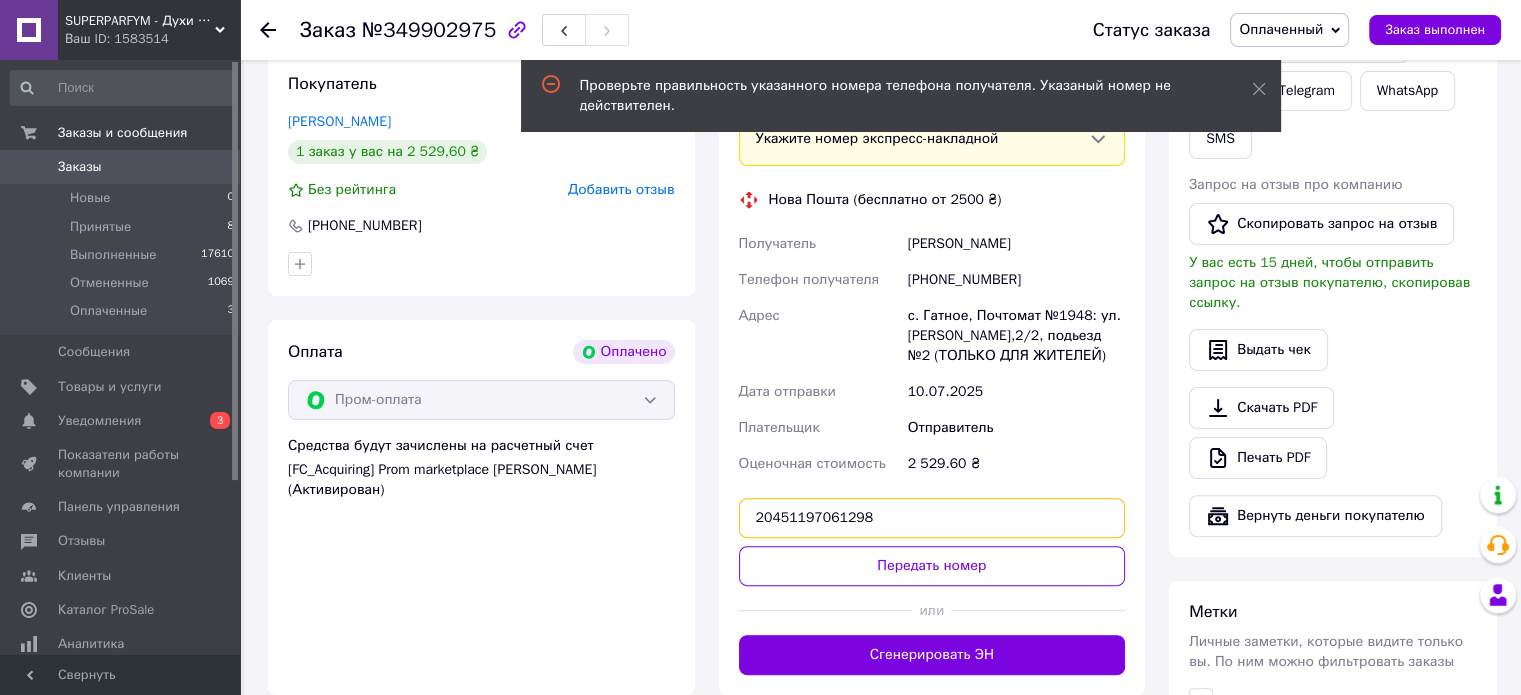 click on "20451197061298" at bounding box center [932, 518] 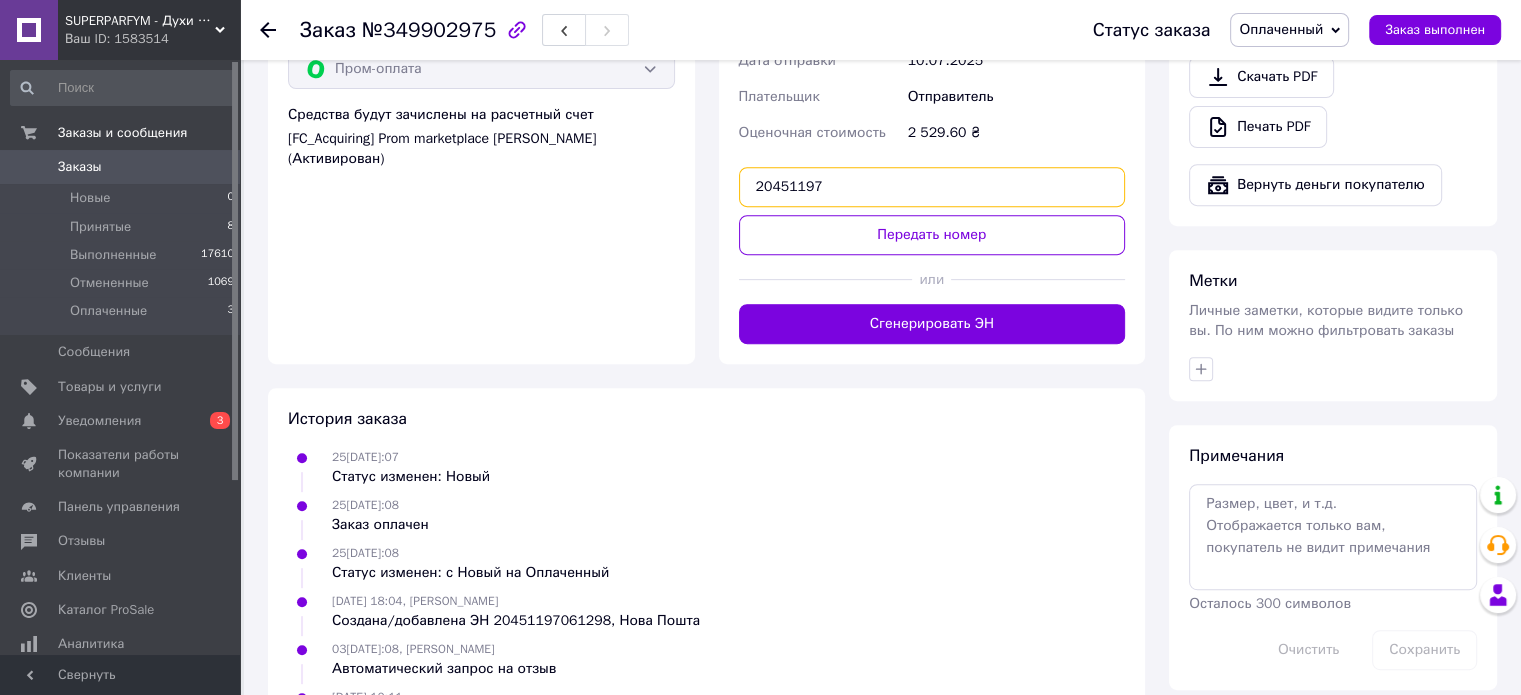 scroll, scrollTop: 562, scrollLeft: 0, axis: vertical 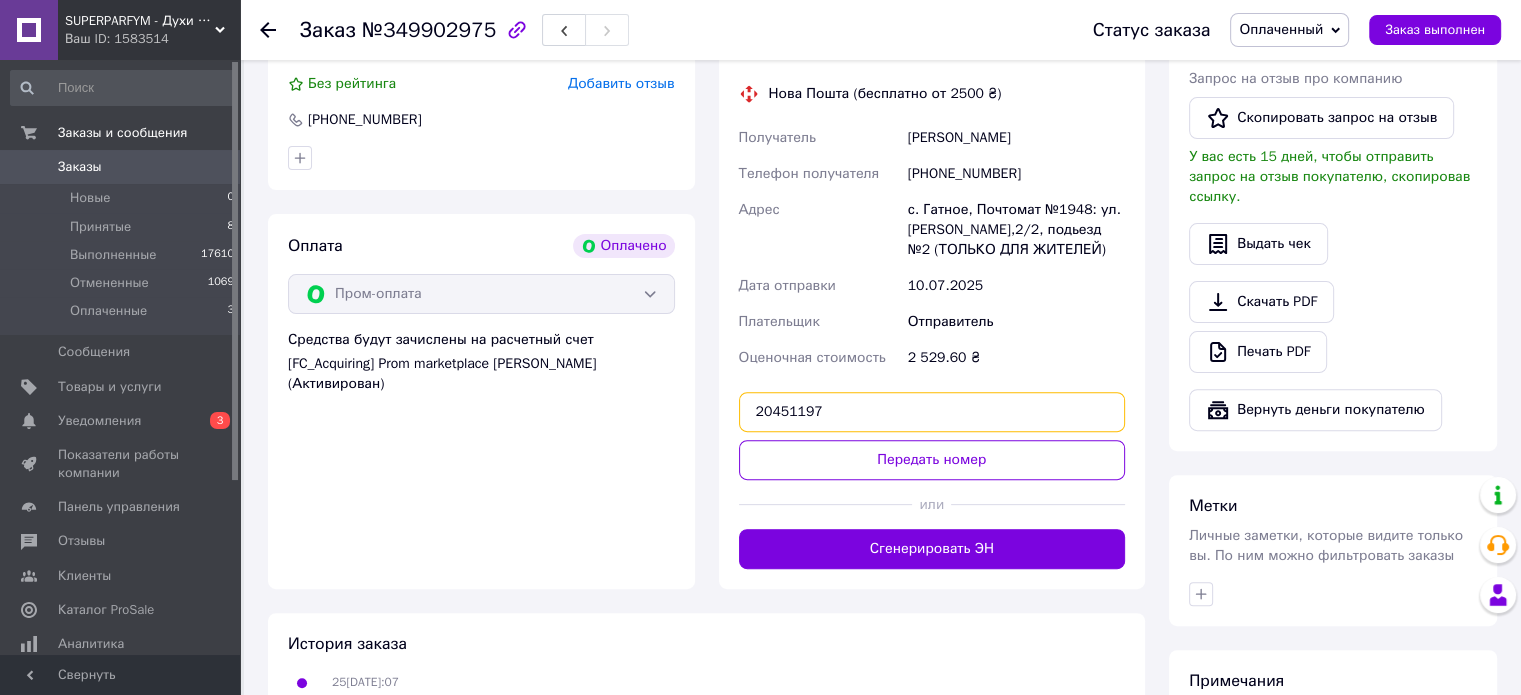 click on "20451197" at bounding box center [932, 412] 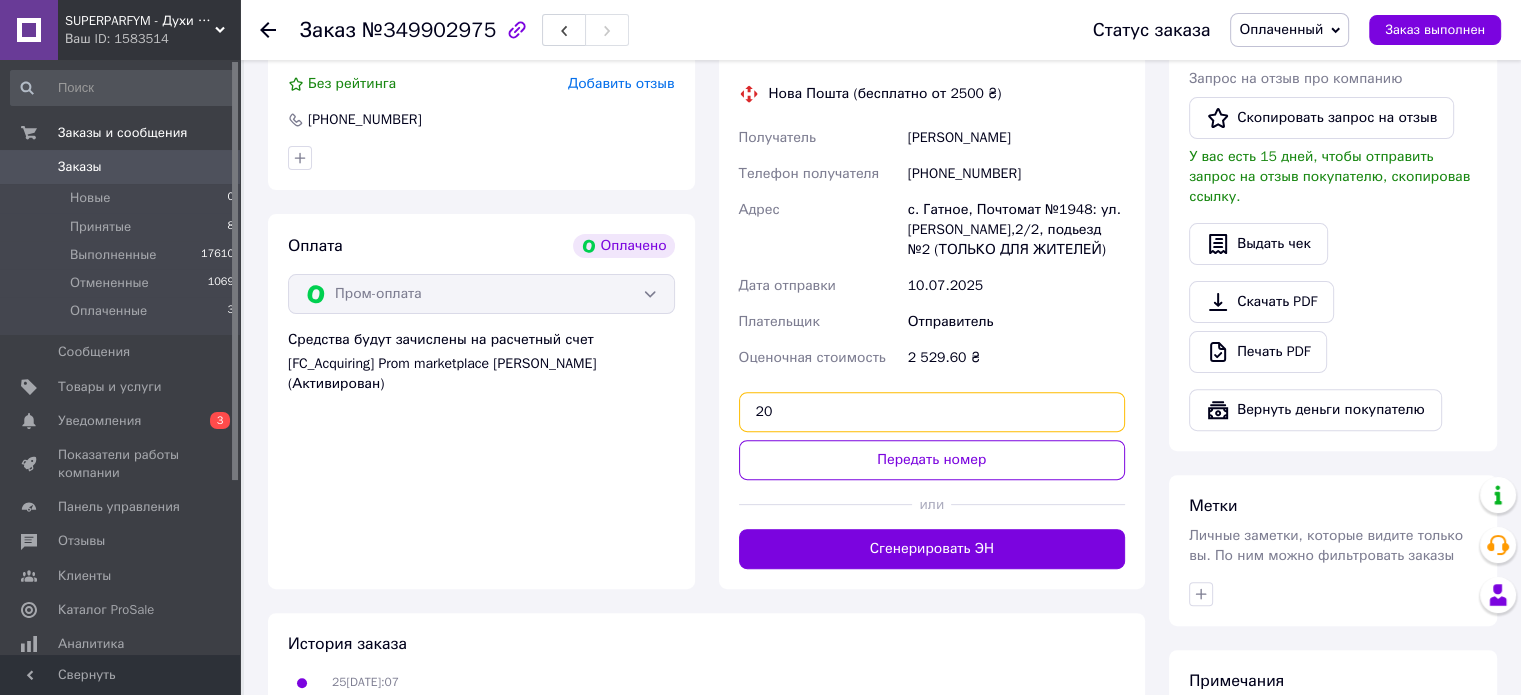 type on "2" 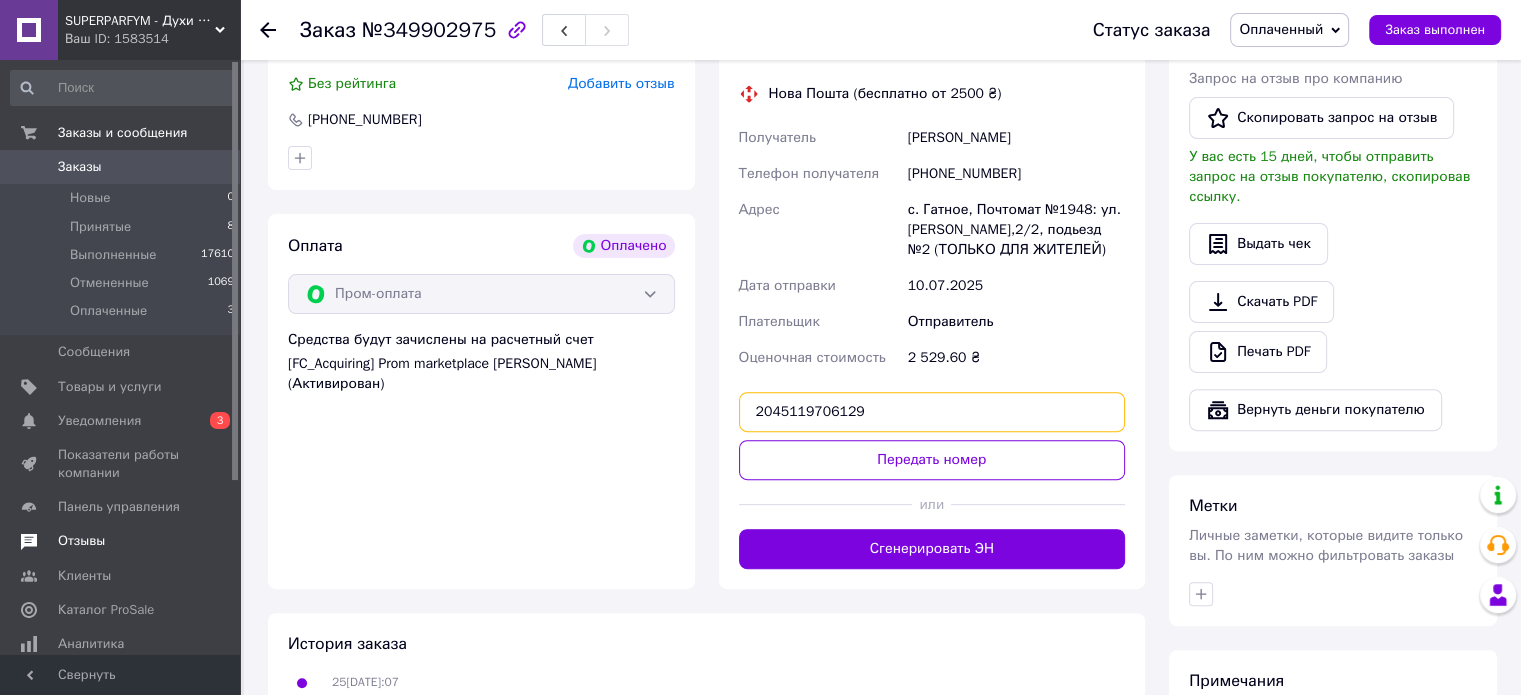 type on "20451197061298" 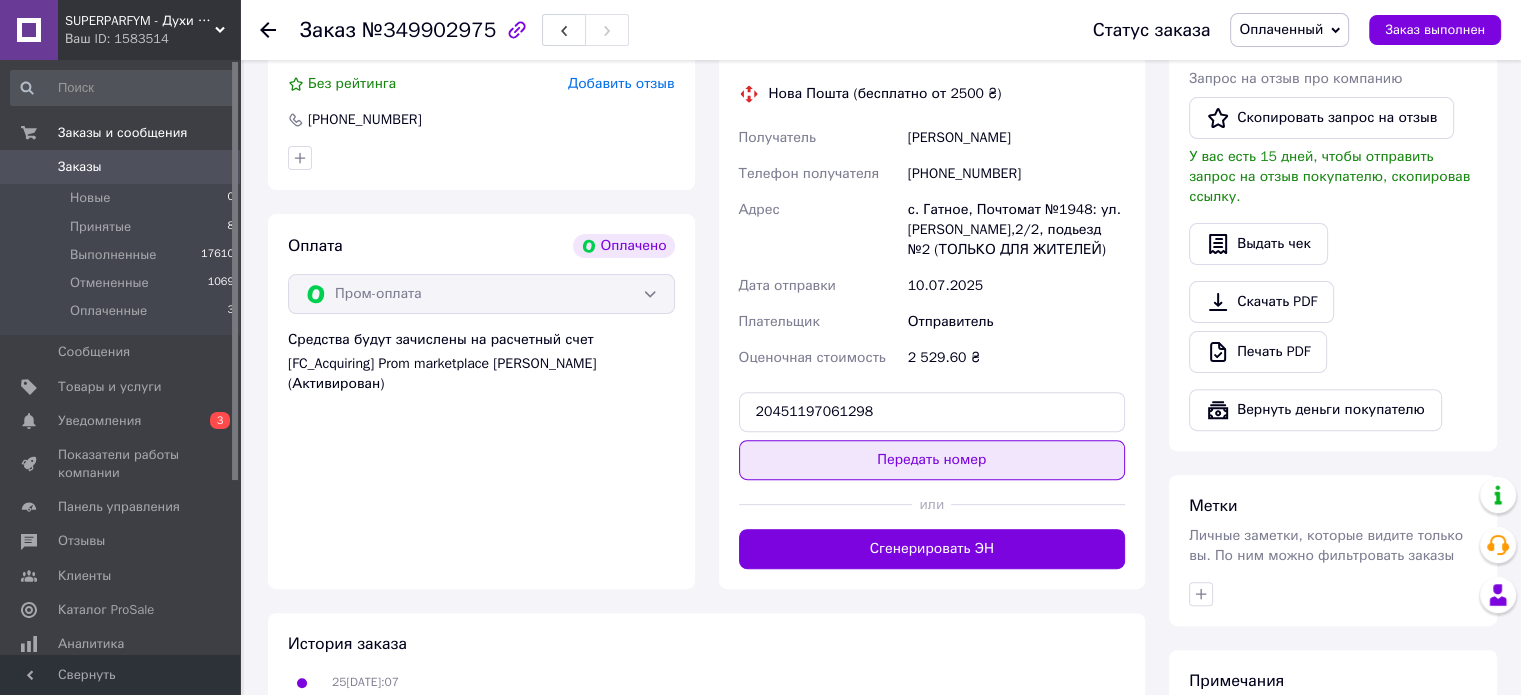 click on "Передать номер" at bounding box center (932, 460) 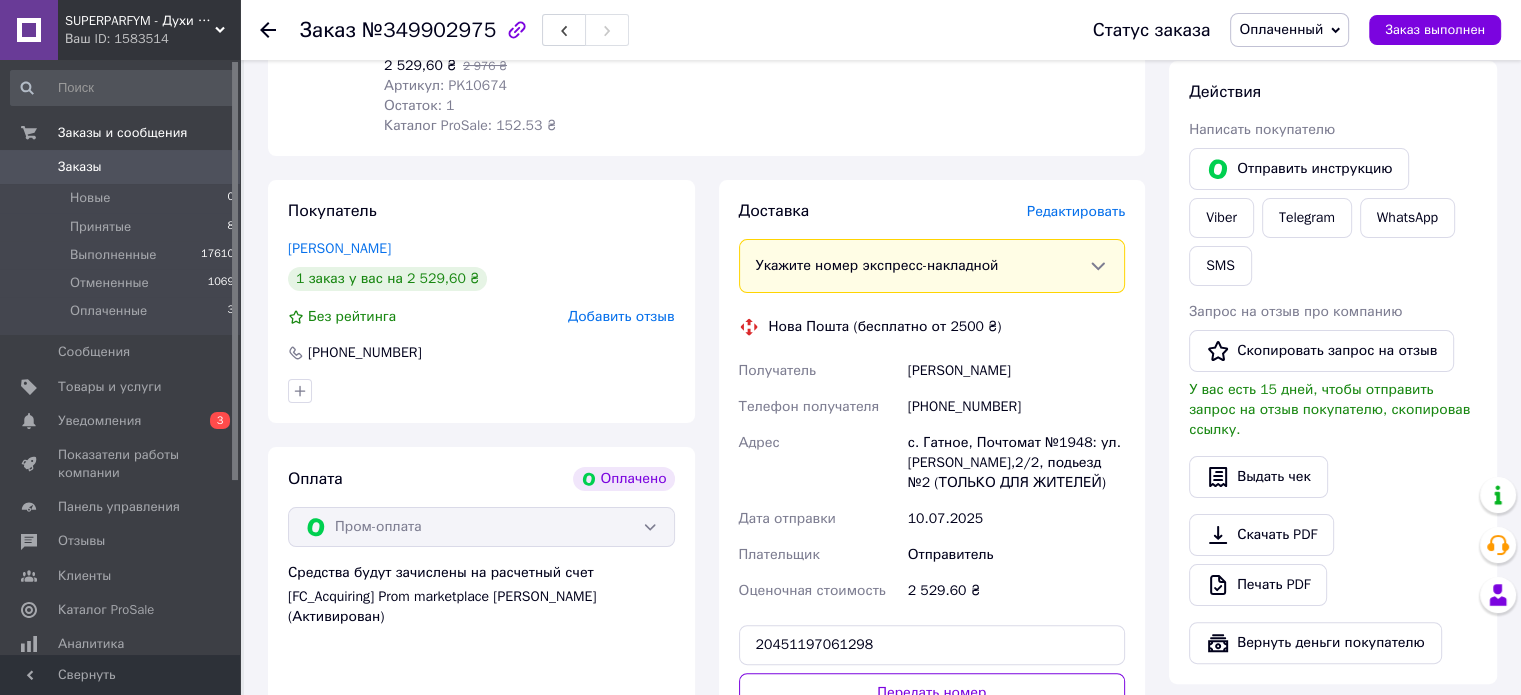 scroll, scrollTop: 362, scrollLeft: 0, axis: vertical 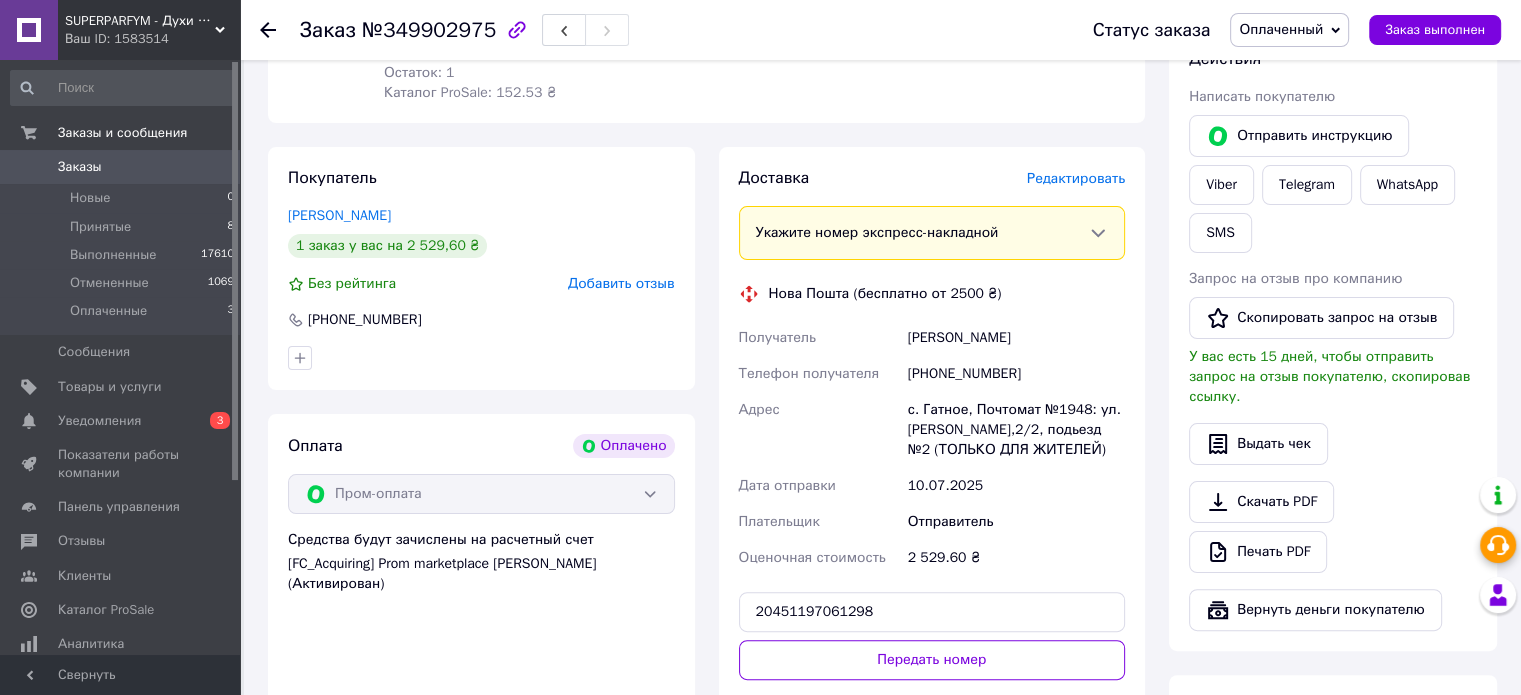 click 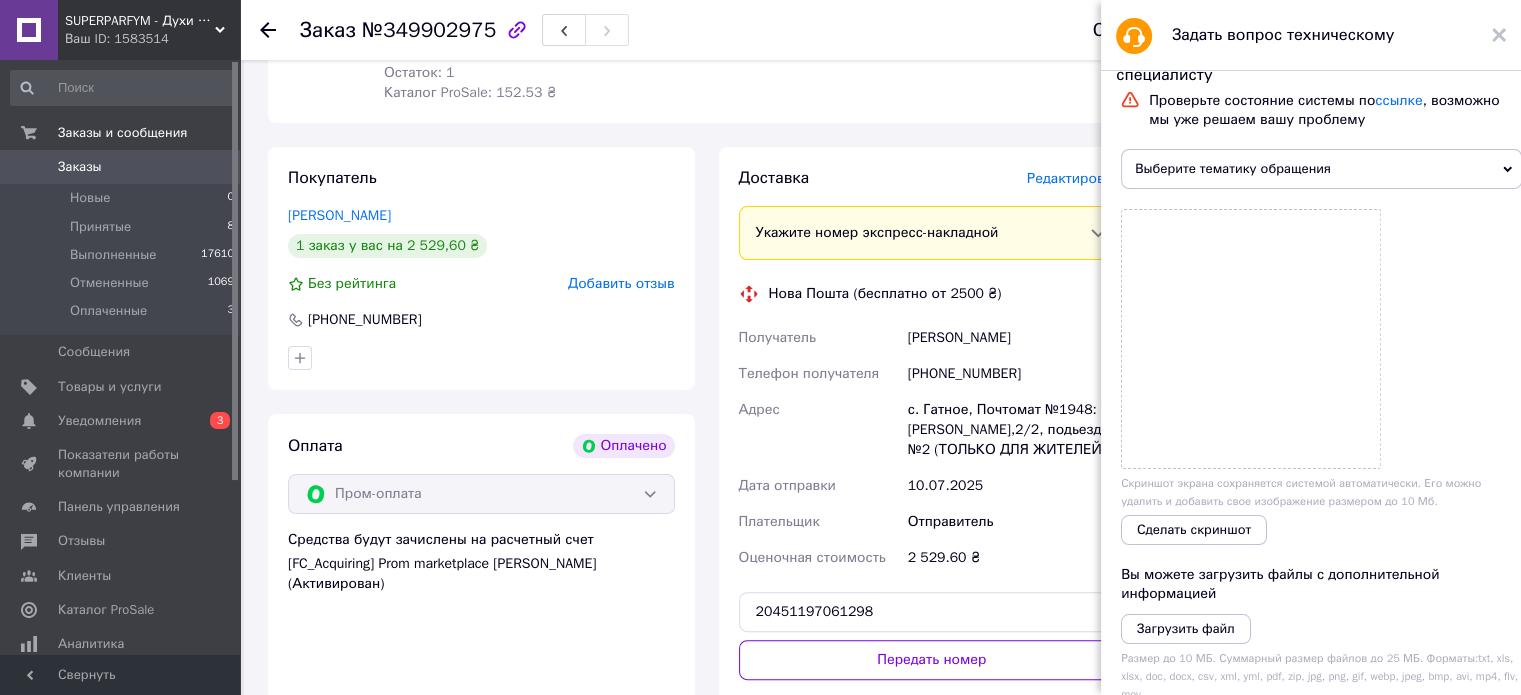 click on "Выберите тематику обращения" at bounding box center [1321, 169] 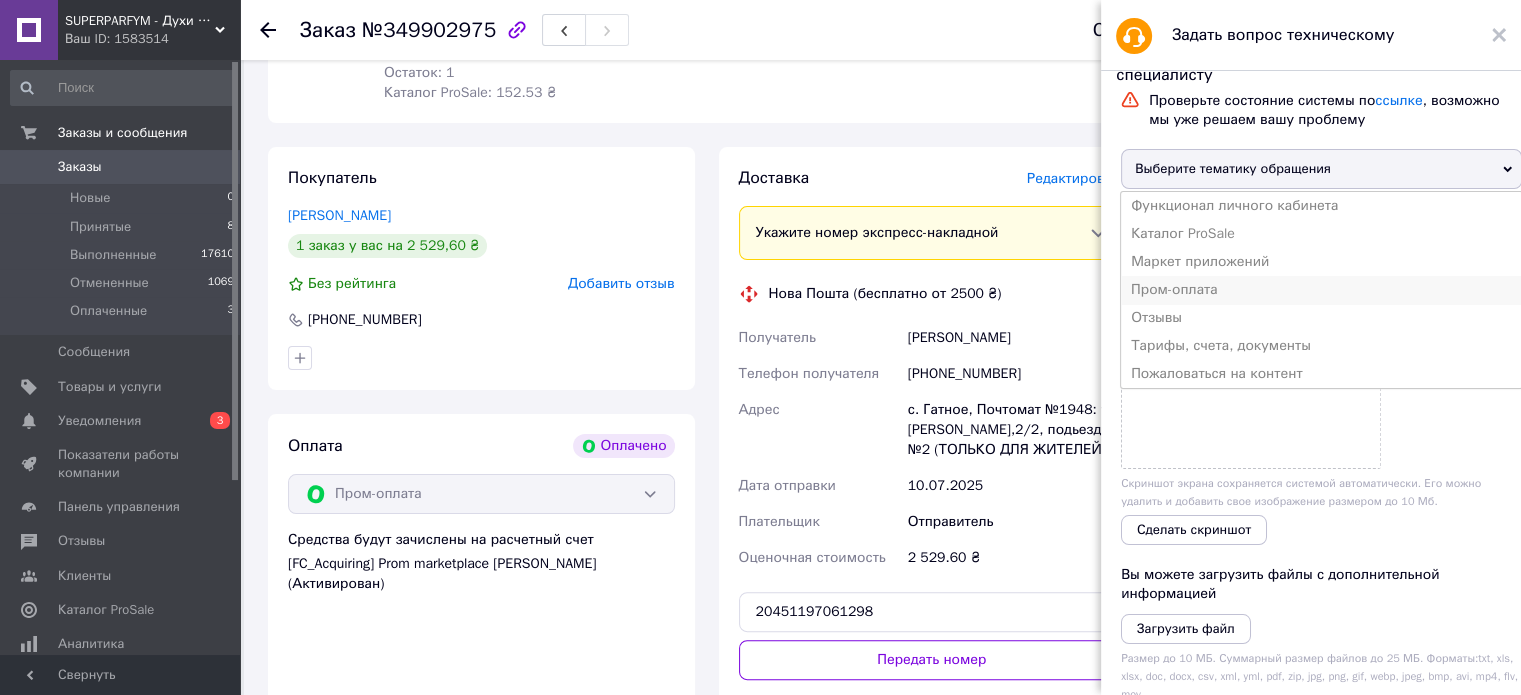click on "Пром-оплата" at bounding box center (1321, 290) 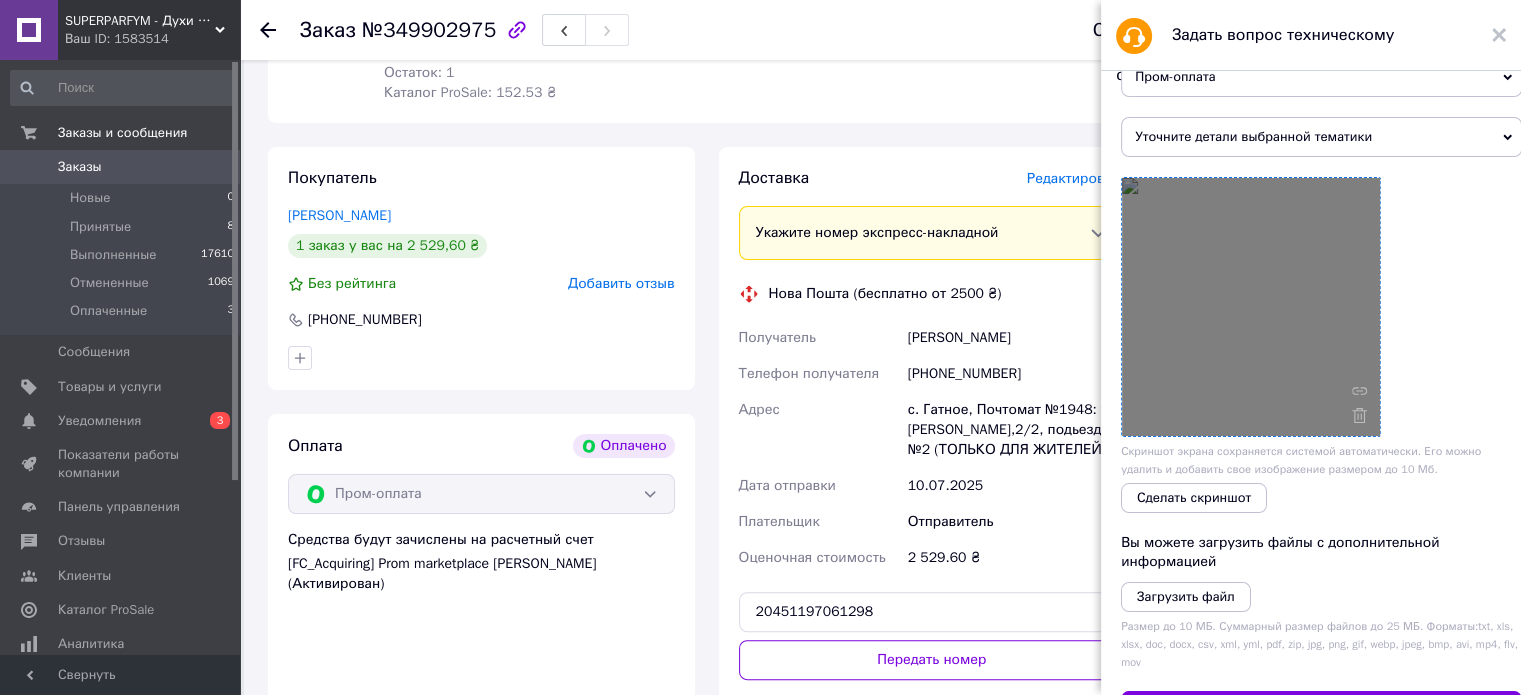 scroll, scrollTop: 0, scrollLeft: 0, axis: both 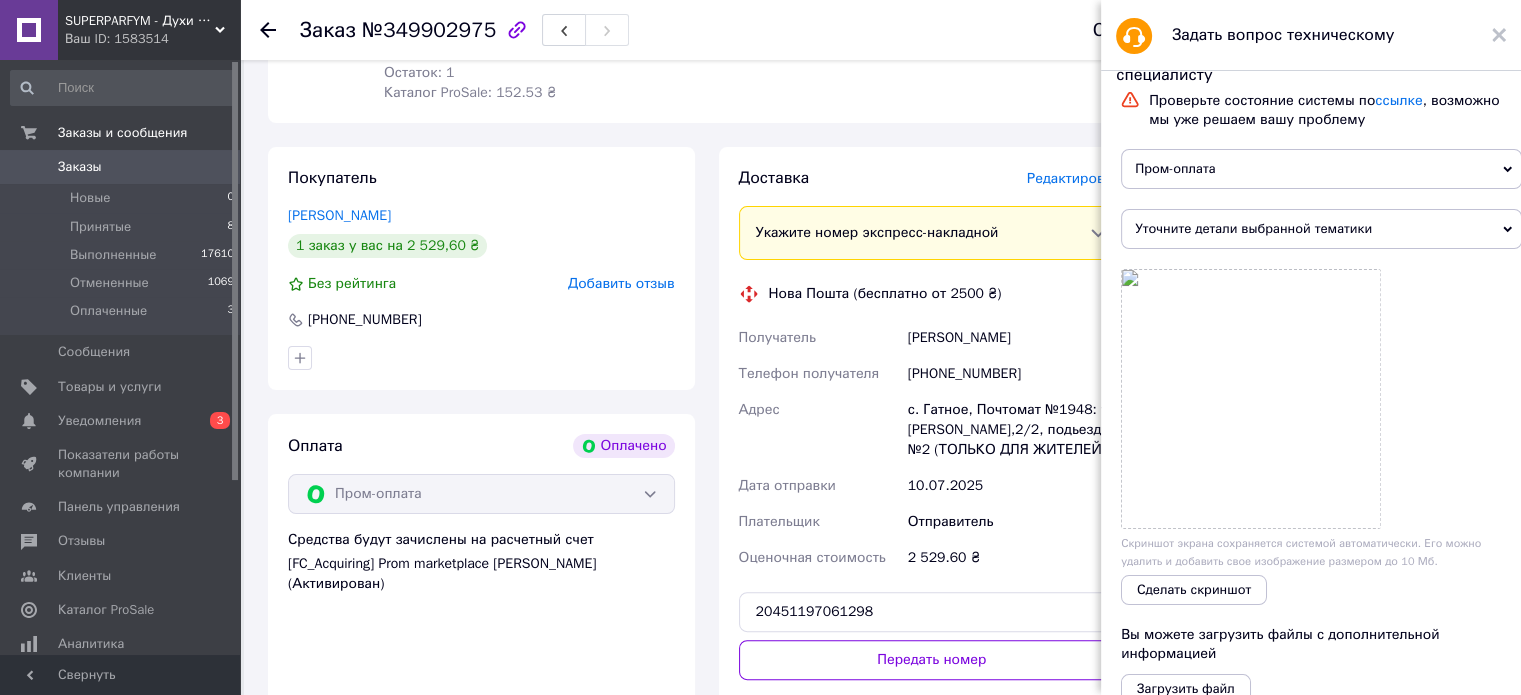 click on "Уточните детали выбранной тематики" at bounding box center [1321, 229] 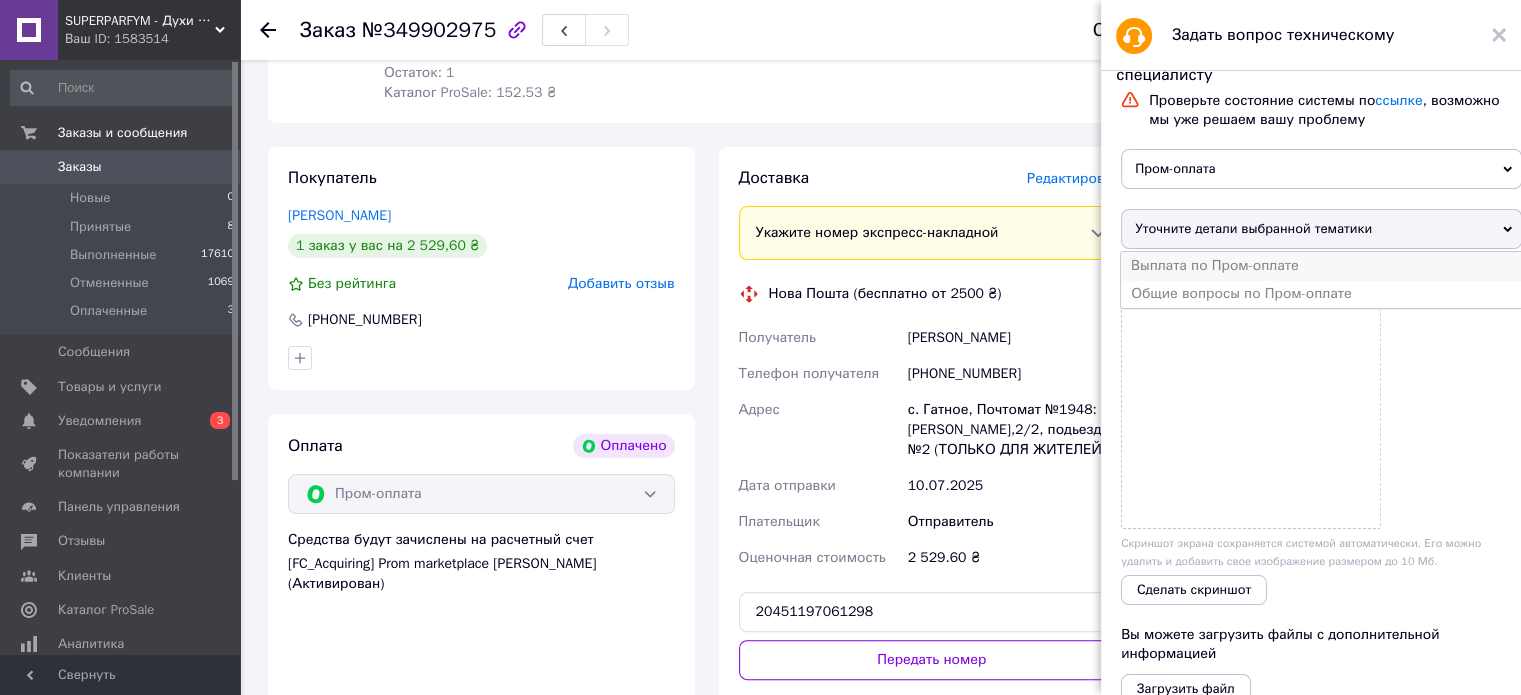 click on "Выплата по Пром-оплате" at bounding box center [1321, 266] 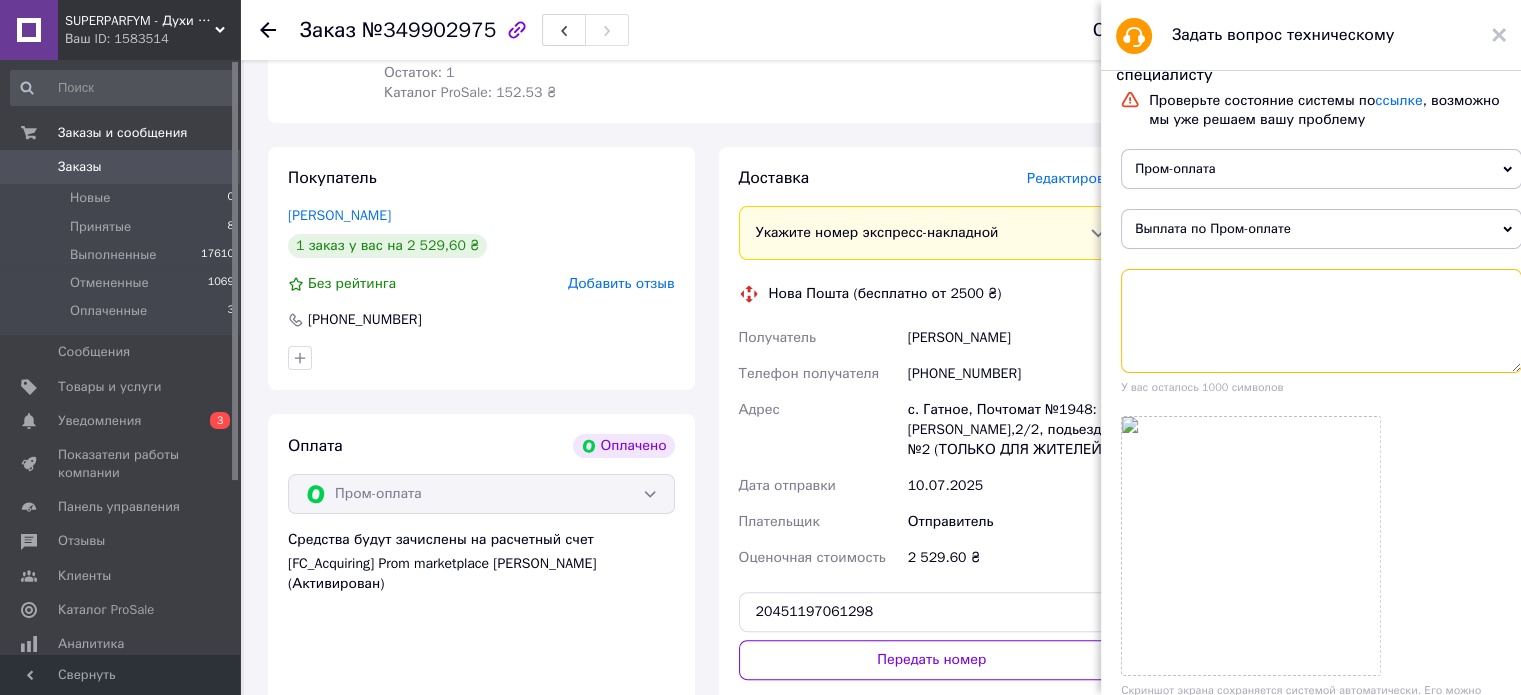 click at bounding box center [1321, 321] 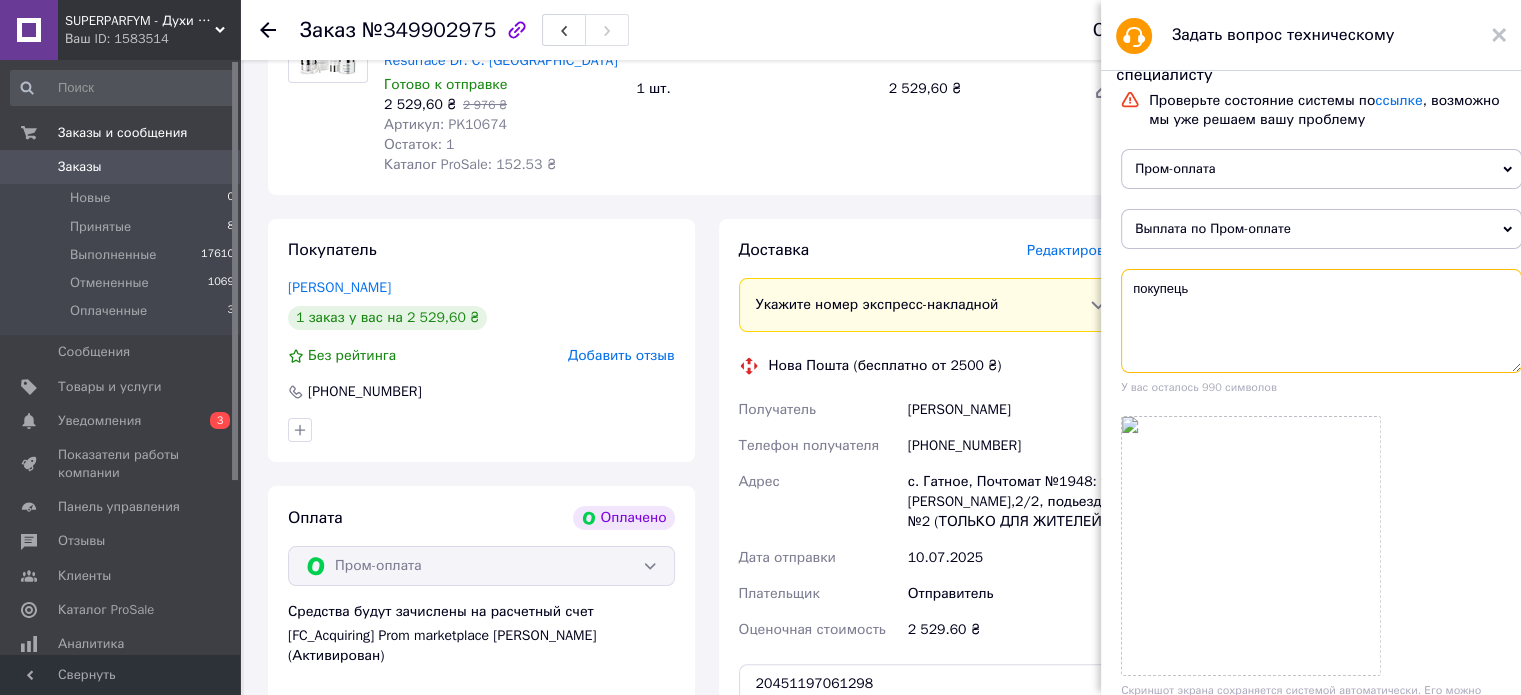 scroll, scrollTop: 262, scrollLeft: 0, axis: vertical 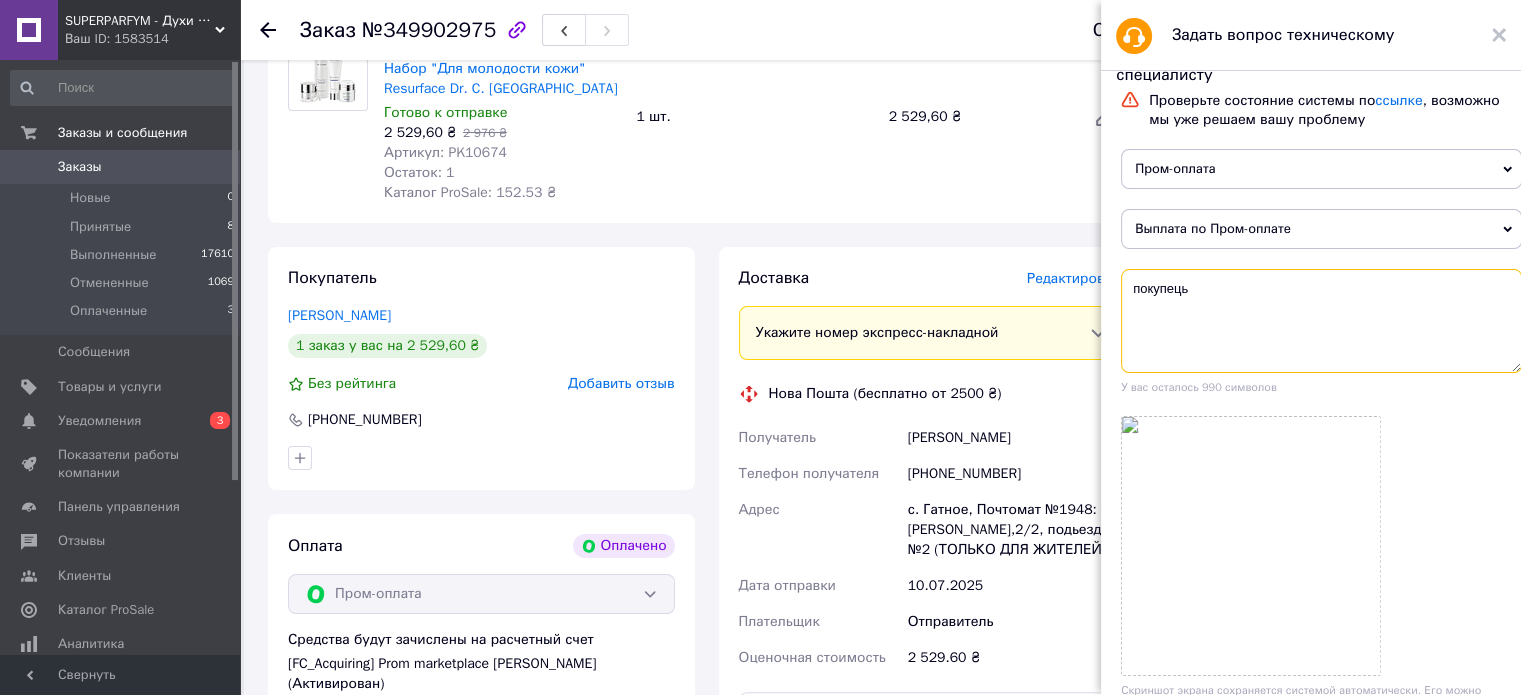 click on "покупець" at bounding box center (1321, 321) 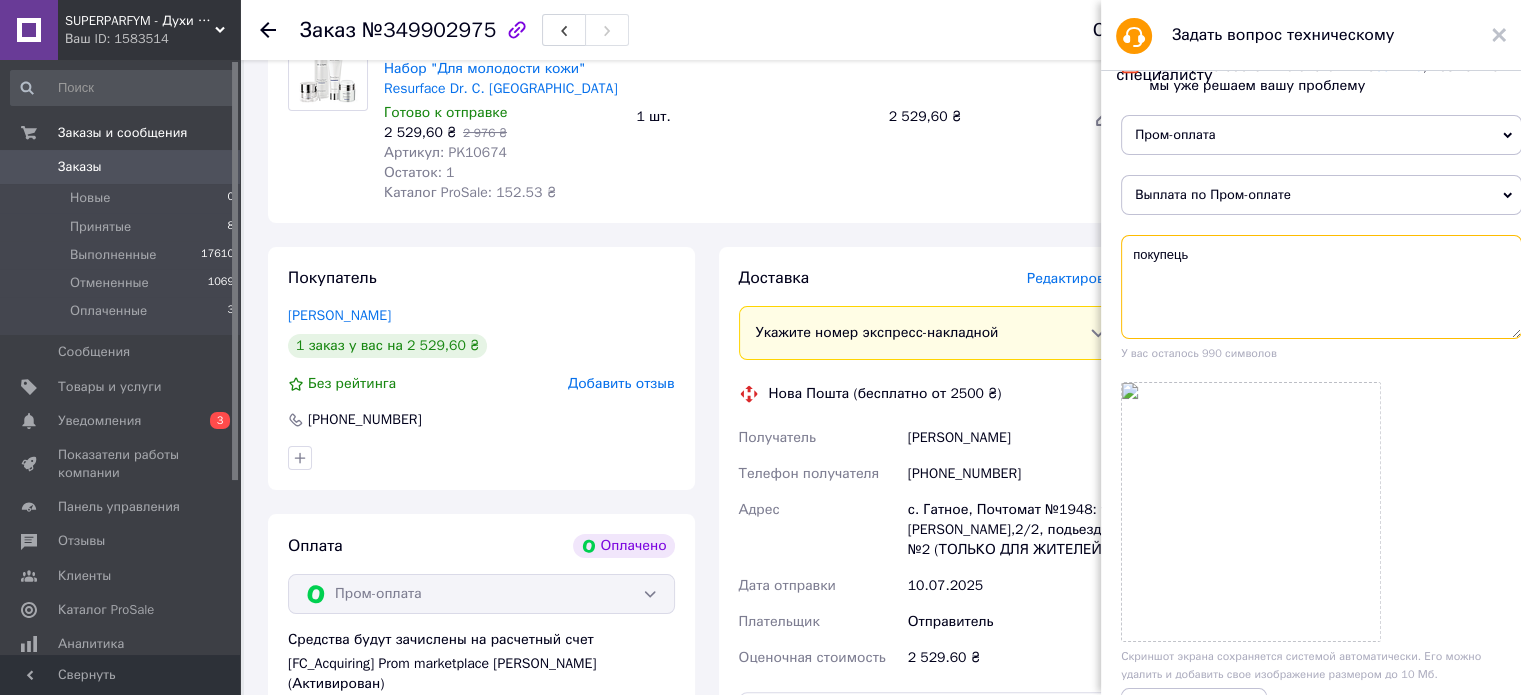 scroll, scrollTop: 0, scrollLeft: 0, axis: both 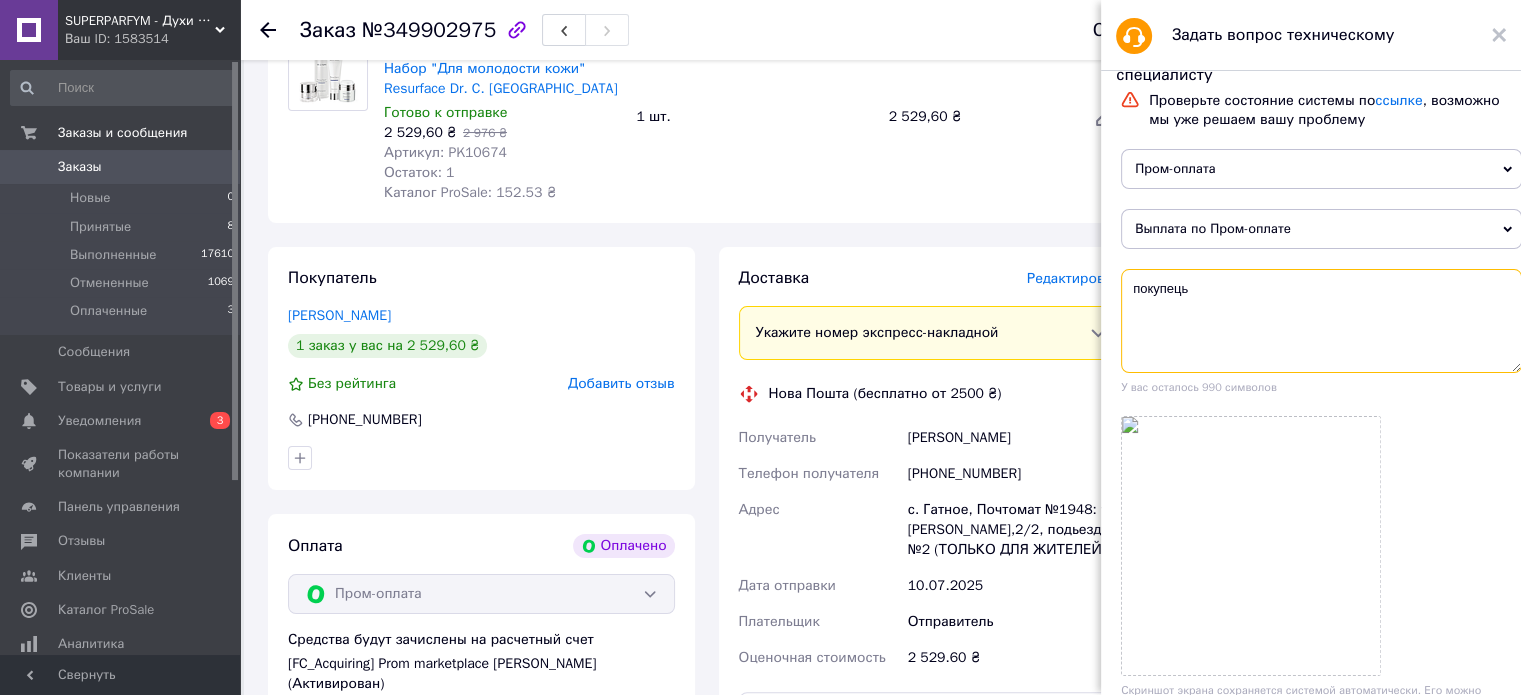 click on "покупець" at bounding box center (1321, 321) 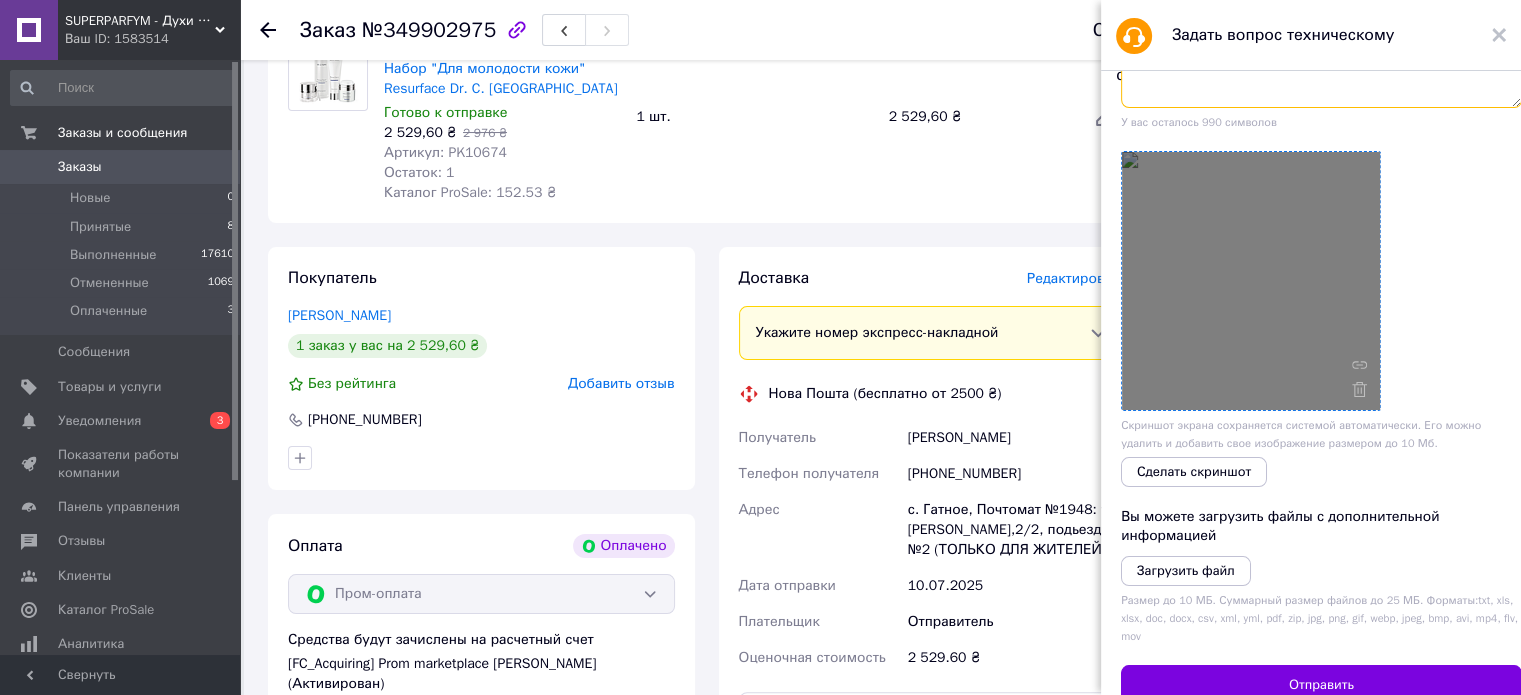 scroll, scrollTop: 110, scrollLeft: 0, axis: vertical 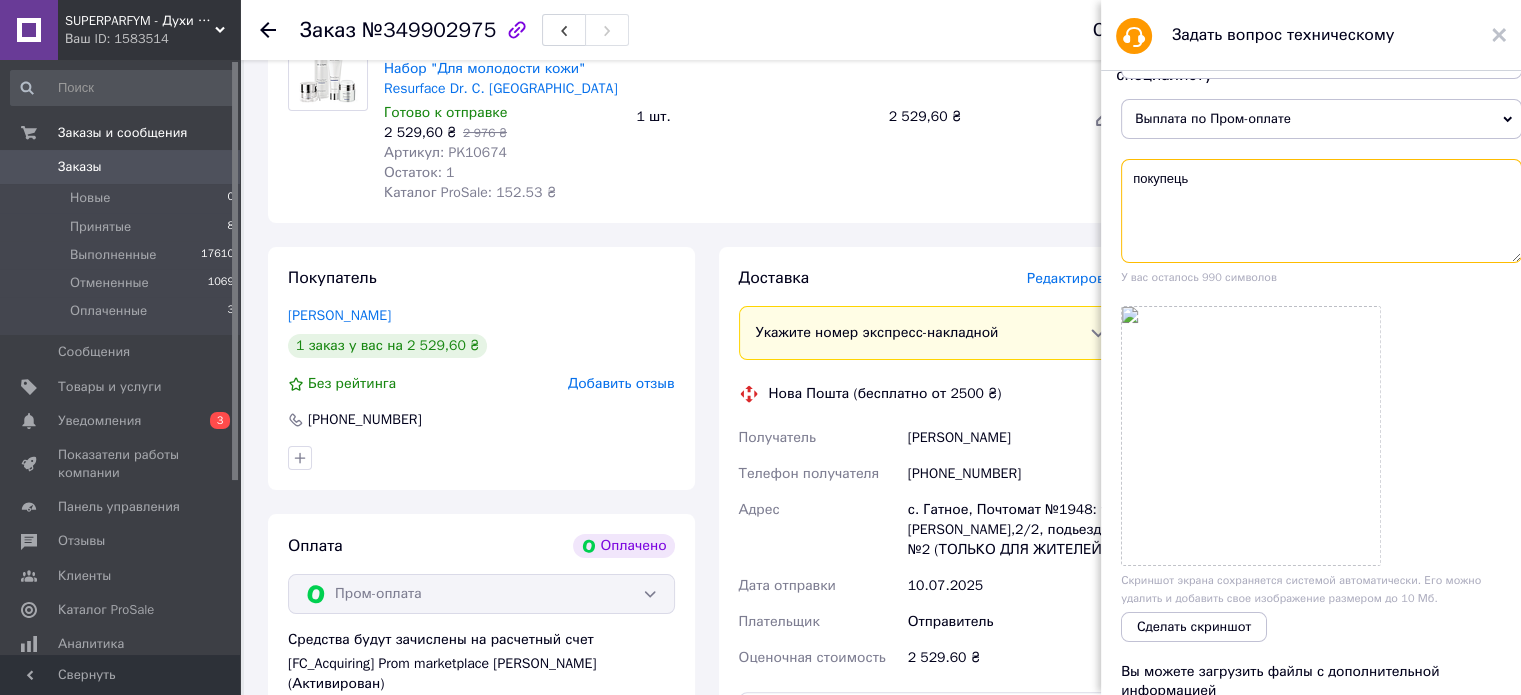 click on "покупець" at bounding box center (1321, 211) 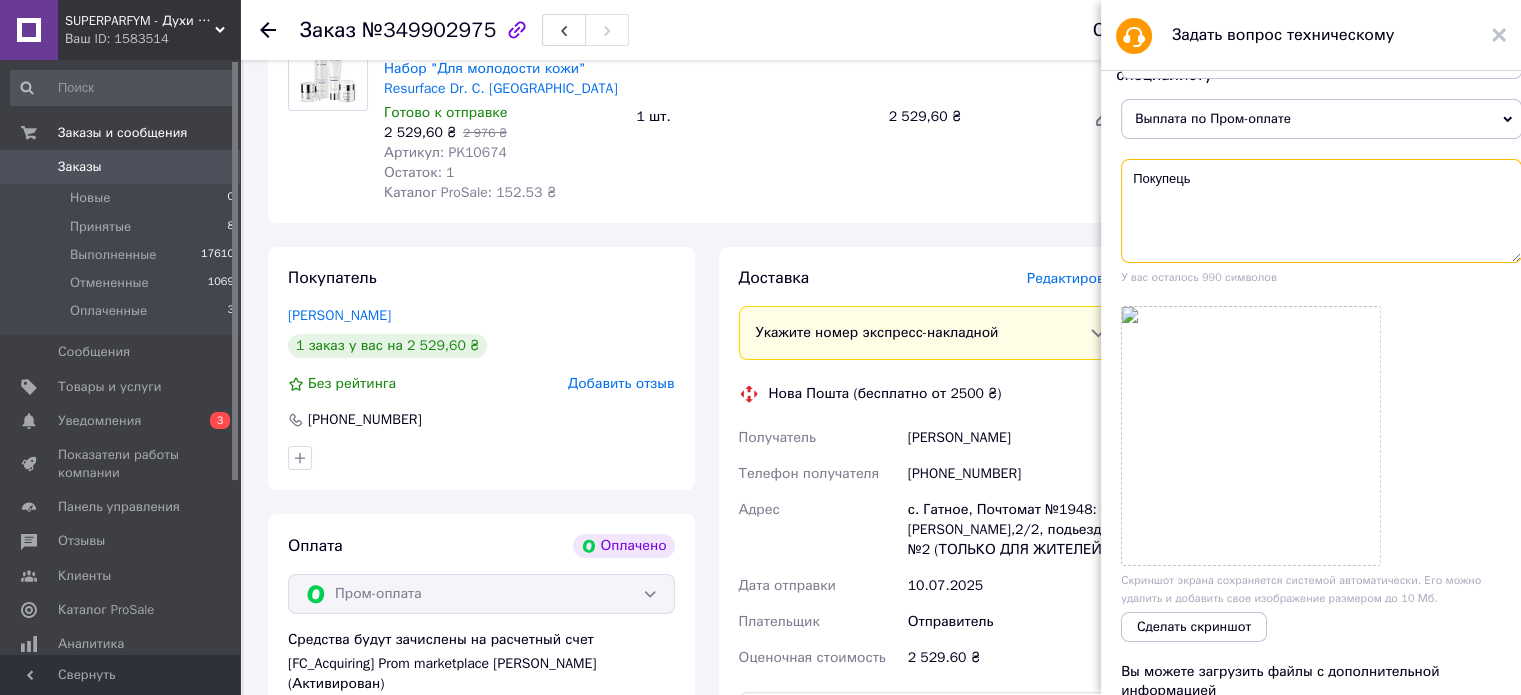 click on "Покупець" at bounding box center [1321, 211] 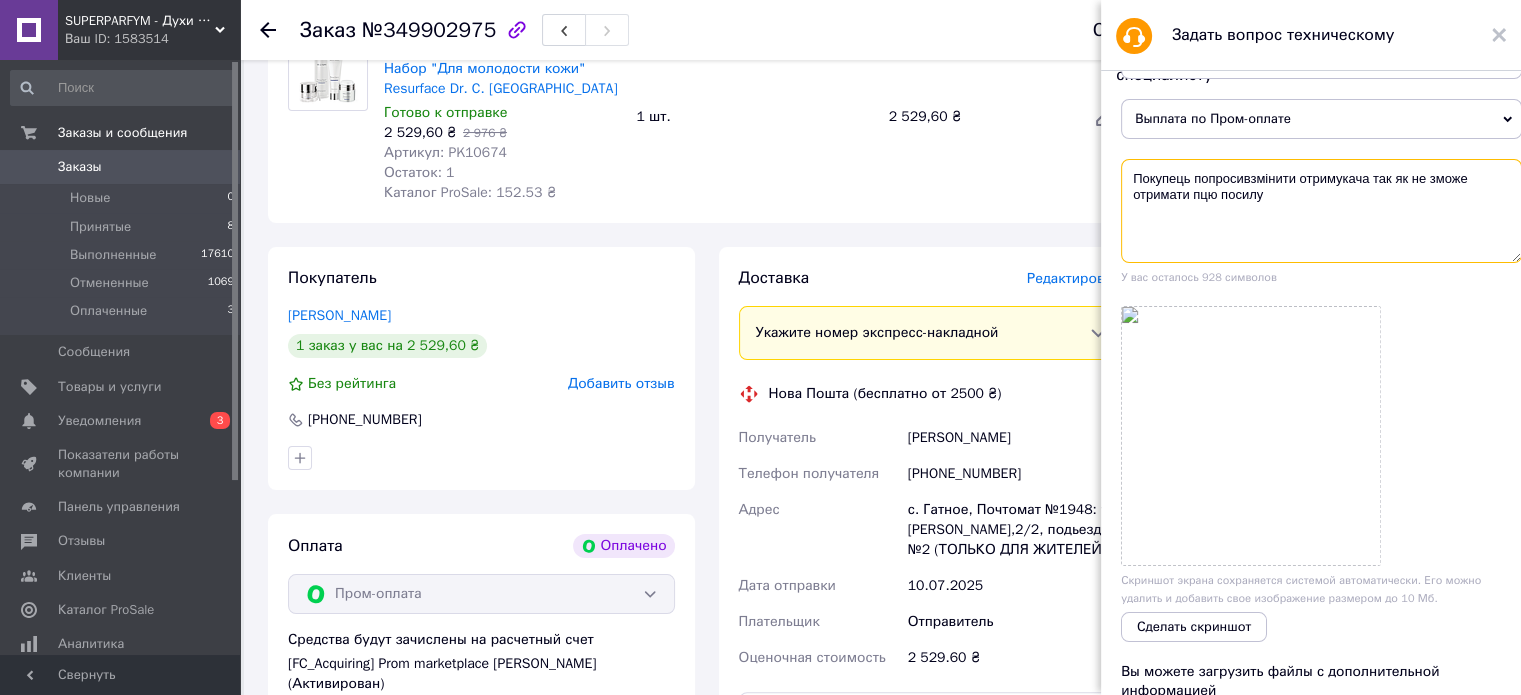 click on "Покупець попросивзмінити отримукача так як не зможе отримати пцю посилу" at bounding box center [1321, 211] 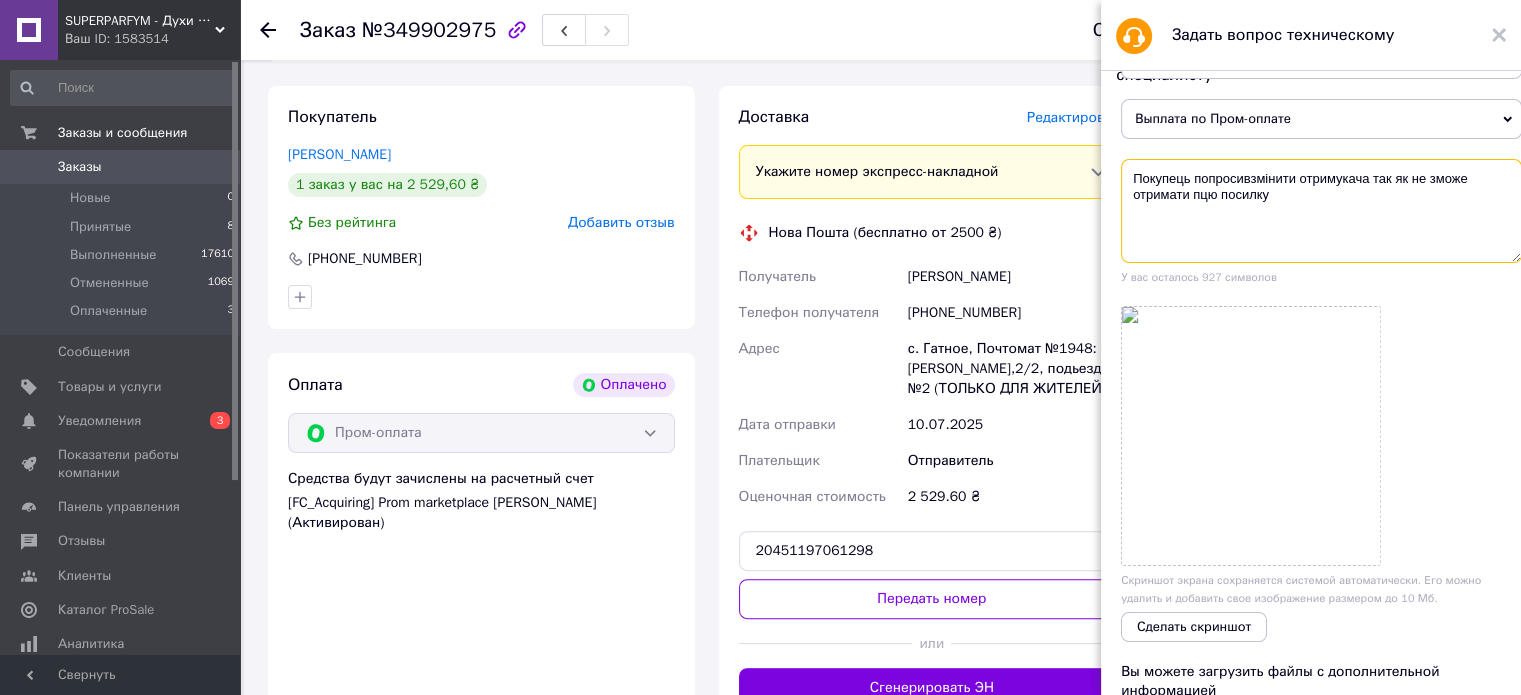 scroll, scrollTop: 500, scrollLeft: 0, axis: vertical 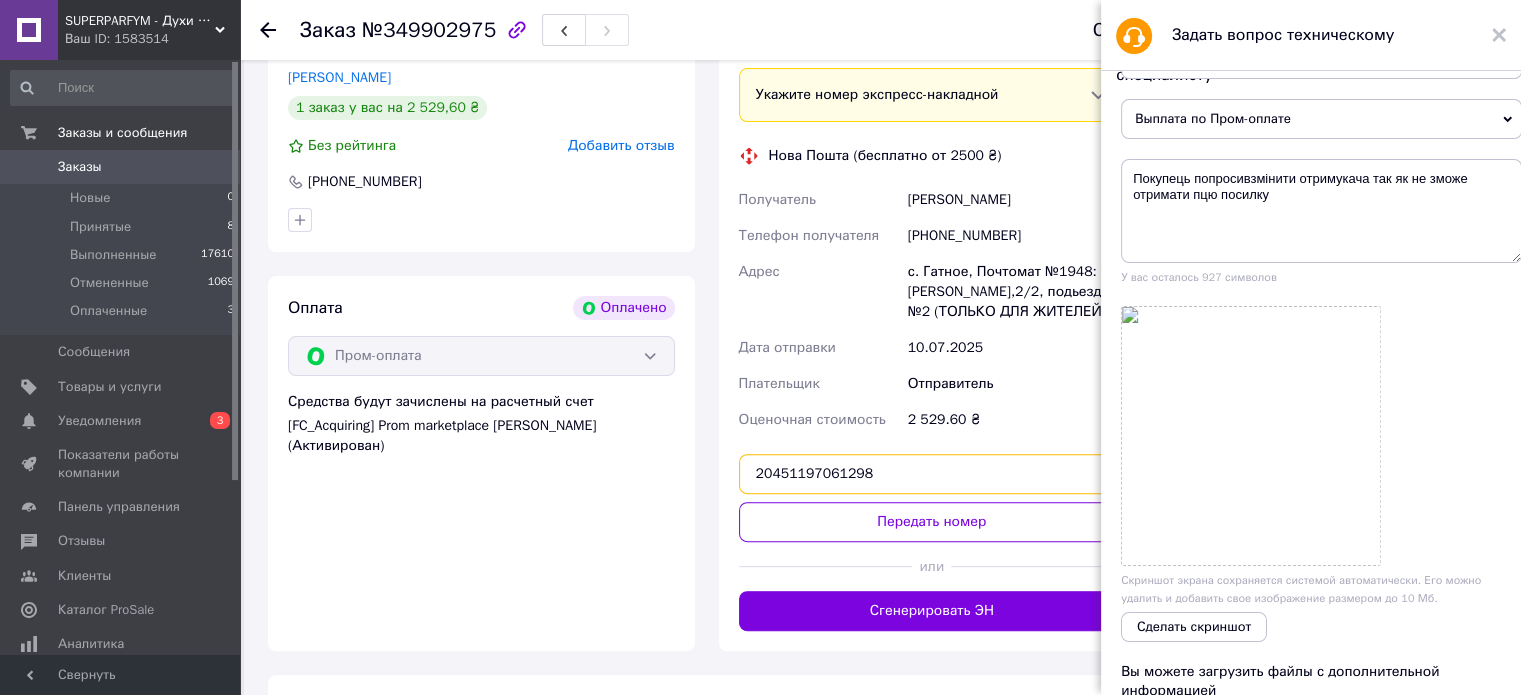 drag, startPoint x: 870, startPoint y: 475, endPoint x: 720, endPoint y: 478, distance: 150.03 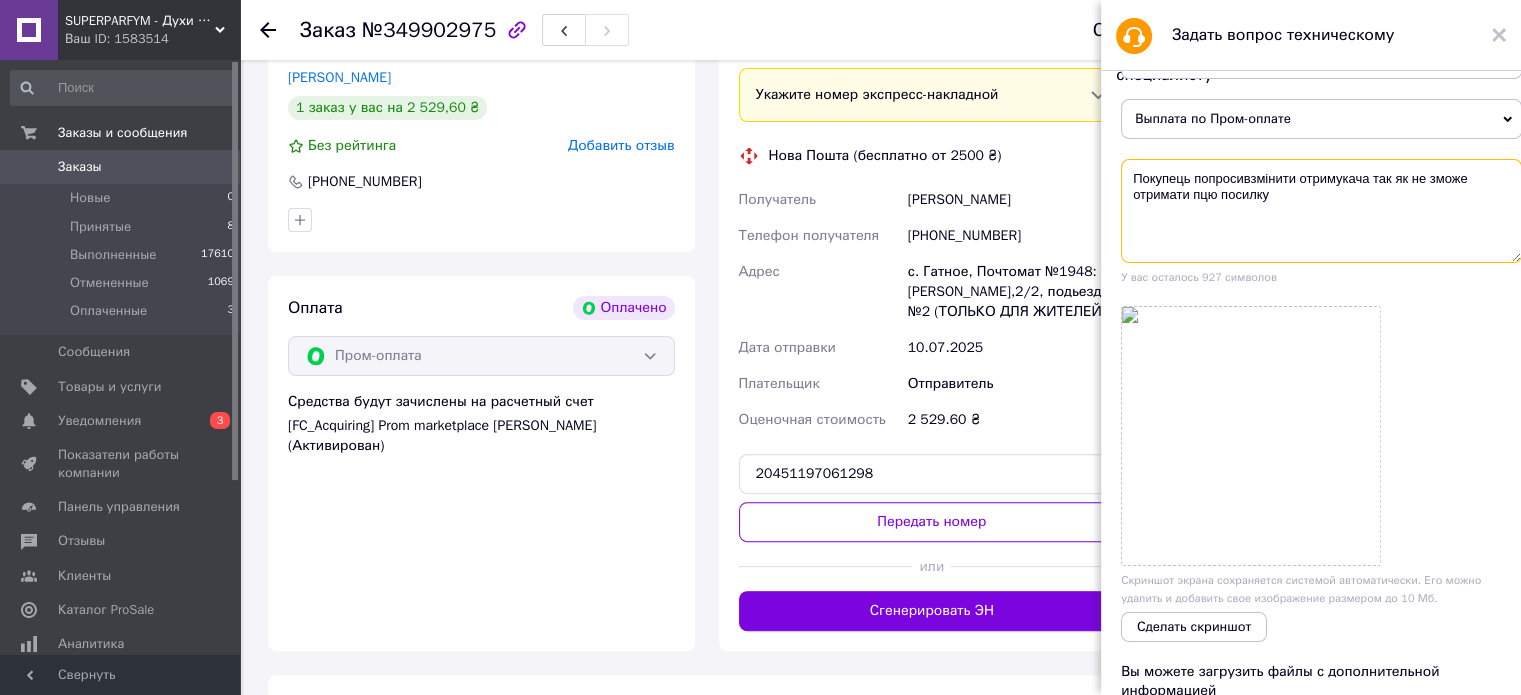 click on "Покупець попросивзмінити отримукача так як не зможе отримати пцю посилку" at bounding box center [1321, 211] 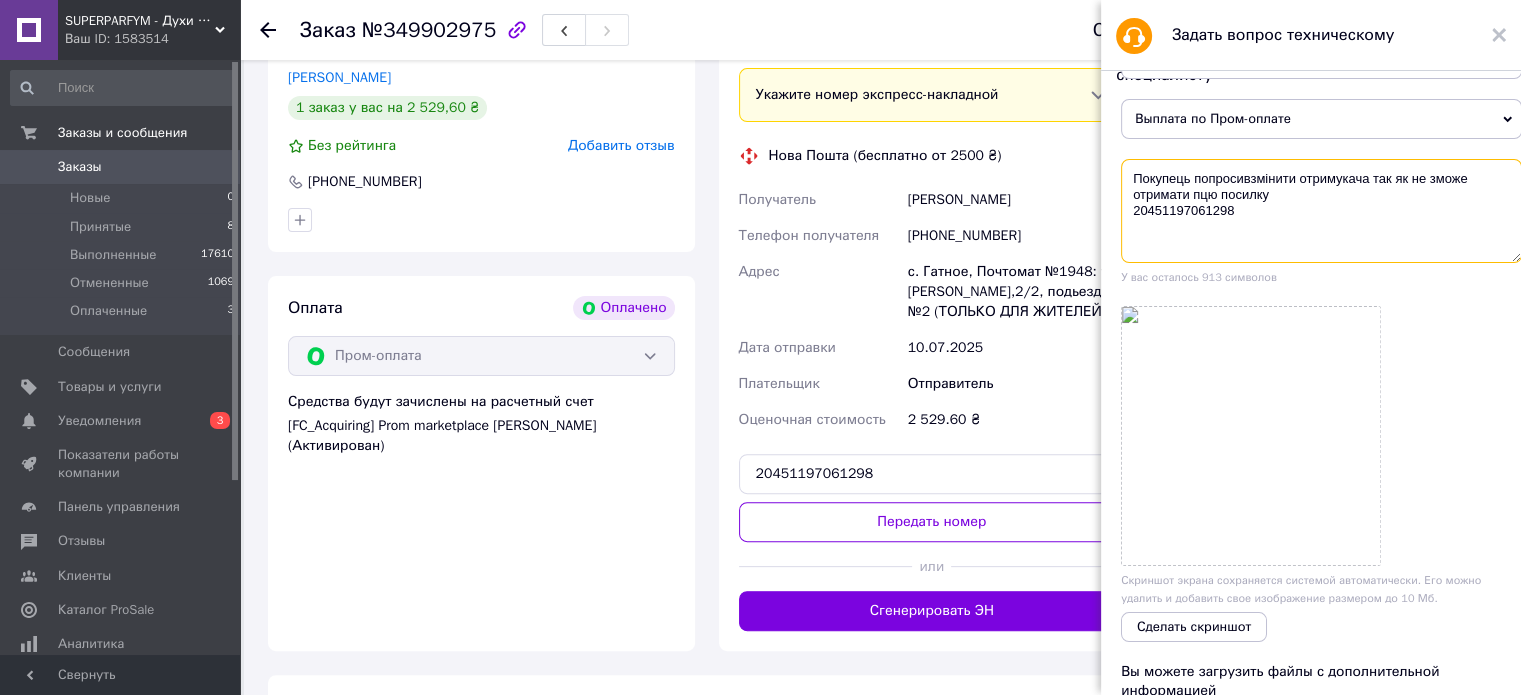click on "Покупець попросивзмінити отримукача так як не зможе отримати пцю посилку
20451197061298" at bounding box center (1321, 211) 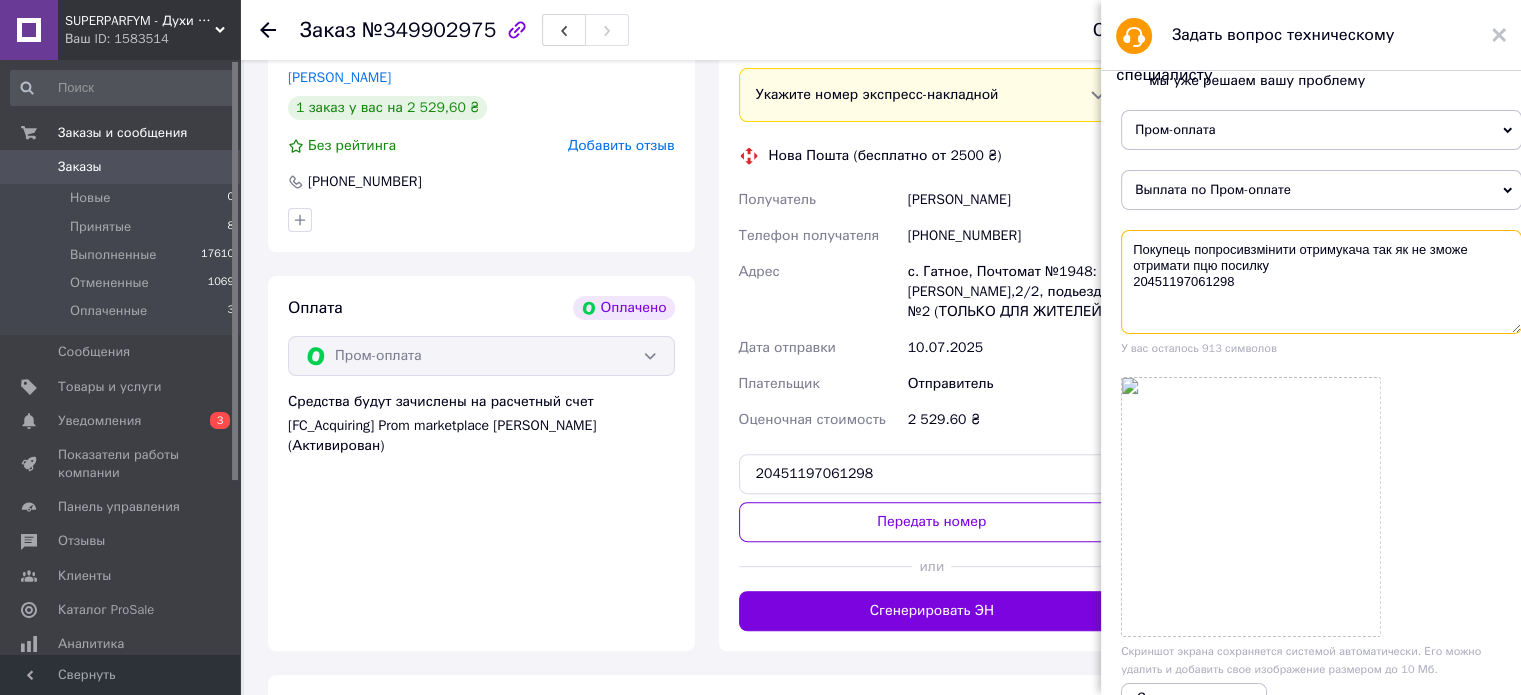 scroll, scrollTop: 10, scrollLeft: 0, axis: vertical 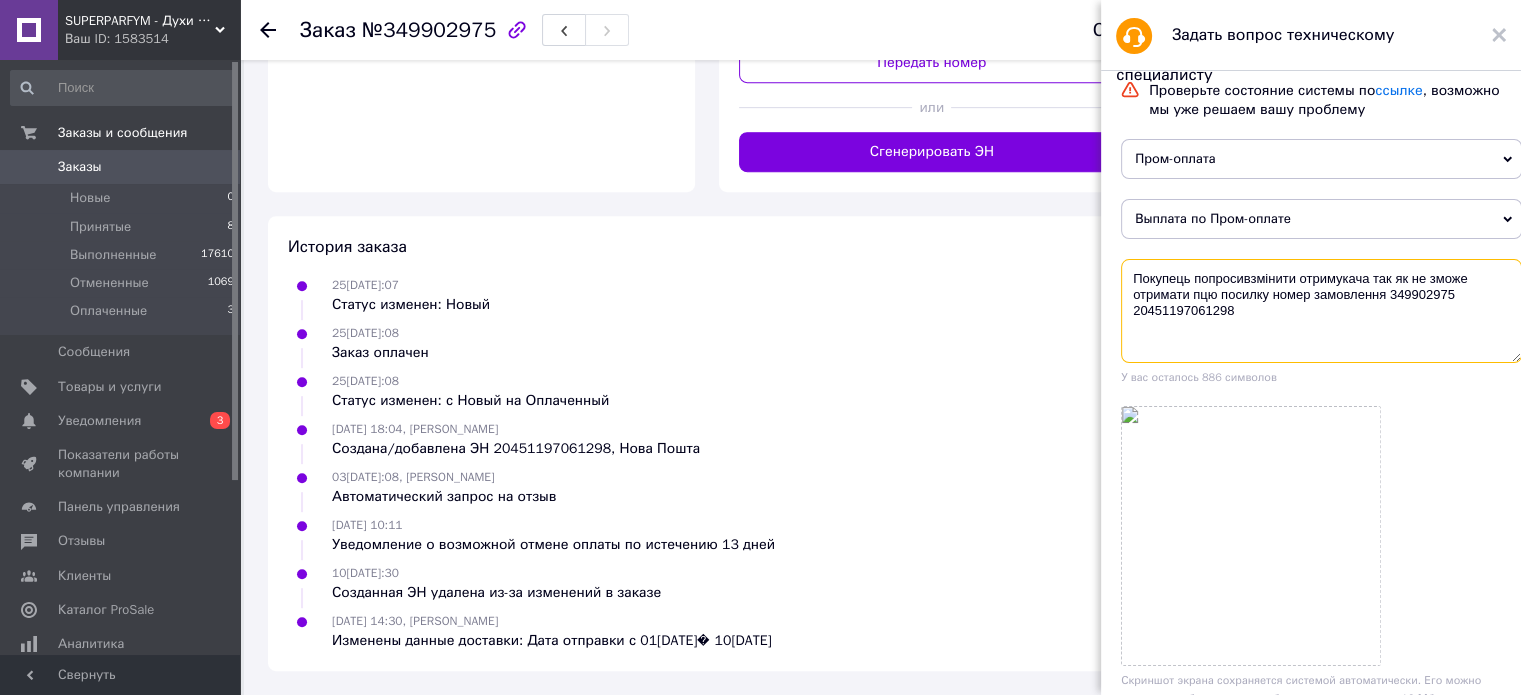 click on "Покупець попросивзмінити отримукача так як не зможе отримати пцю посилку номер замовлення 349902975
20451197061298" at bounding box center (1321, 311) 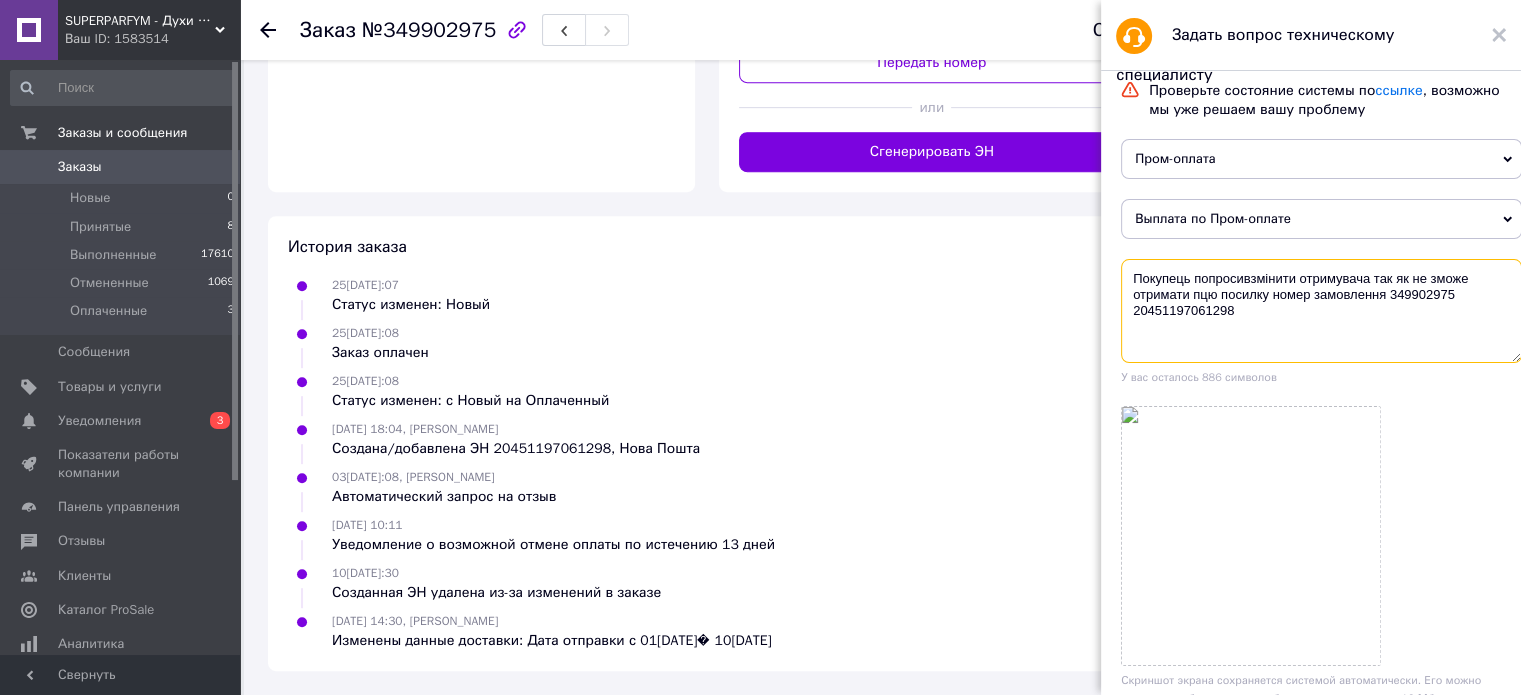 click on "Покупець попросивзмінити отримувача так як не зможе отримати пцю посилку номер замовлення 349902975
20451197061298" at bounding box center (1321, 311) 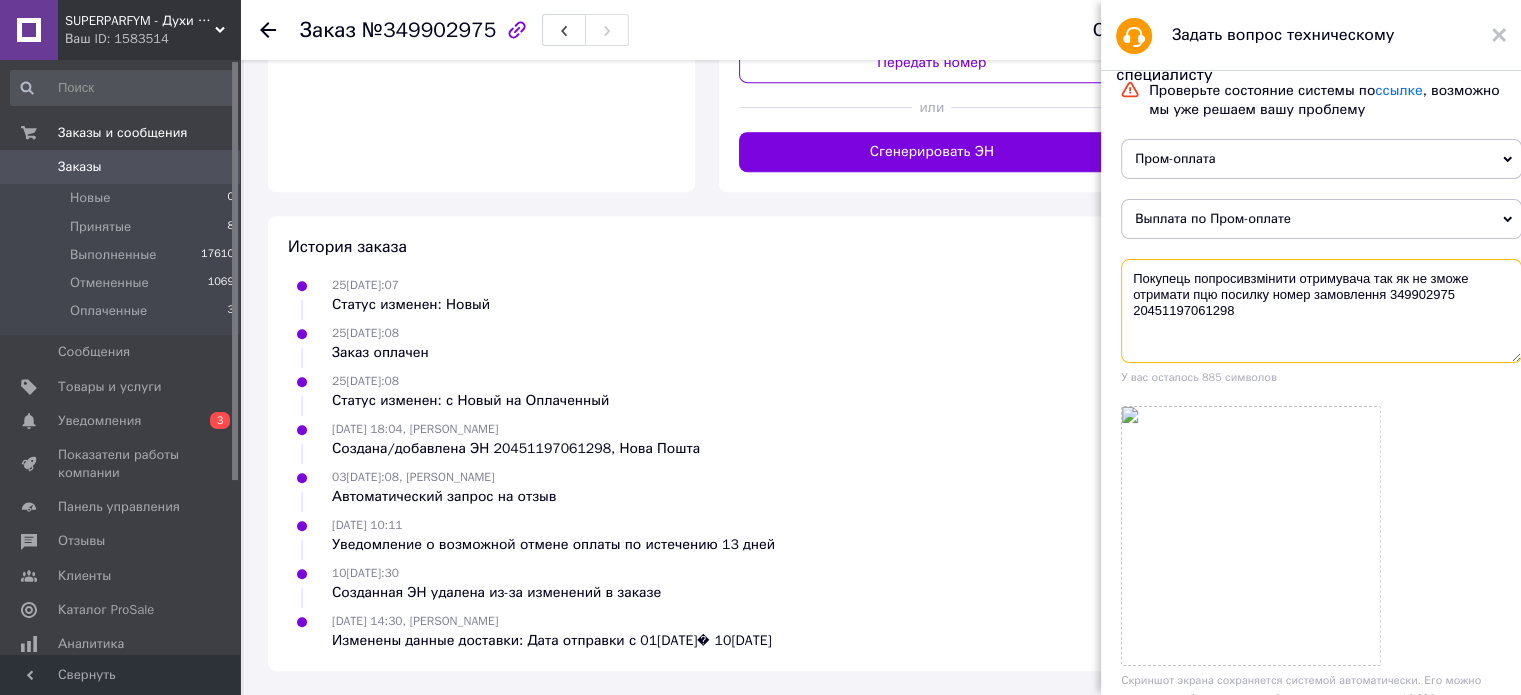click on "Покупець попросивзмінити отримувача так як не зможе отримати пцю посилку номер замовлення 349902975
20451197061298" at bounding box center (1321, 311) 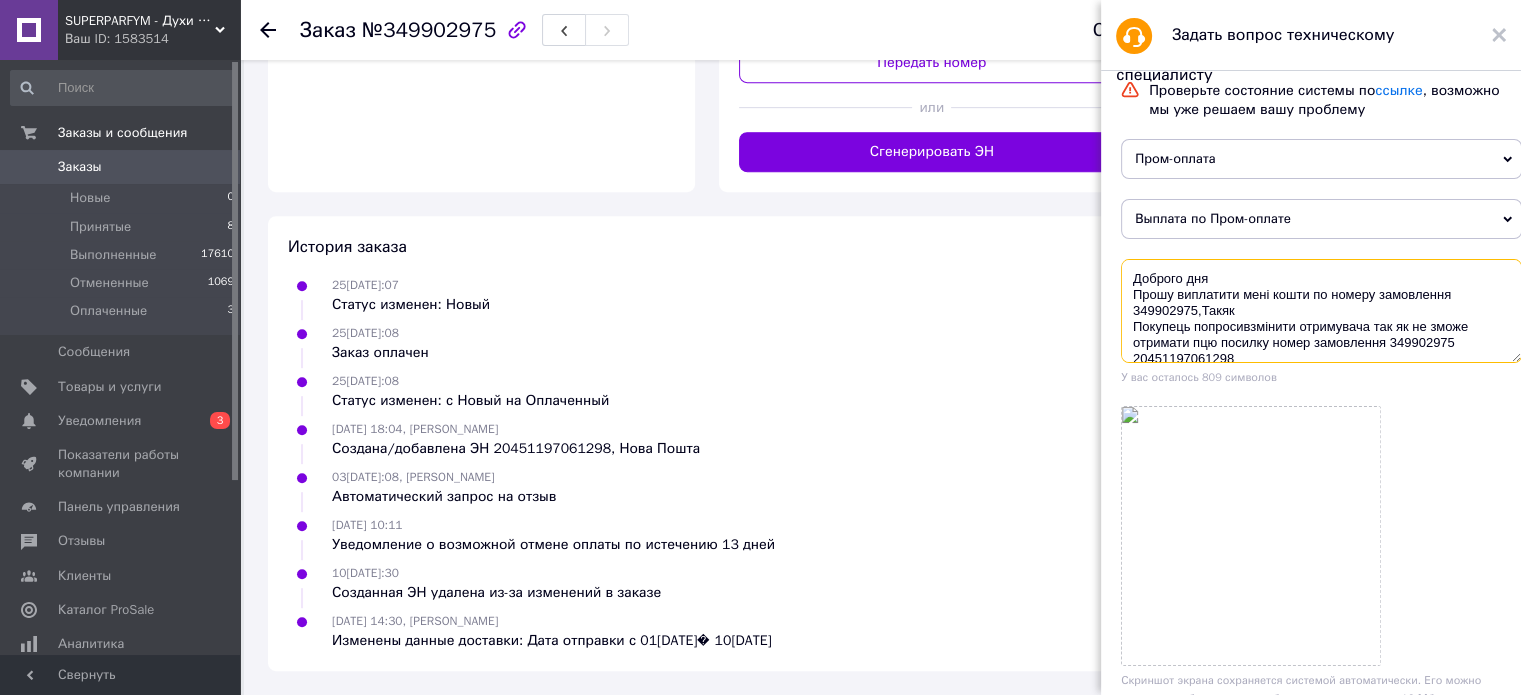 click on "Доброго дня
Прошу виплатити мені кошти по номеру замовлення 349902975,Такяк
Покупець попросивзмінити отримувача так як не зможе отримати пцю посилку номер замовлення 349902975
20451197061298" at bounding box center (1321, 311) 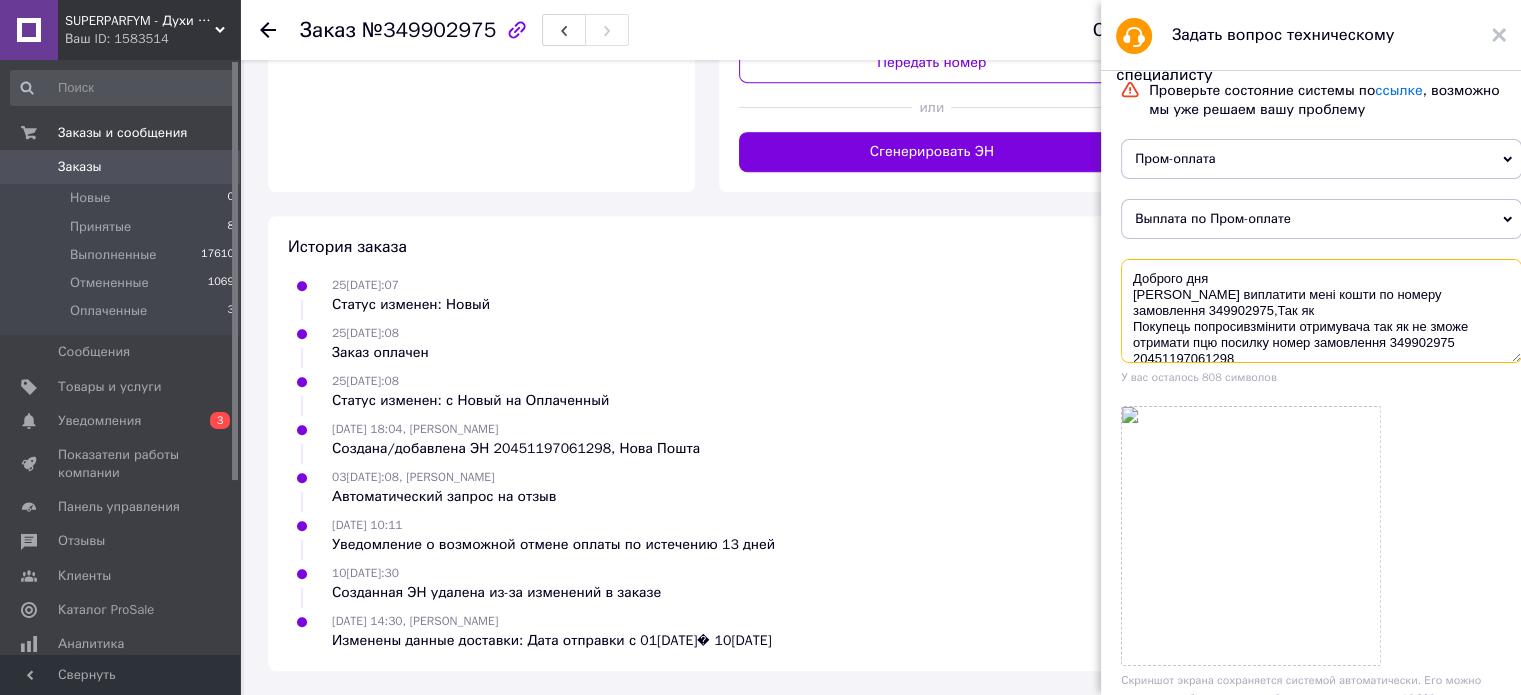 click on "Доброго дня
[PERSON_NAME] виплатити мені кошти по номеру замовлення 349902975,Так як
Покупець попросивзмінити отримувача так як не зможе отримати пцю посилку номер замовлення 349902975
20451197061298" at bounding box center [1321, 311] 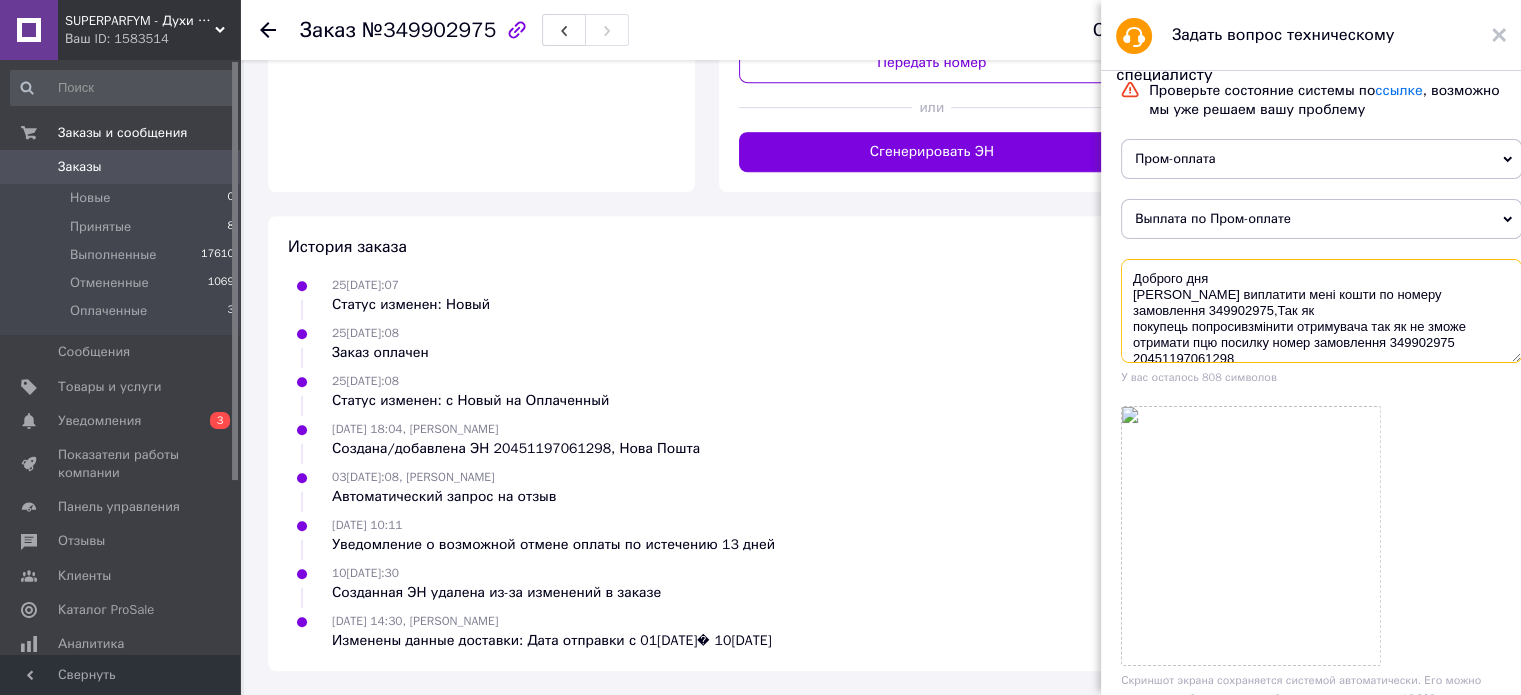 click on "Доброго дня
[PERSON_NAME] виплатити мені кошти по номеру замовлення 349902975,Так як
покупець попросивзмінити отримувача так як не зможе отримати пцю посилку номер замовлення 349902975
20451197061298" at bounding box center [1321, 311] 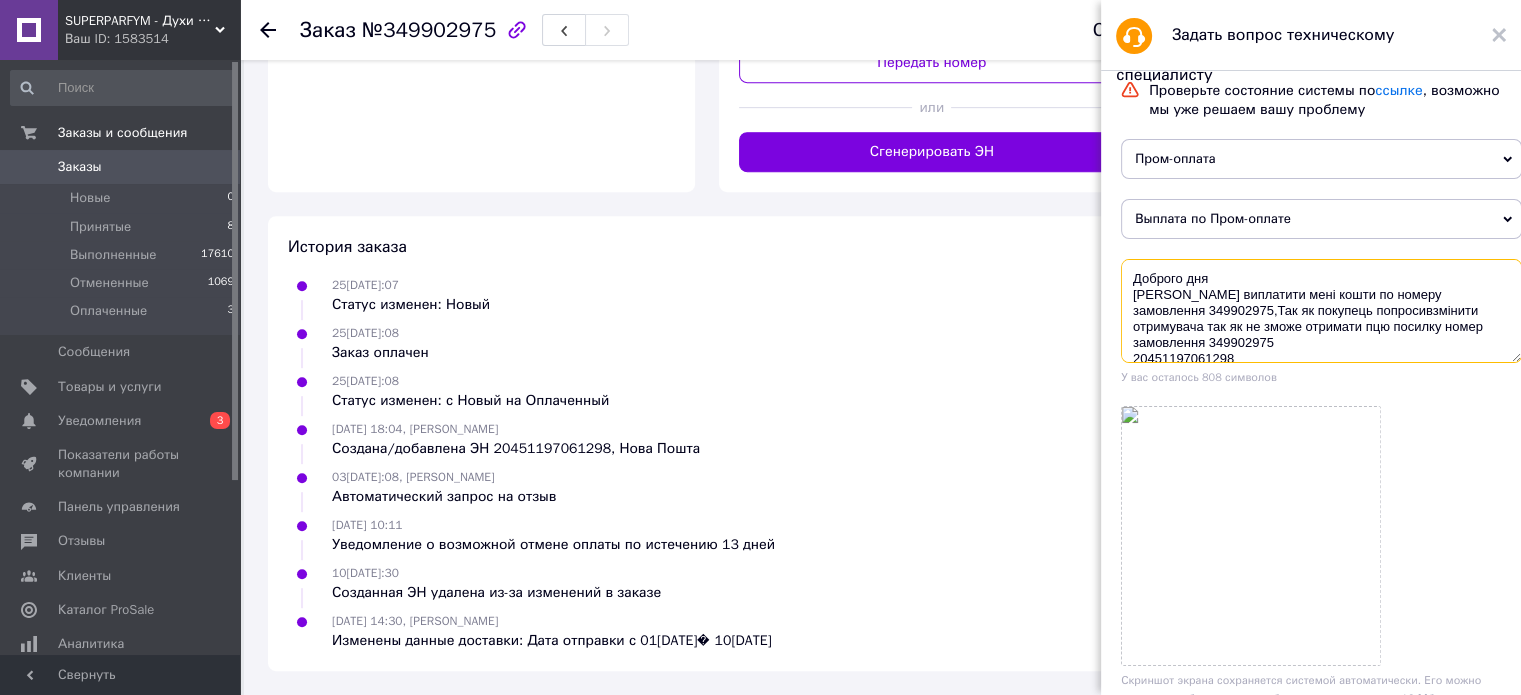 click on "Доброго дня
[PERSON_NAME] виплатити мені кошти по номеру замовлення 349902975,Так як покупець попросивзмінити отримувача так як не зможе отримати пцю посилку номер замовлення 349902975
20451197061298" at bounding box center (1321, 311) 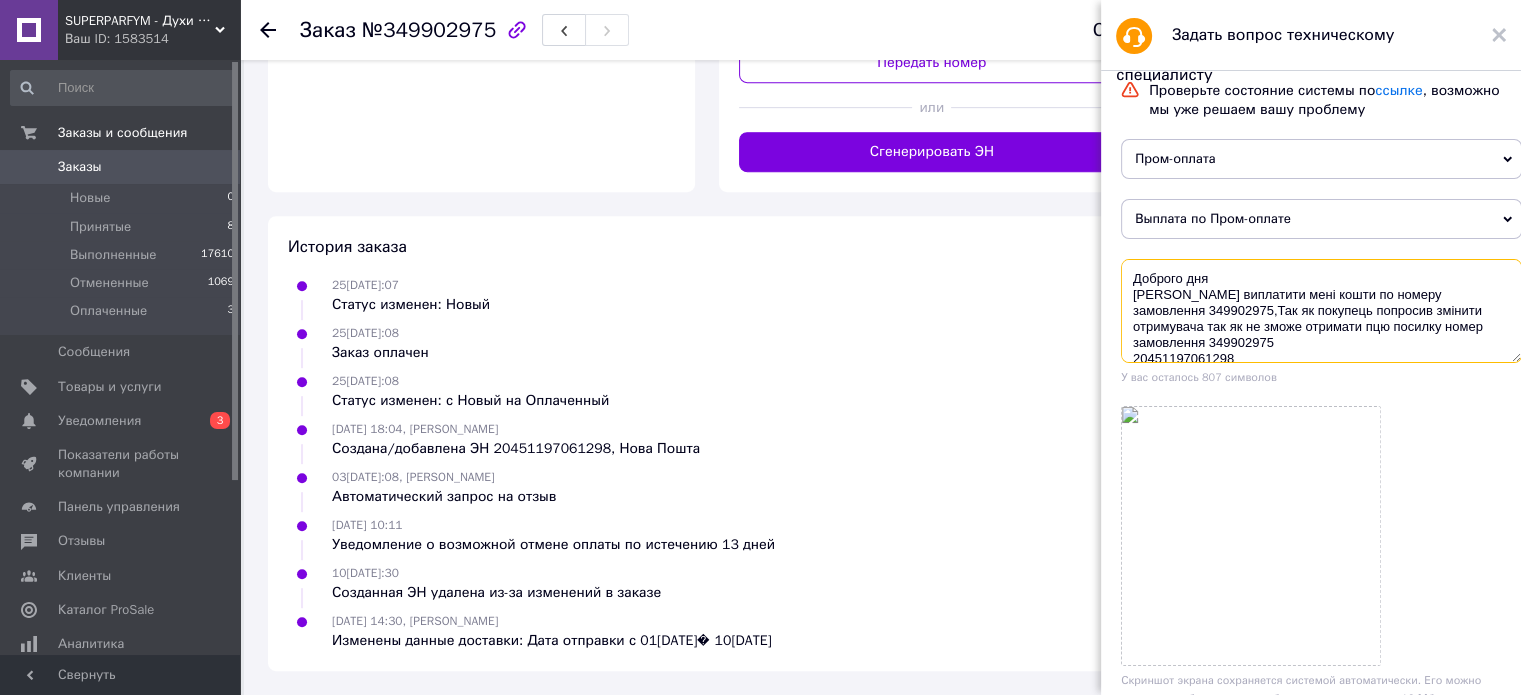 click on "Доброго дня
[PERSON_NAME] виплатити мені кошти по номеру замовлення 349902975,Так як покупець попросив змінити отримувача так як не зможе отримати пцю посилку номер замовлення 349902975
20451197061298" at bounding box center (1321, 311) 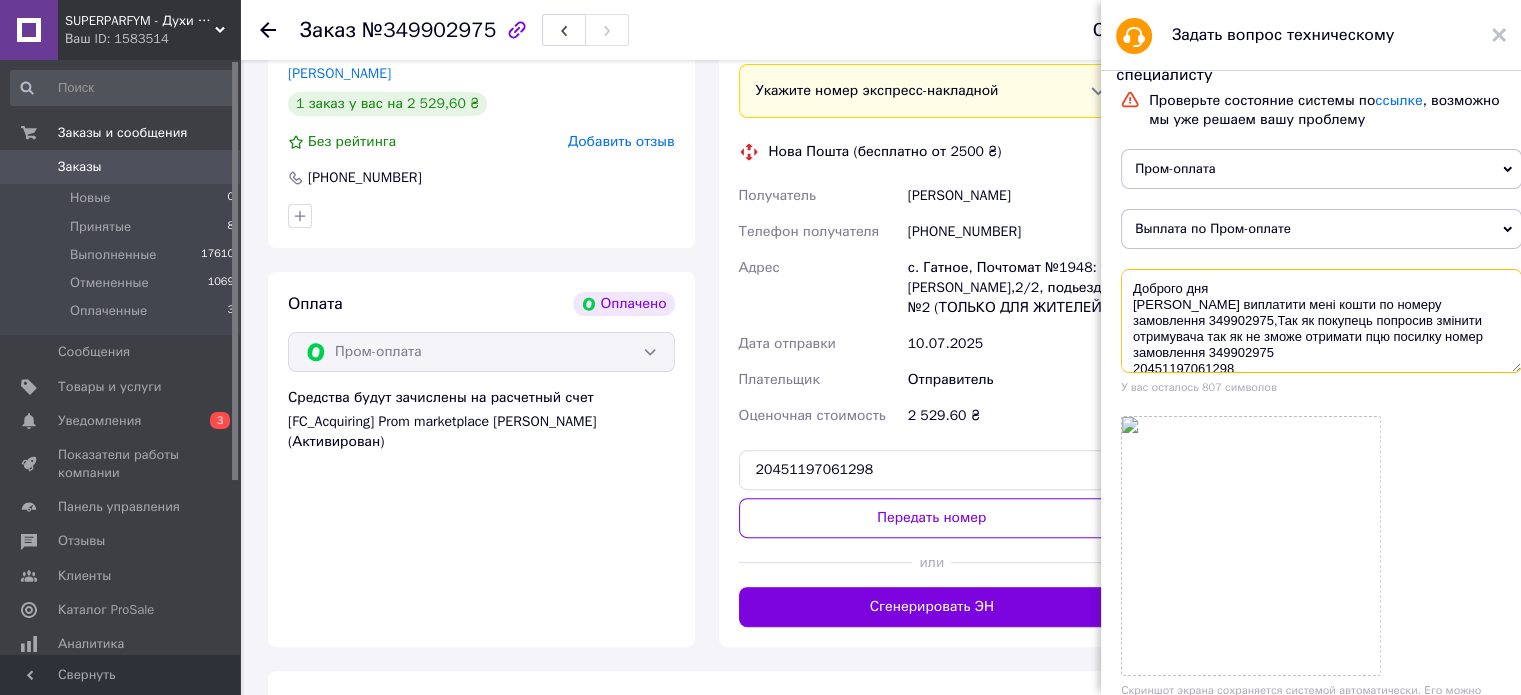 scroll, scrollTop: 462, scrollLeft: 0, axis: vertical 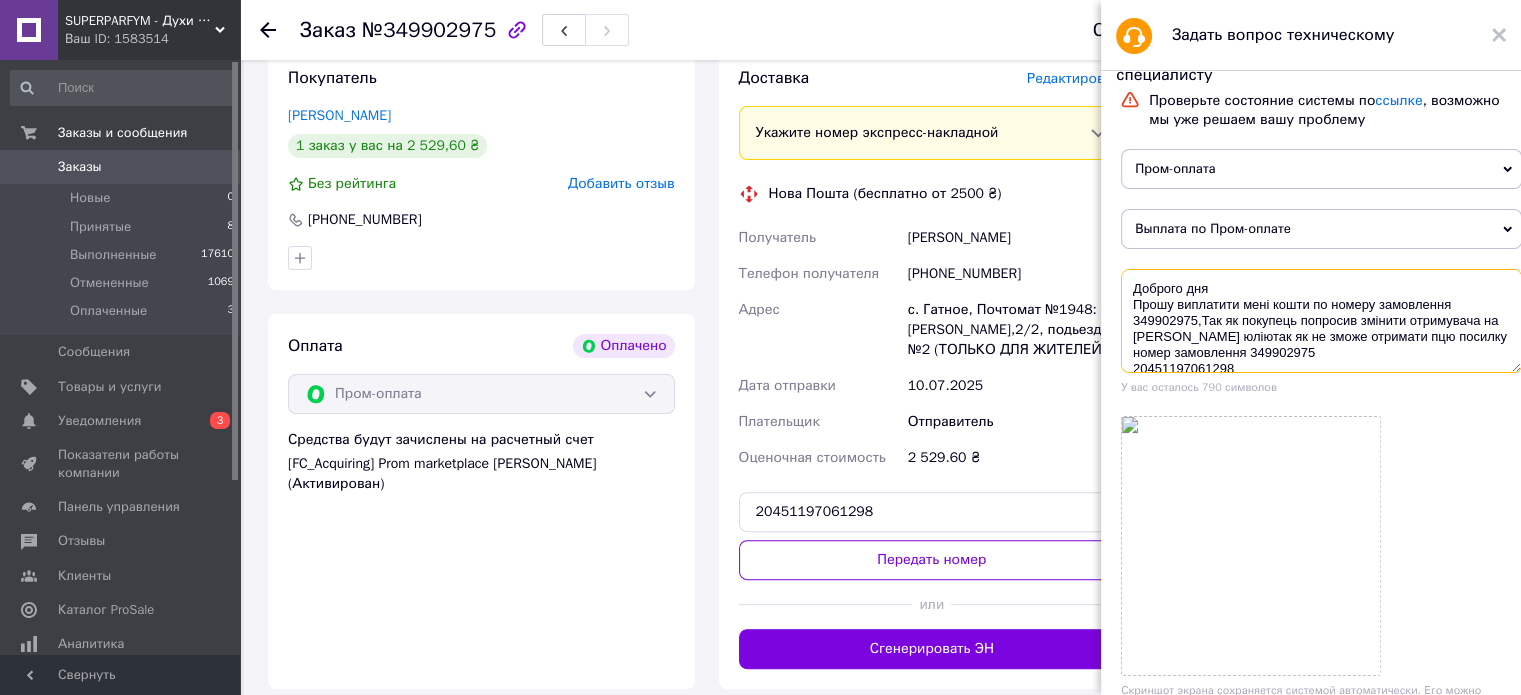 click on "Доброго дня
Прошу виплатити мені кошти по номеру замовлення 349902975,Так як покупець попросив змінити отримувача на [PERSON_NAME] юліютак як не зможе отримати пцю посилку номер замовлення 349902975
20451197061298" at bounding box center [1321, 321] 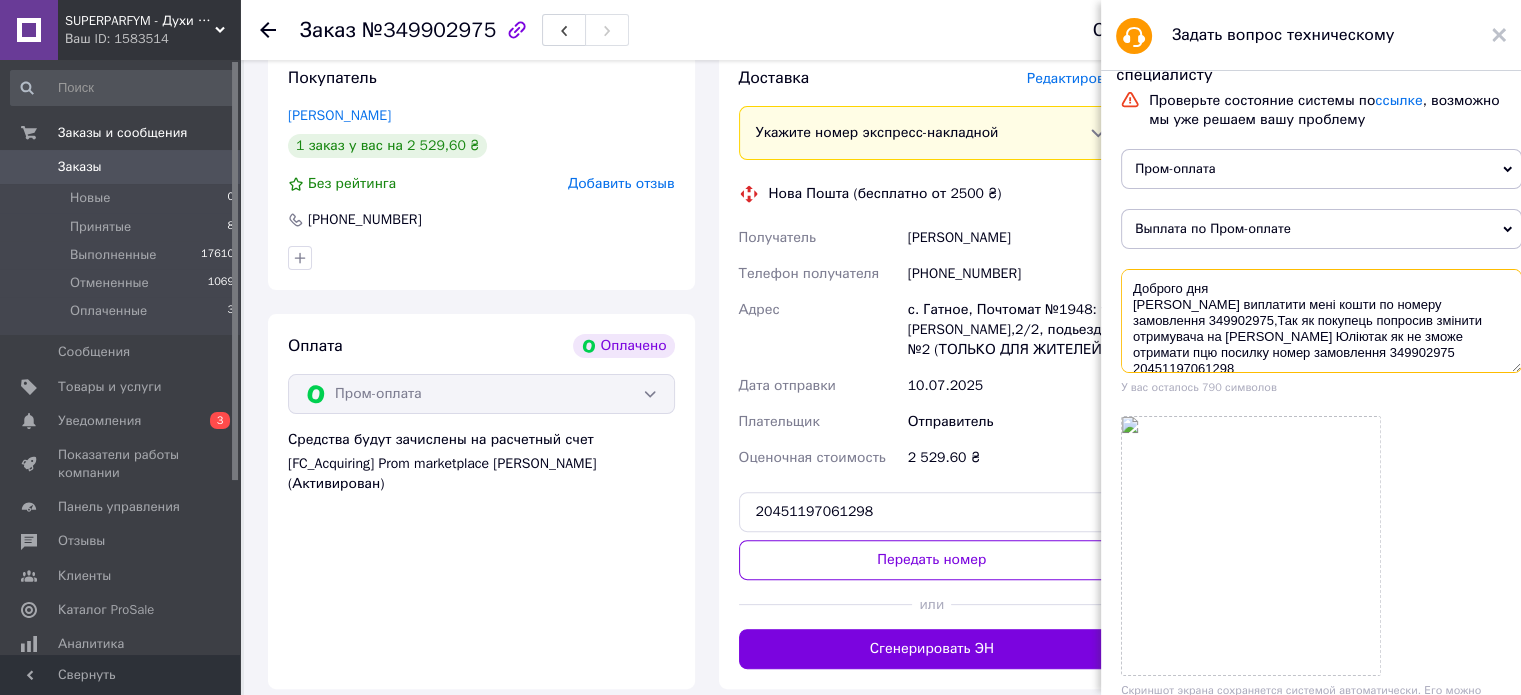 click on "Доброго дня
[PERSON_NAME] виплатити мені кошти по номеру замовлення 349902975,Так як покупець попросив змінити отримувача на [PERSON_NAME] Юліютак як не зможе отримати пцю посилку номер замовлення 349902975
20451197061298" at bounding box center [1321, 321] 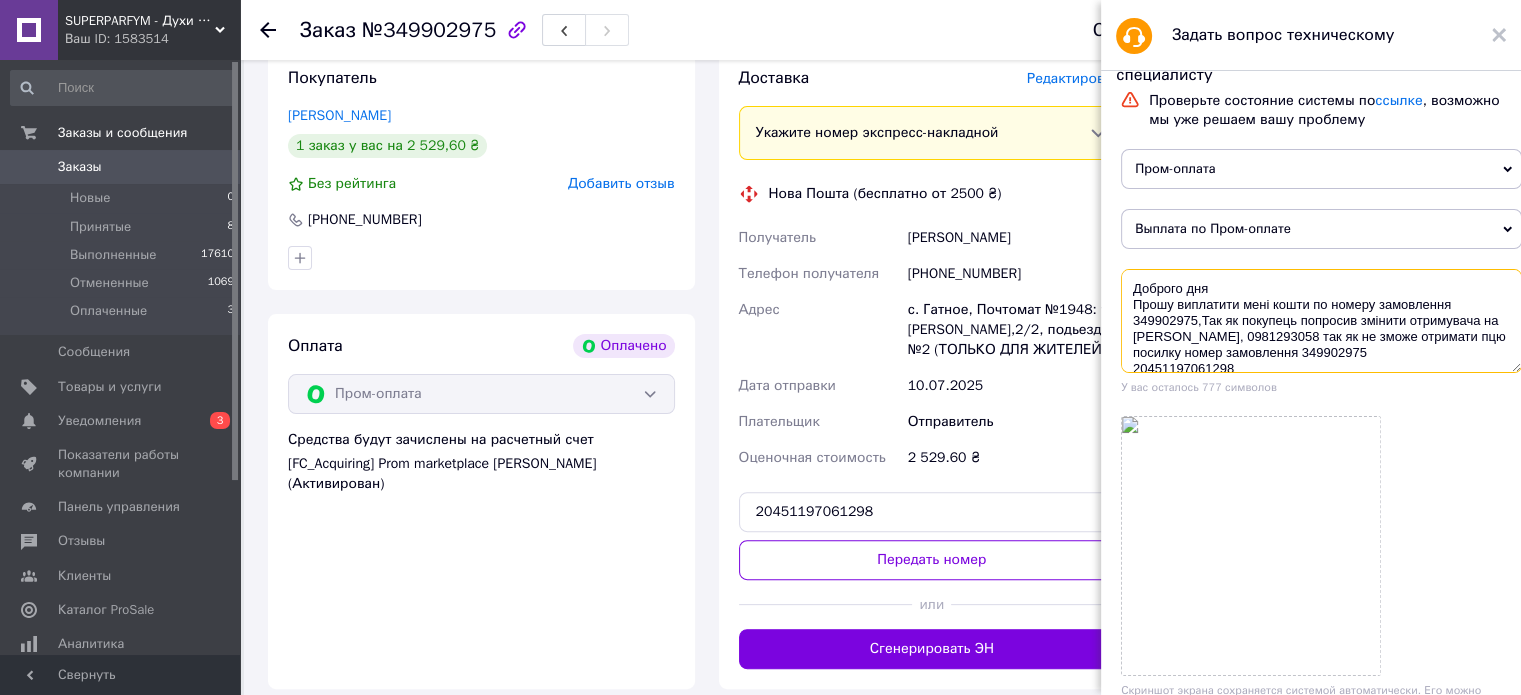 click on "Доброго дня
Прошу виплатити мені кошти по номеру замовлення 349902975,Так як покупець попросив змінити отримувача на [PERSON_NAME], 0981293058 так як не зможе отримати пцю посилку номер замовлення 349902975
20451197061298" at bounding box center (1321, 321) 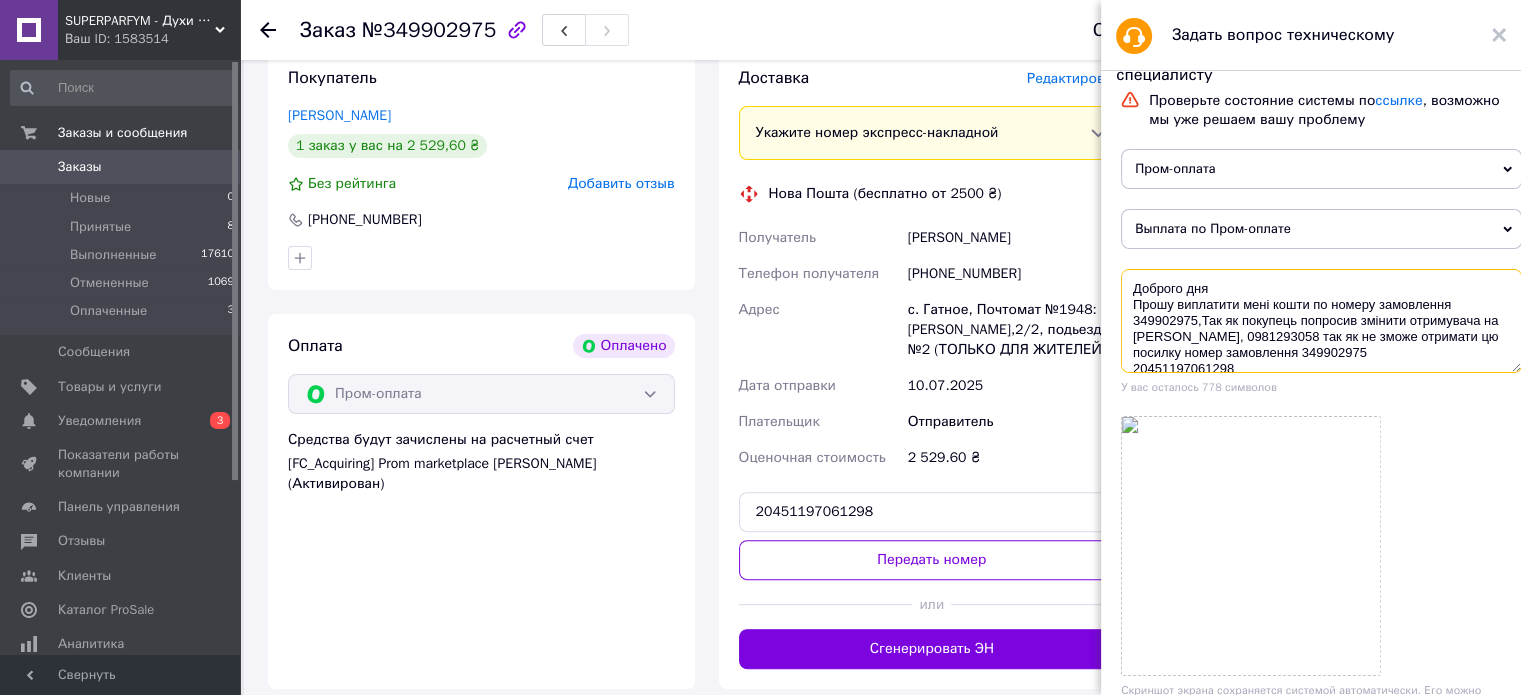 scroll, scrollTop: 16, scrollLeft: 0, axis: vertical 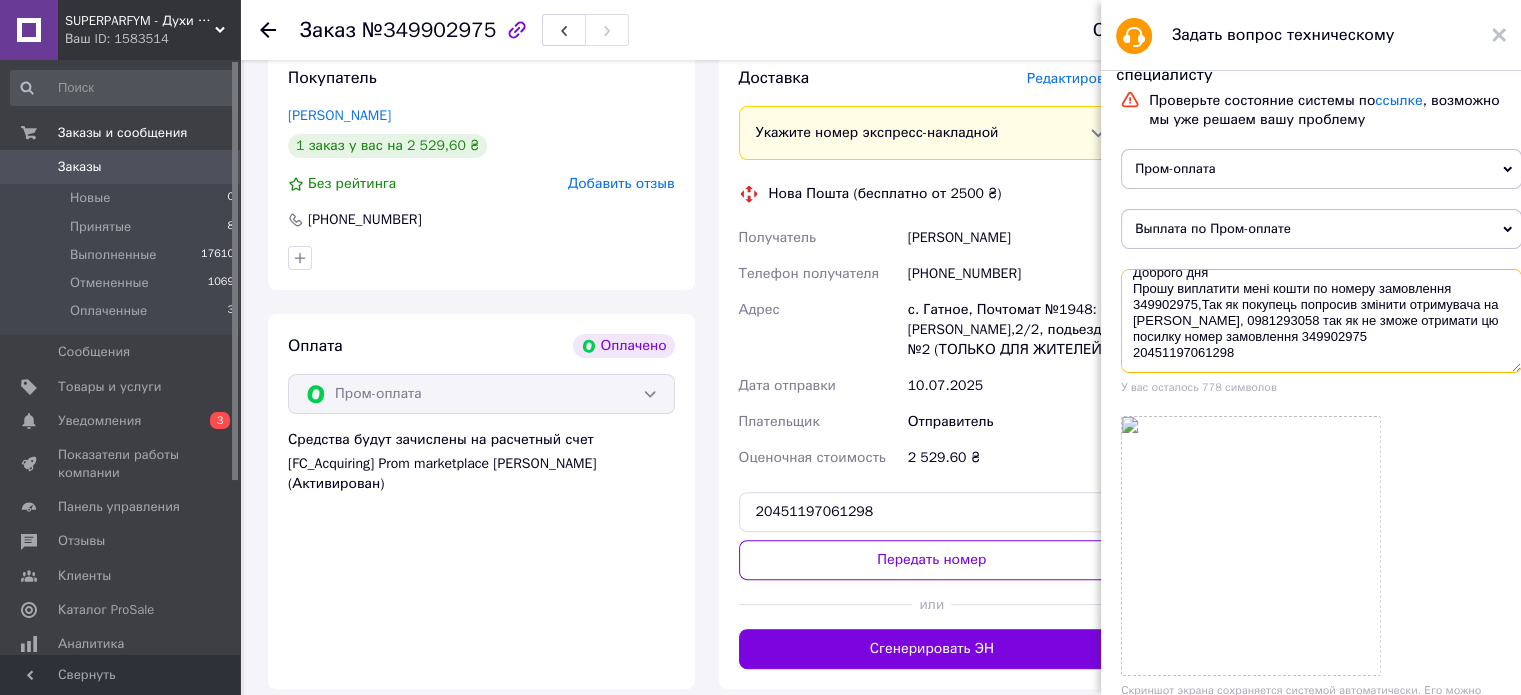 drag, startPoint x: 1385, startPoint y: 350, endPoint x: 1460, endPoint y: 335, distance: 76.48529 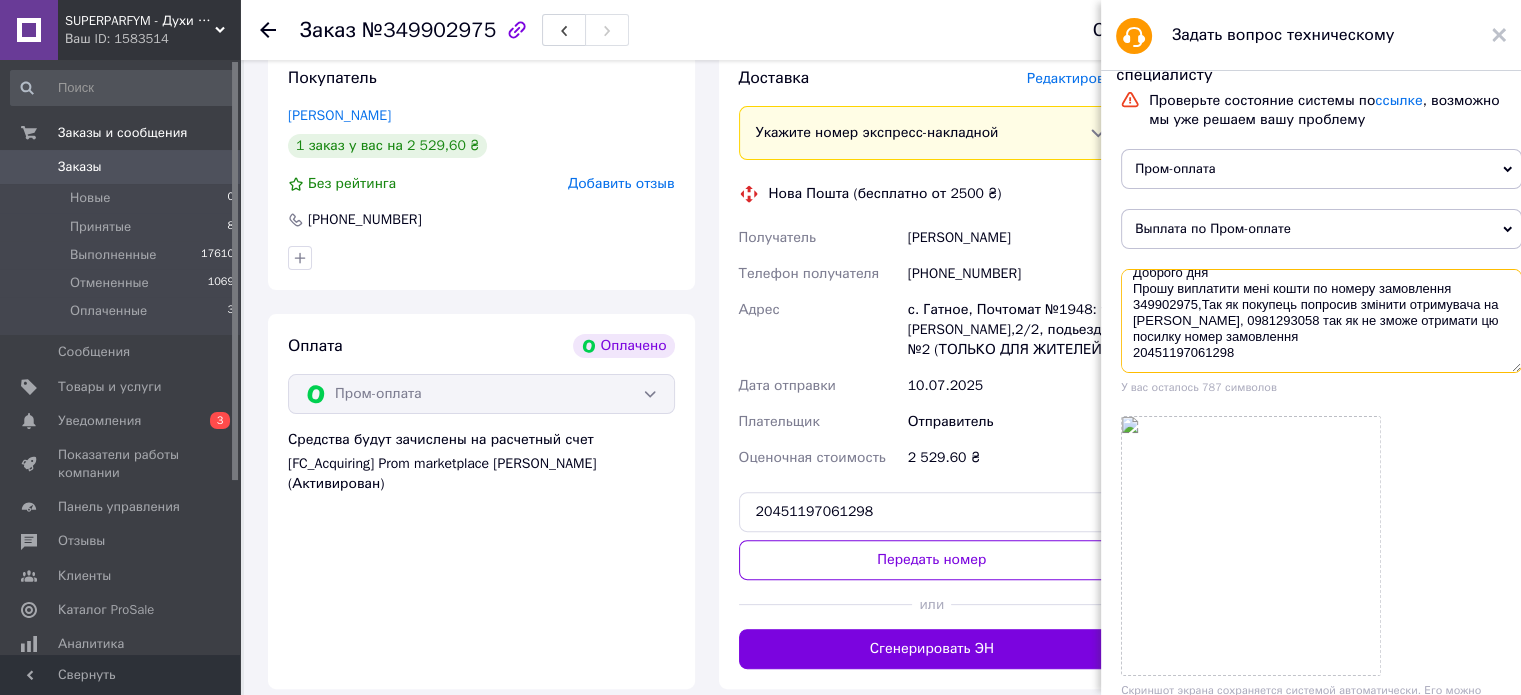 drag, startPoint x: 1305, startPoint y: 338, endPoint x: 1381, endPoint y: 334, distance: 76.105194 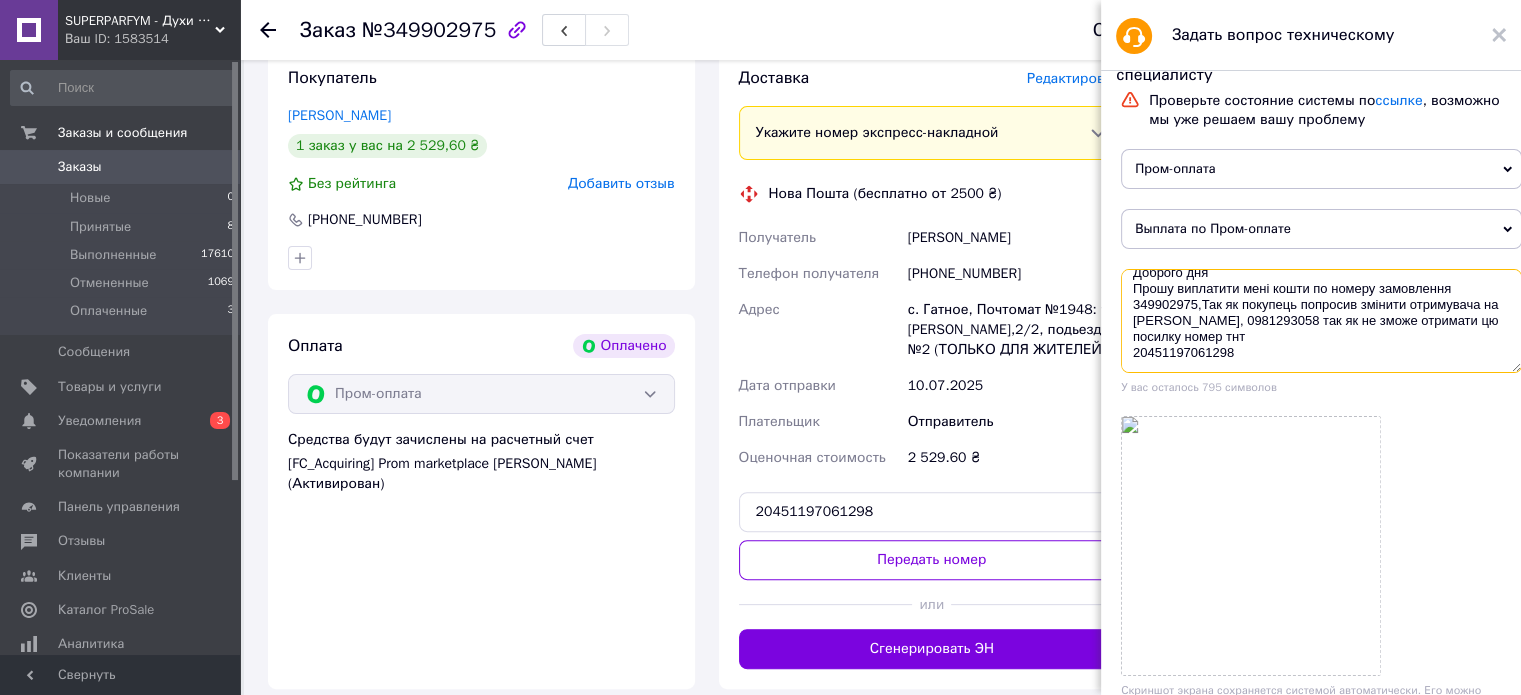 click on "Доброго дня
Прошу виплатити мені кошти по номеру замовлення 349902975,Так як покупець попросив змінити отримувача на [PERSON_NAME], 0981293058 так як не зможе отримати цю посилку номер тнт
20451197061298" at bounding box center [1321, 321] 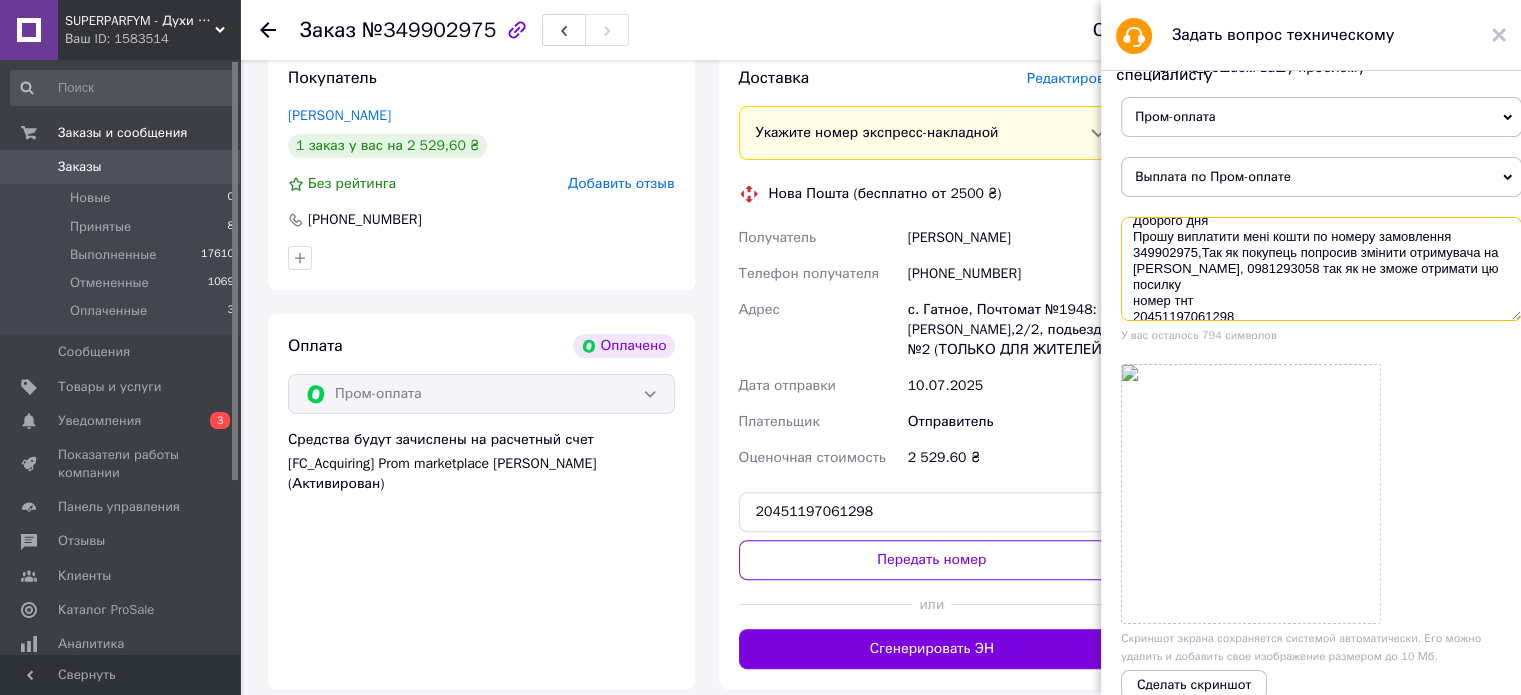 scroll, scrollTop: 100, scrollLeft: 0, axis: vertical 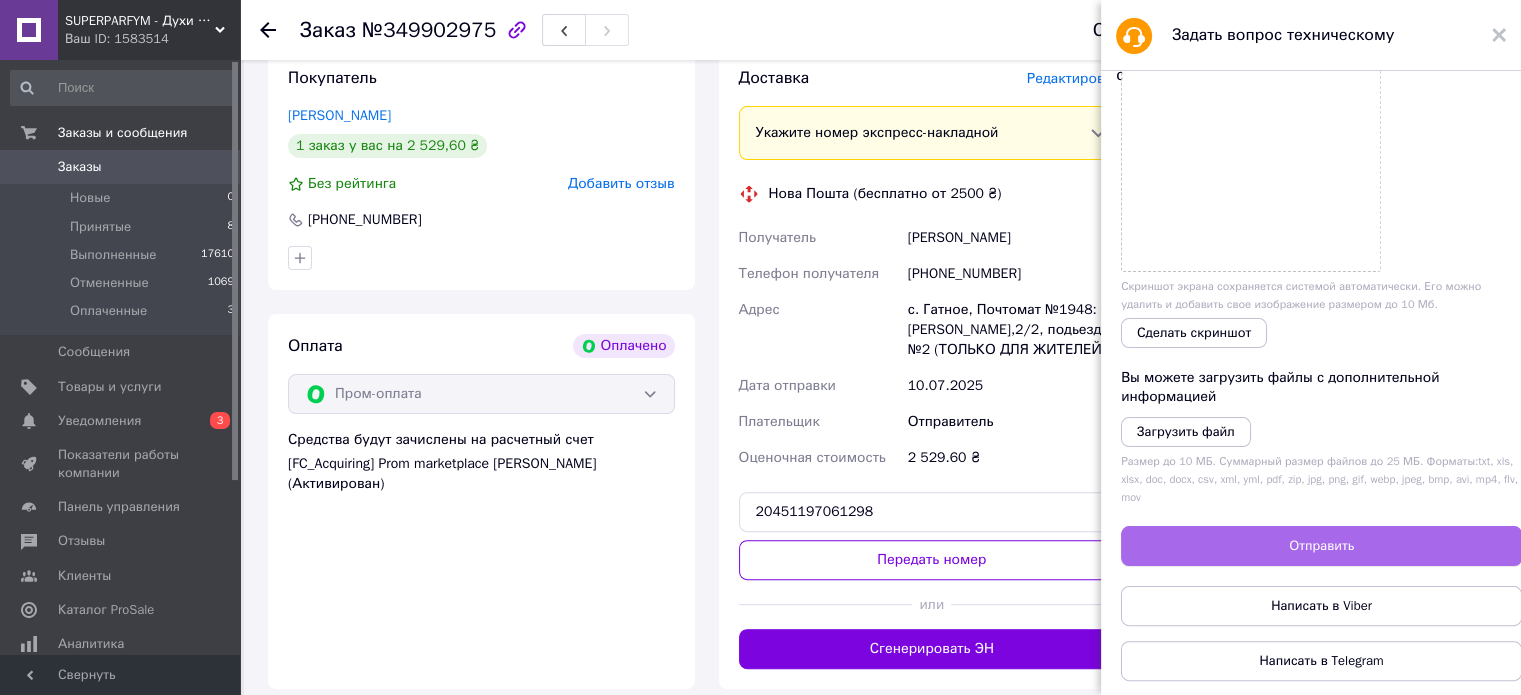 type on "Доброго дня
Прошу виплатити мені кошти по номеру замовлення 349902975,Так як покупець попросив змінити отримувача на [PERSON_NAME], 0981293058 так як не зможе отримати цю посилку
номер тнт
20451197061298" 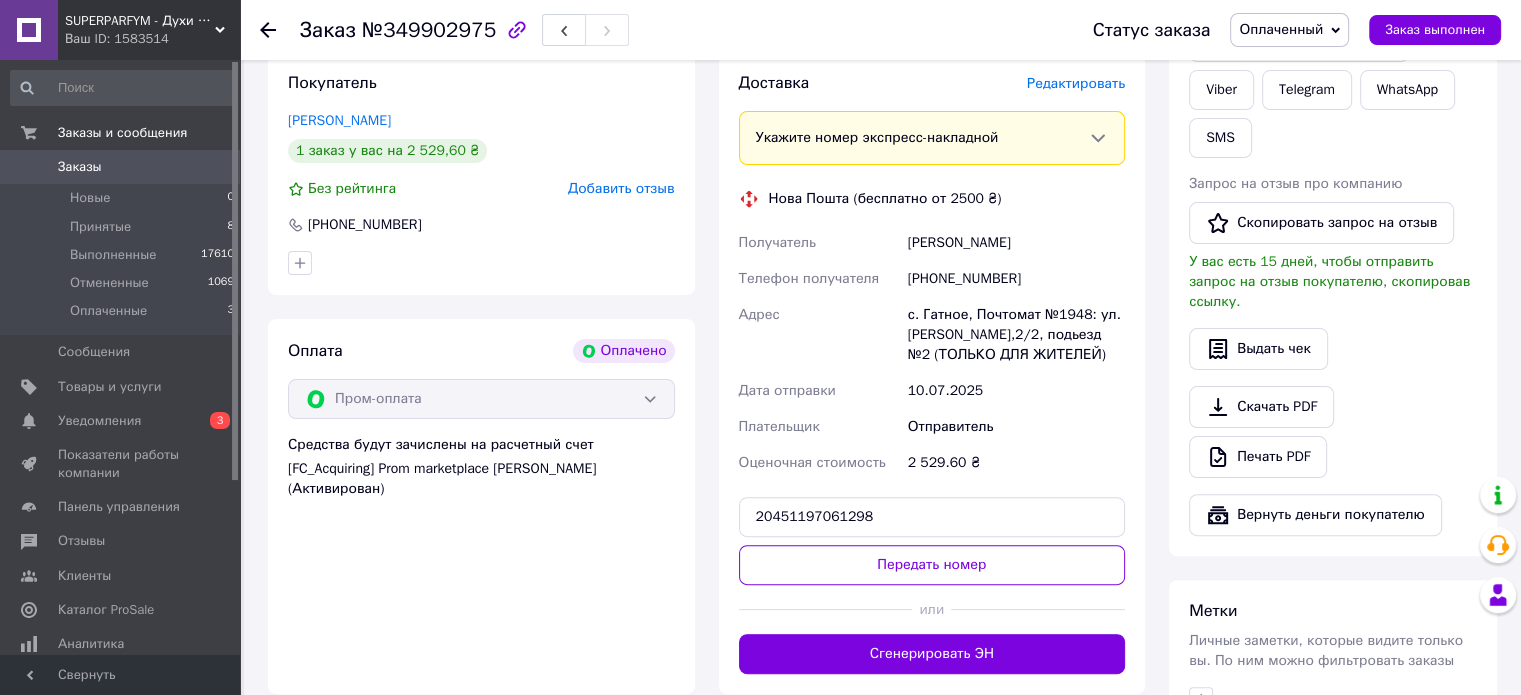 scroll, scrollTop: 362, scrollLeft: 0, axis: vertical 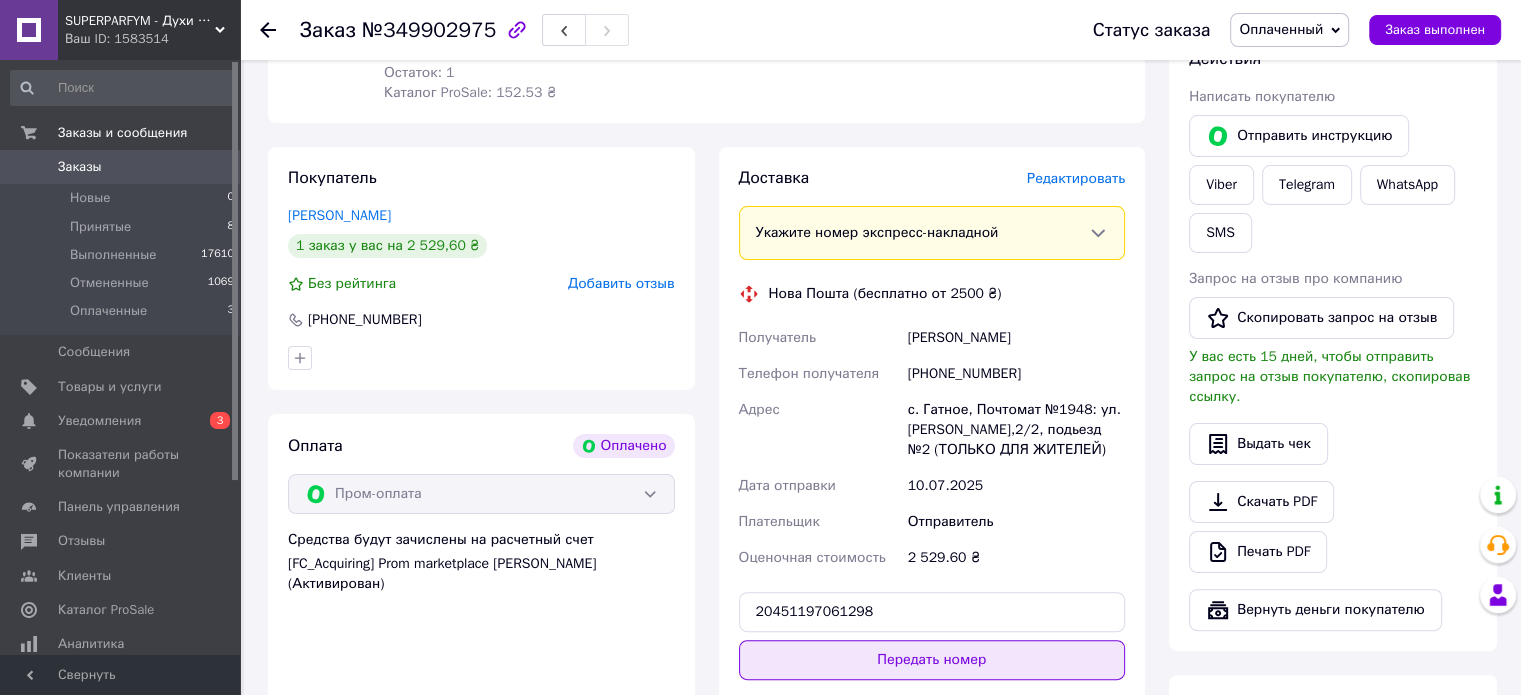 click on "Передать номер" at bounding box center [932, 660] 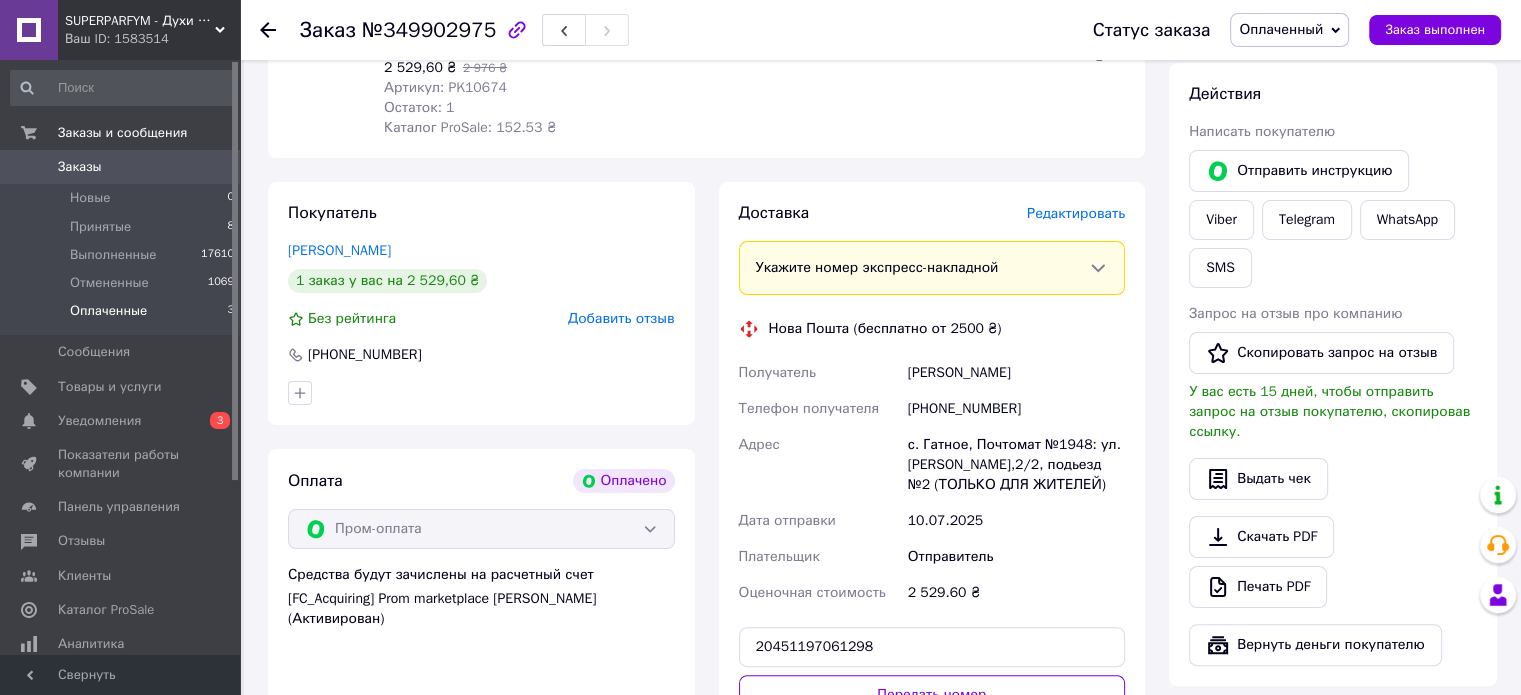 scroll, scrollTop: 62, scrollLeft: 0, axis: vertical 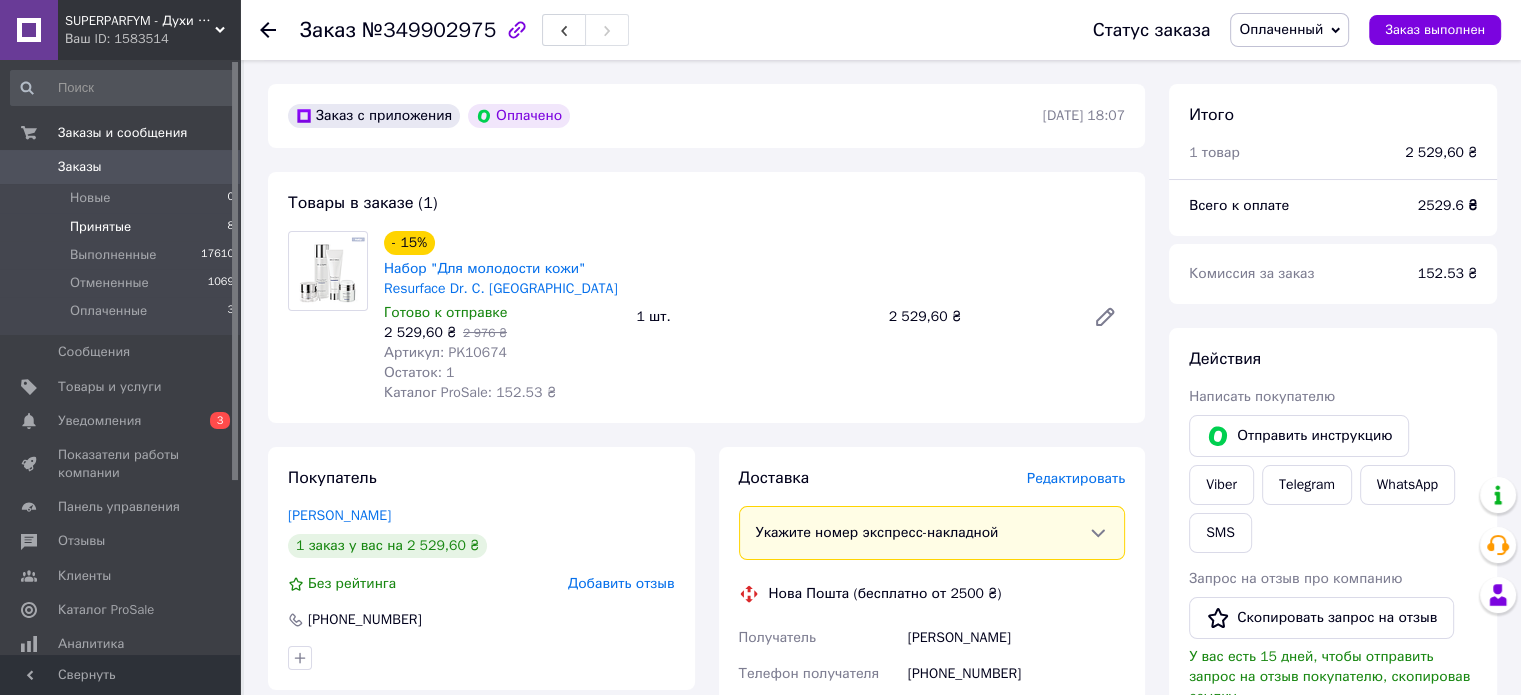 click on "Принятые" at bounding box center (100, 227) 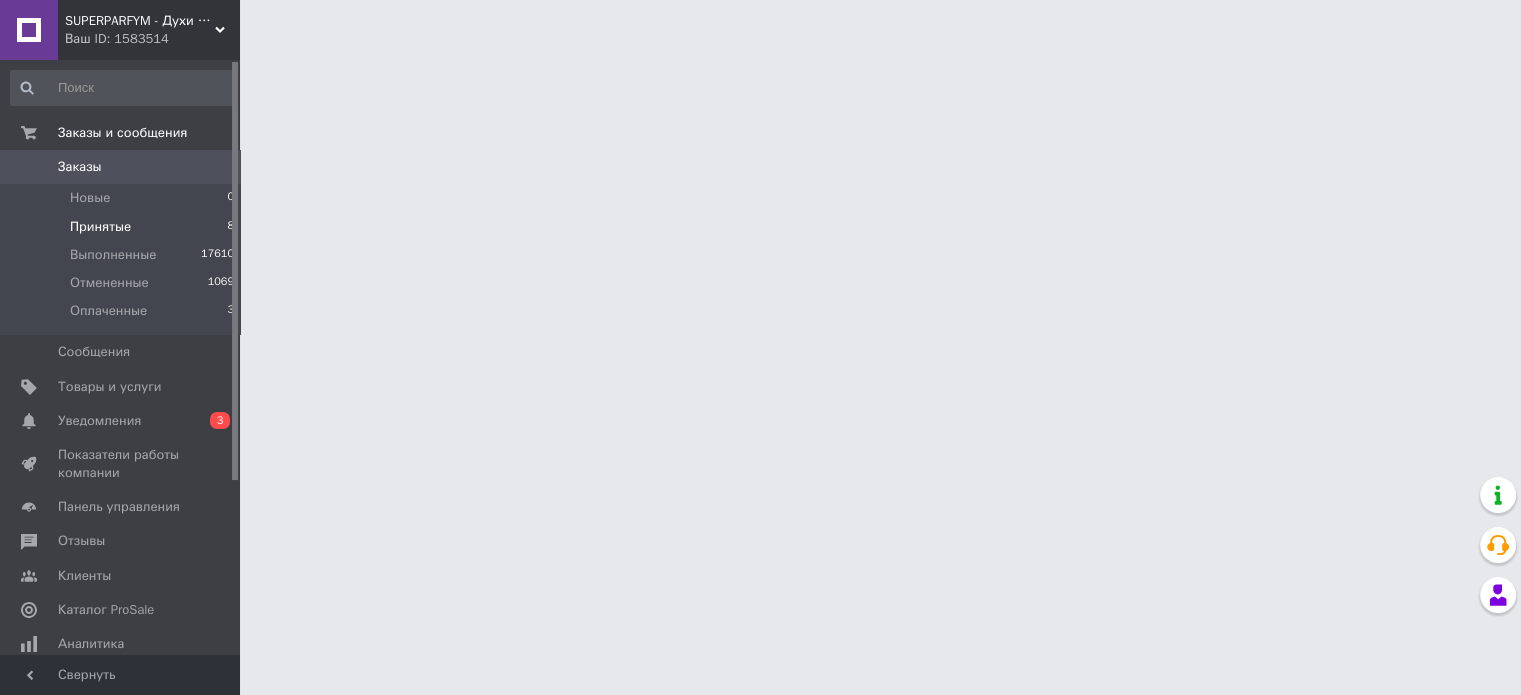 scroll, scrollTop: 0, scrollLeft: 0, axis: both 